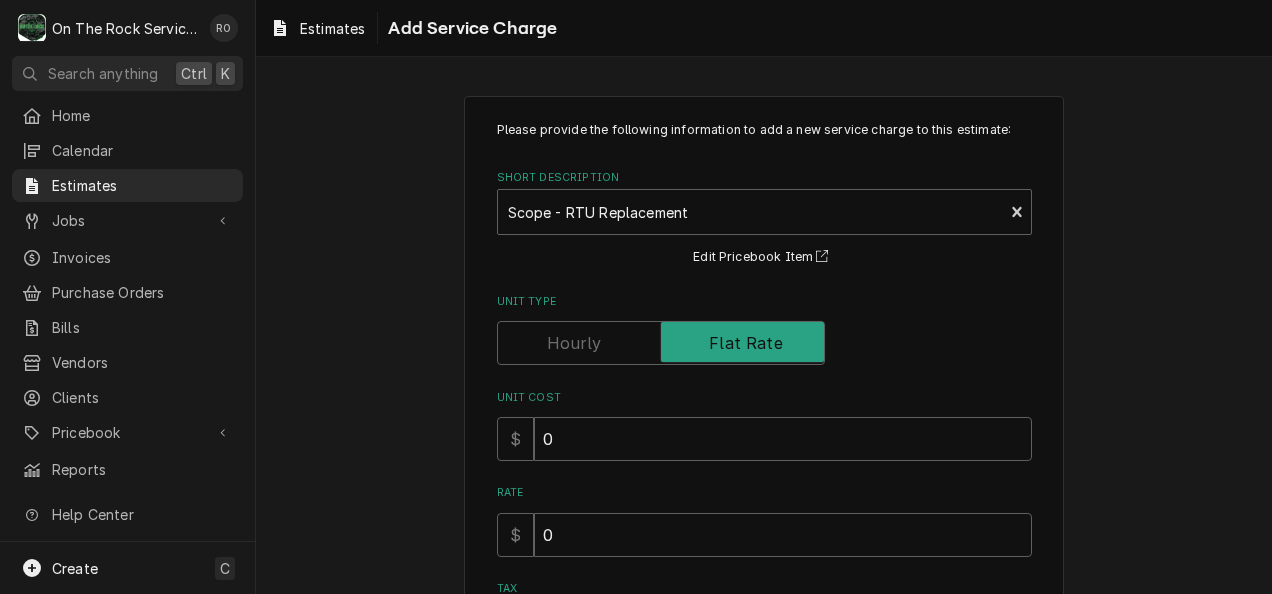 scroll, scrollTop: 0, scrollLeft: 0, axis: both 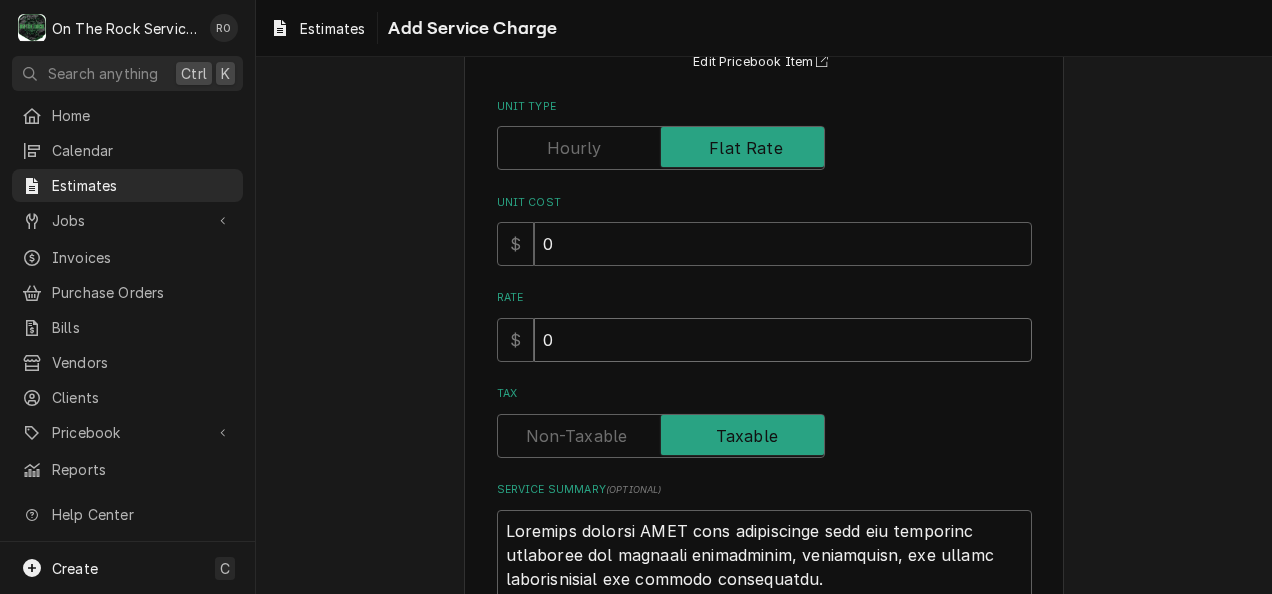 drag, startPoint x: 634, startPoint y: 332, endPoint x: 478, endPoint y: 298, distance: 159.66214 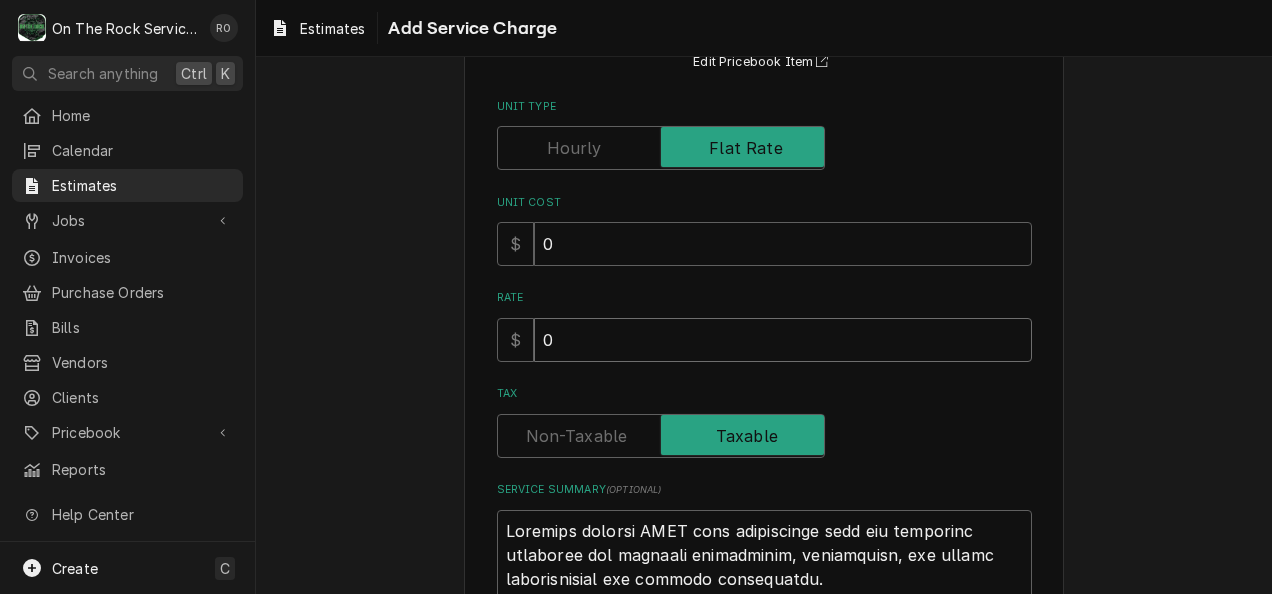 paste on "37096.75" 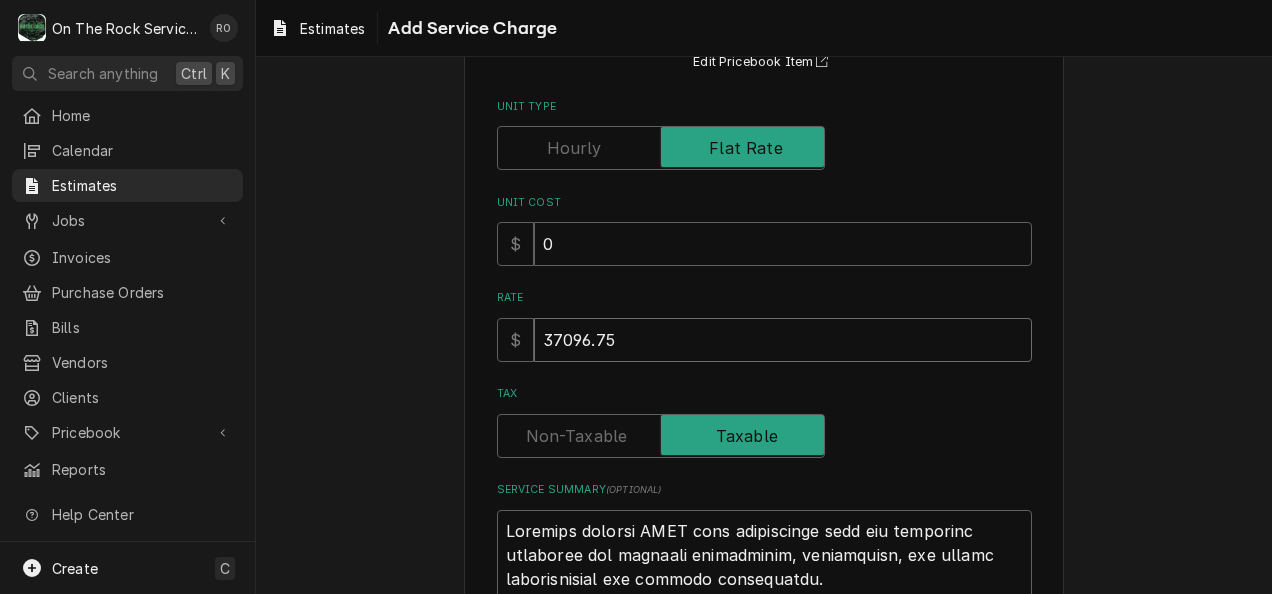 type on "x" 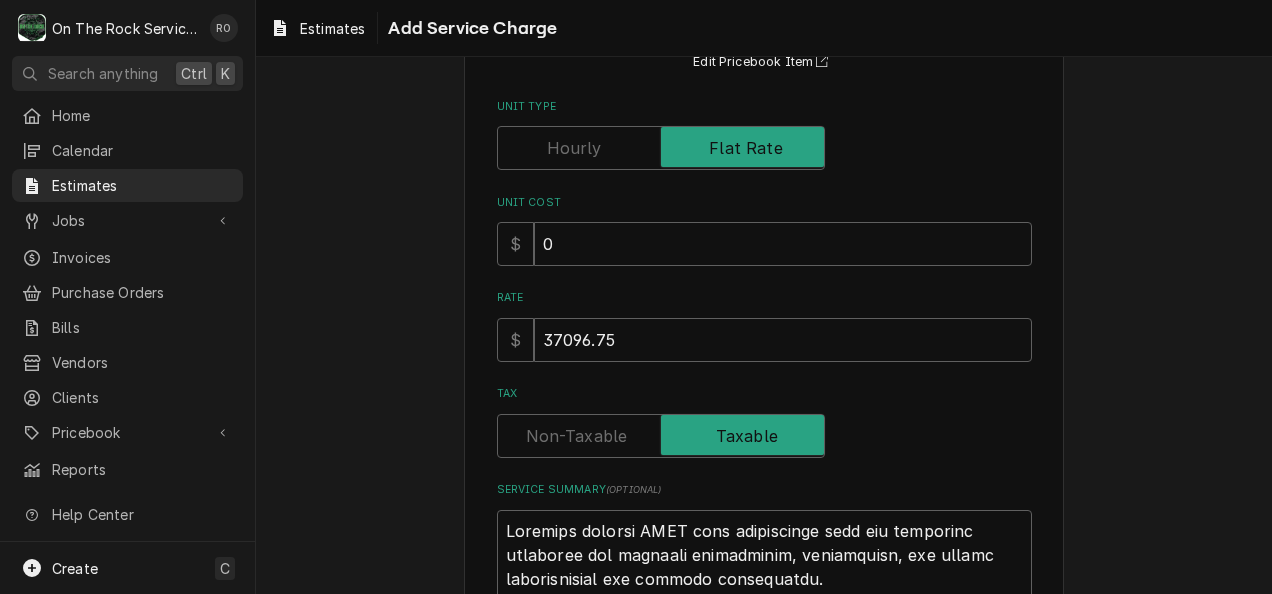 click on "Service Summary  ( optional )" at bounding box center [764, 877] 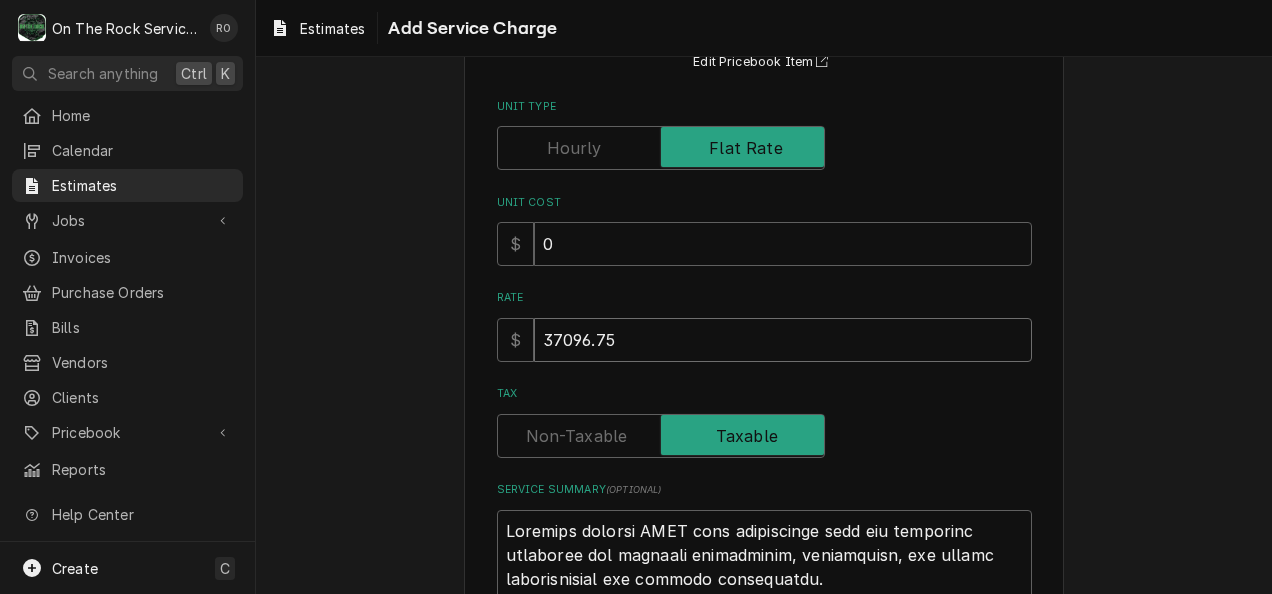 drag, startPoint x: 787, startPoint y: 334, endPoint x: 471, endPoint y: 310, distance: 316.9101 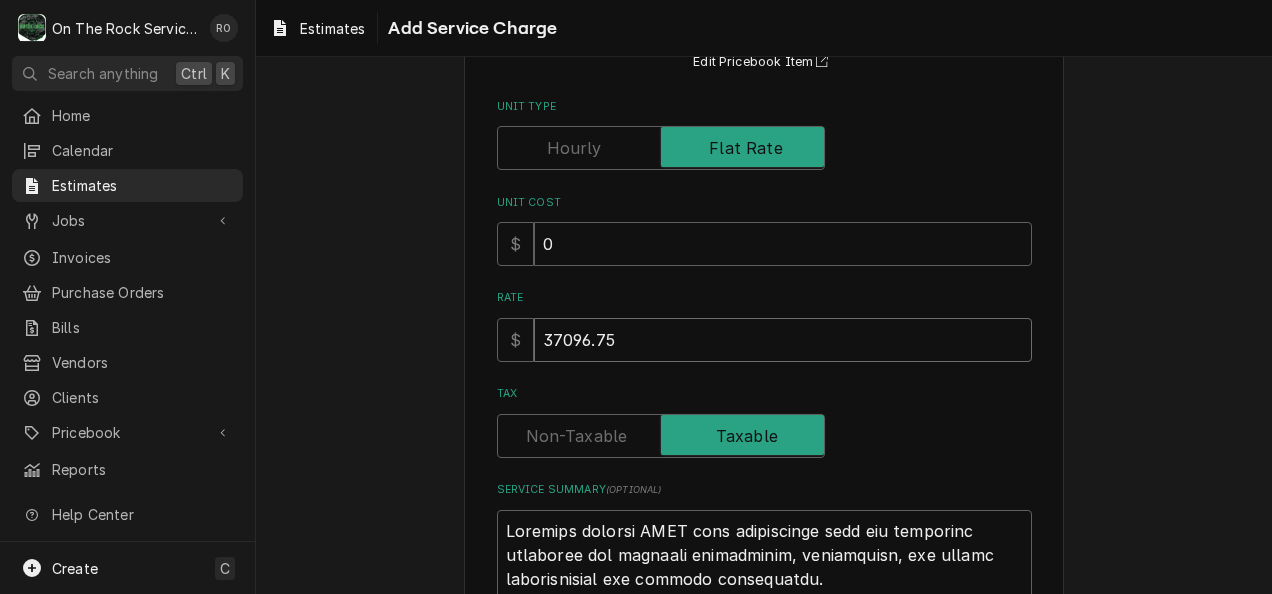 paste on "21" 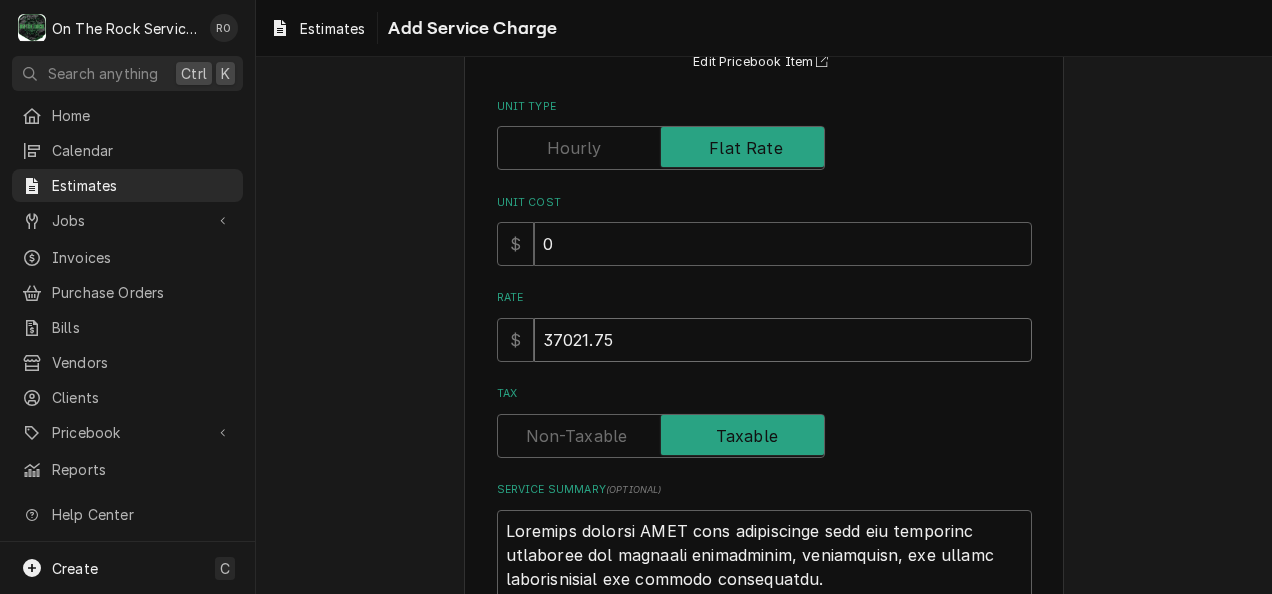 type on "x" 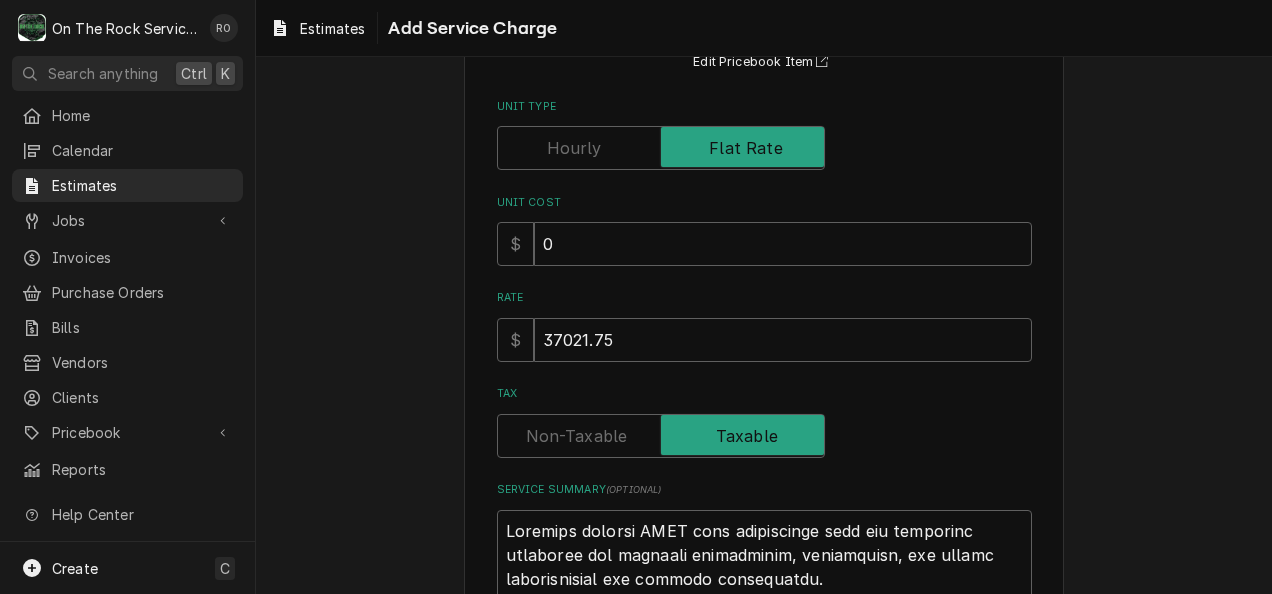 click on "Please provide the following information to add a new service charge to this estimate: Short Description Scope - RTU Replacement Quote Template 📦 Edit Pricebook Item    Unit Type Unit Cost $ 0 Rate $ 37021.75 Tax Service Summary  ( optional ) Add Cancel" at bounding box center (764, 638) 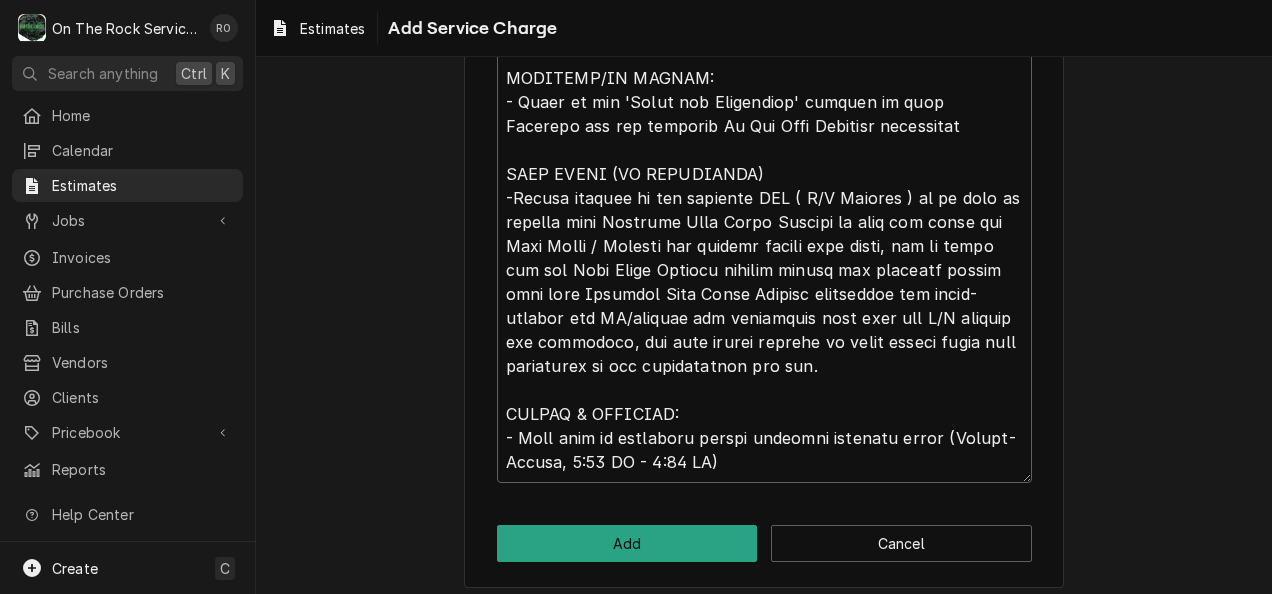 scroll, scrollTop: 996, scrollLeft: 0, axis: vertical 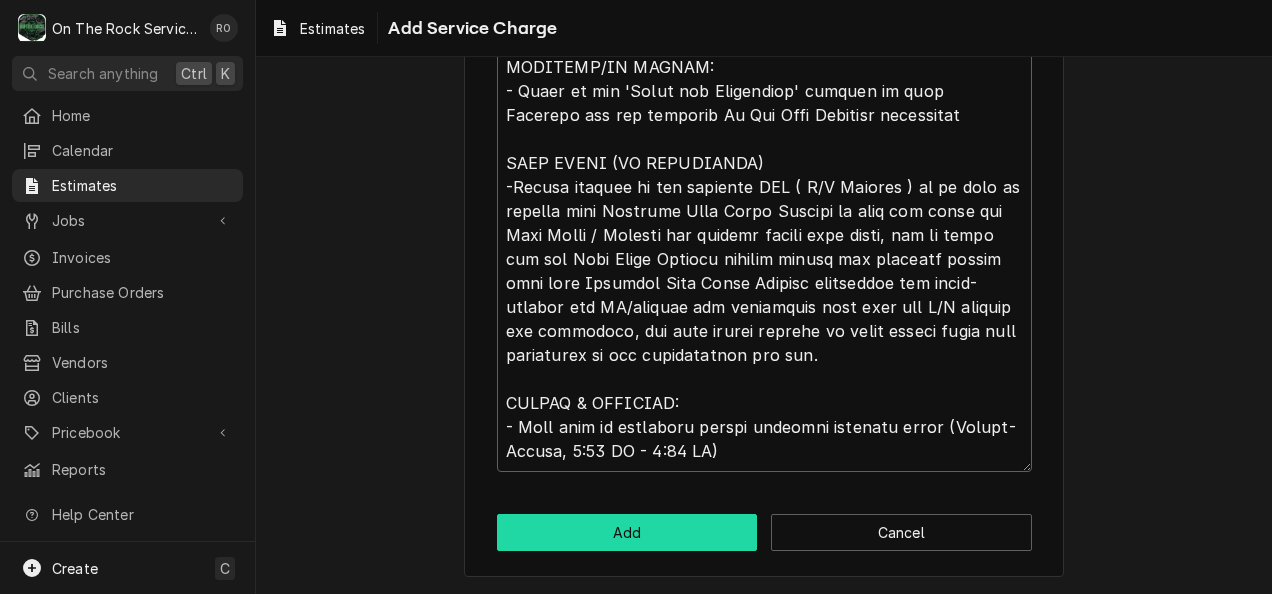 click on "Add" at bounding box center (627, 532) 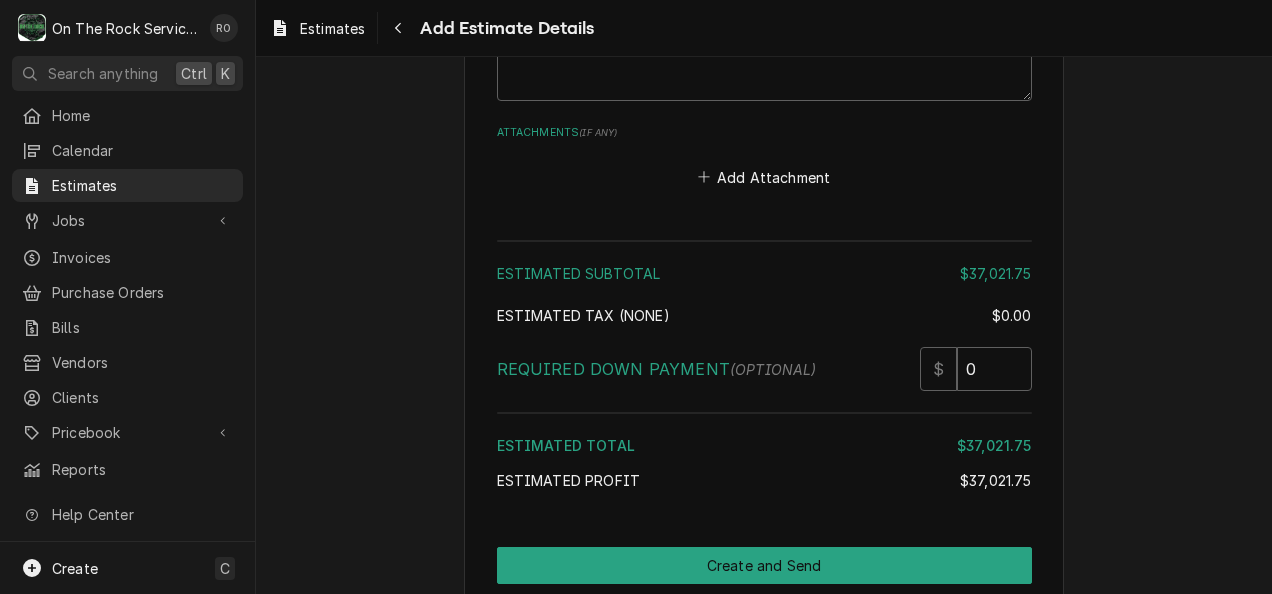 scroll, scrollTop: 3501, scrollLeft: 0, axis: vertical 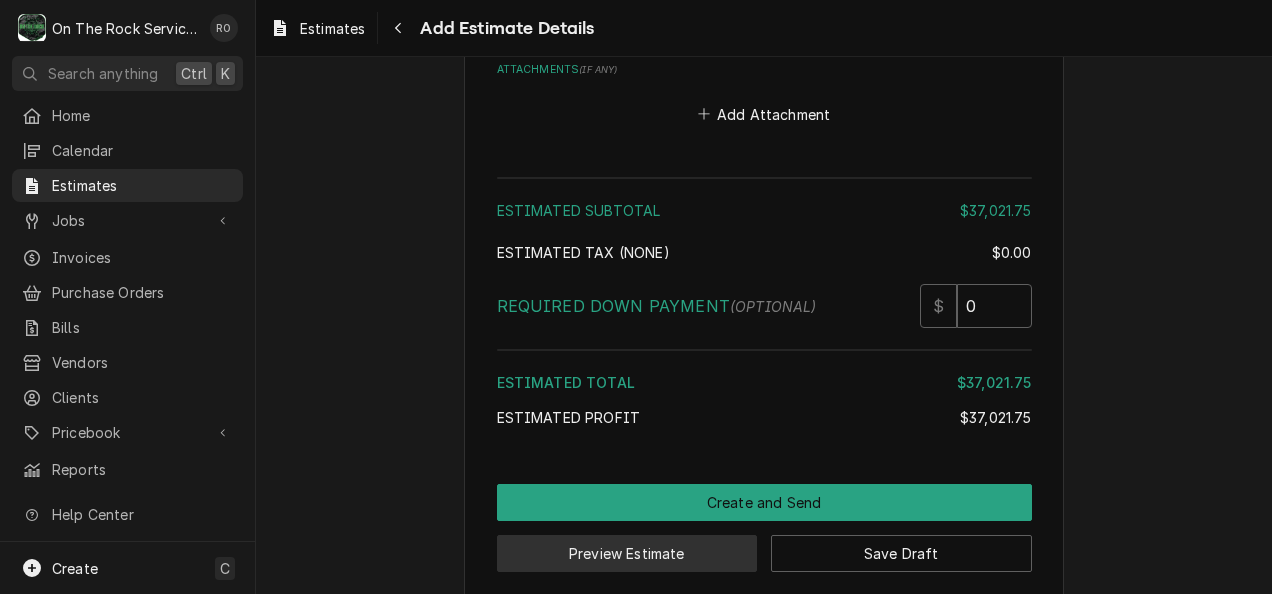 click on "Preview Estimate" at bounding box center (627, 553) 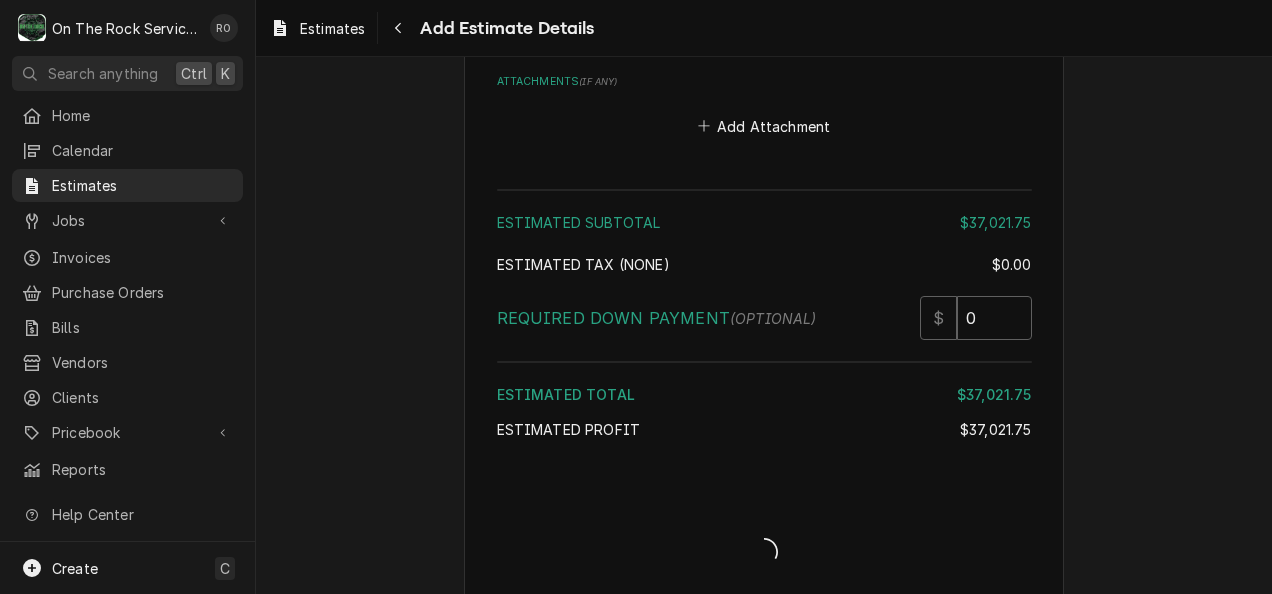 type on "x" 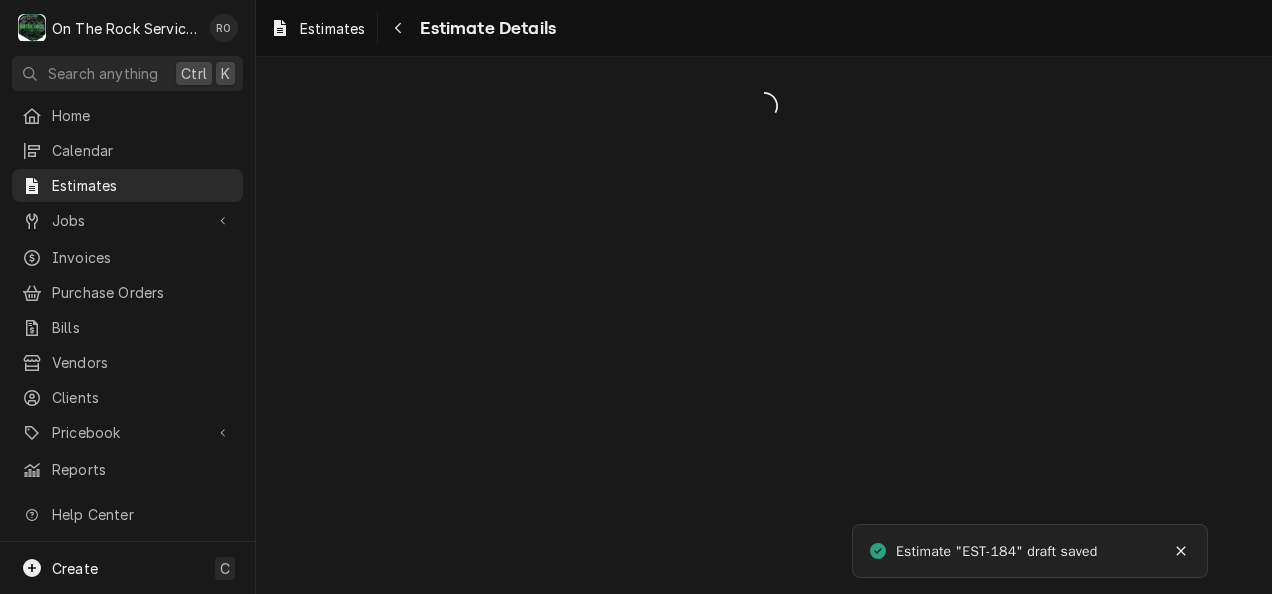 scroll, scrollTop: 0, scrollLeft: 0, axis: both 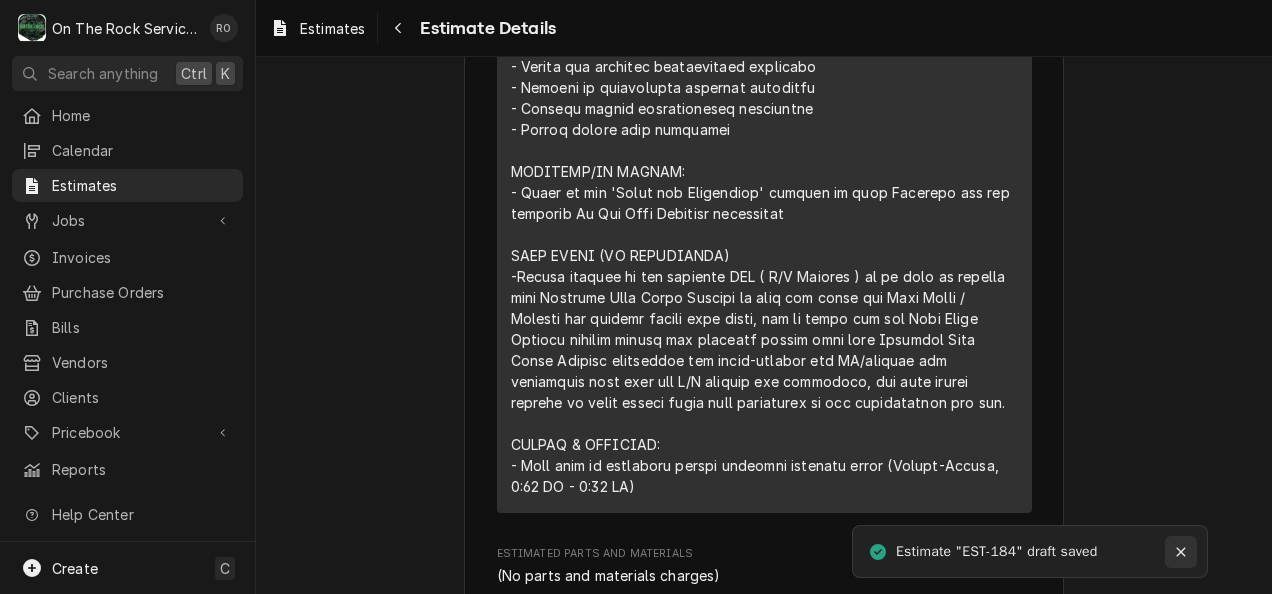 click 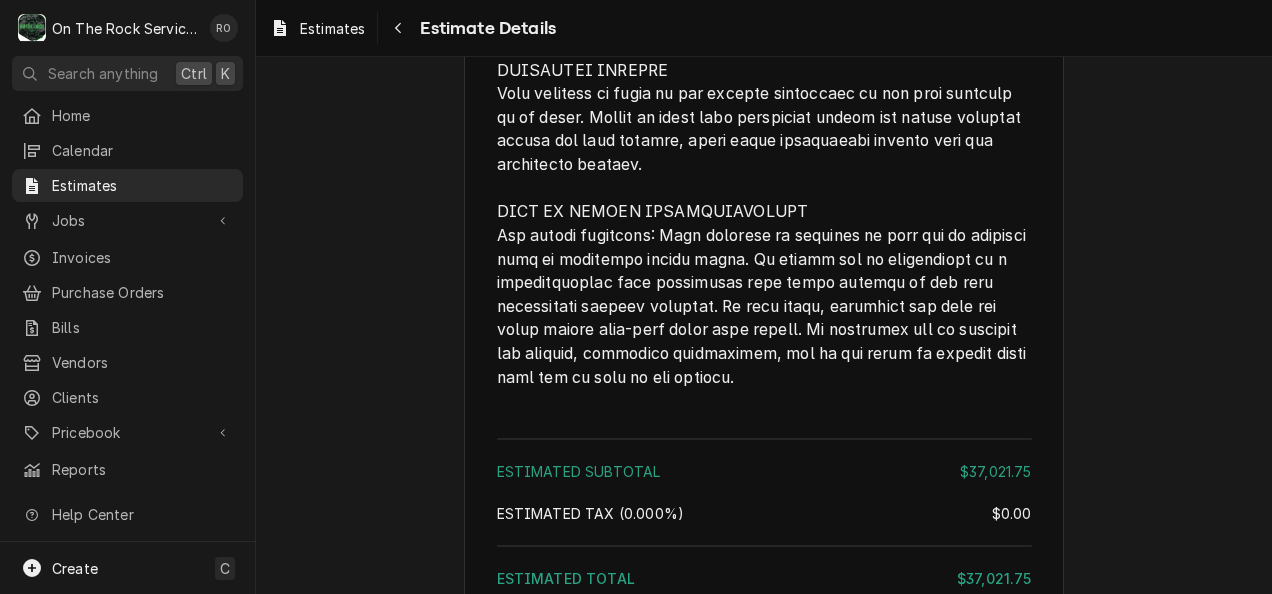 scroll, scrollTop: 3044, scrollLeft: 0, axis: vertical 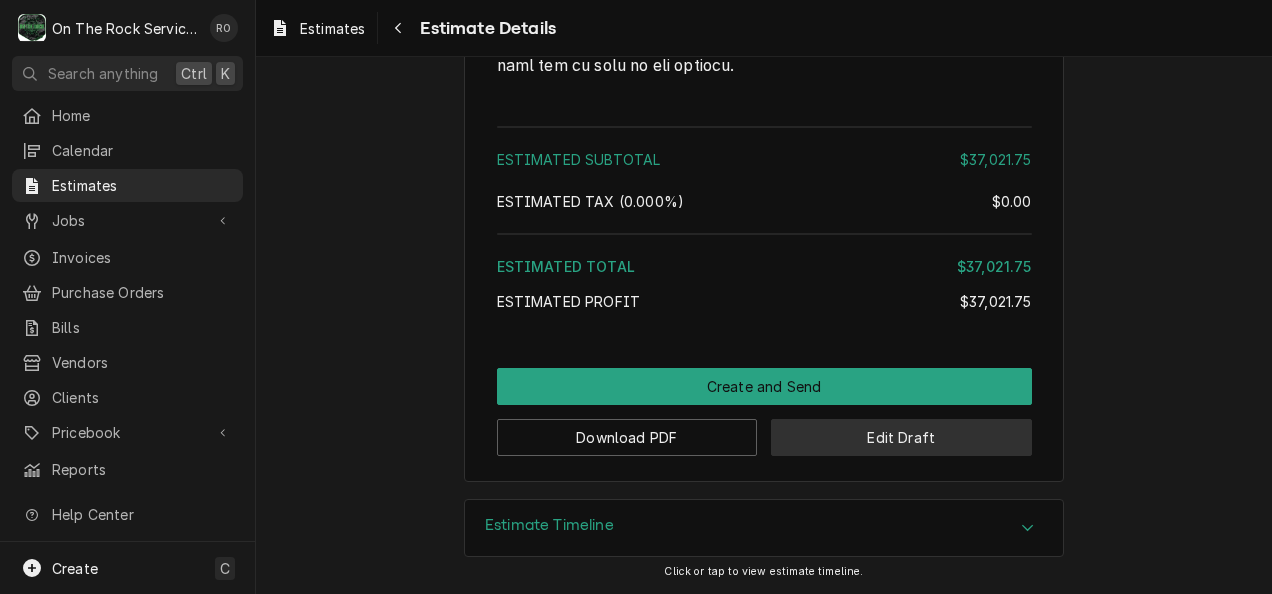 click on "Edit Draft" at bounding box center (901, 437) 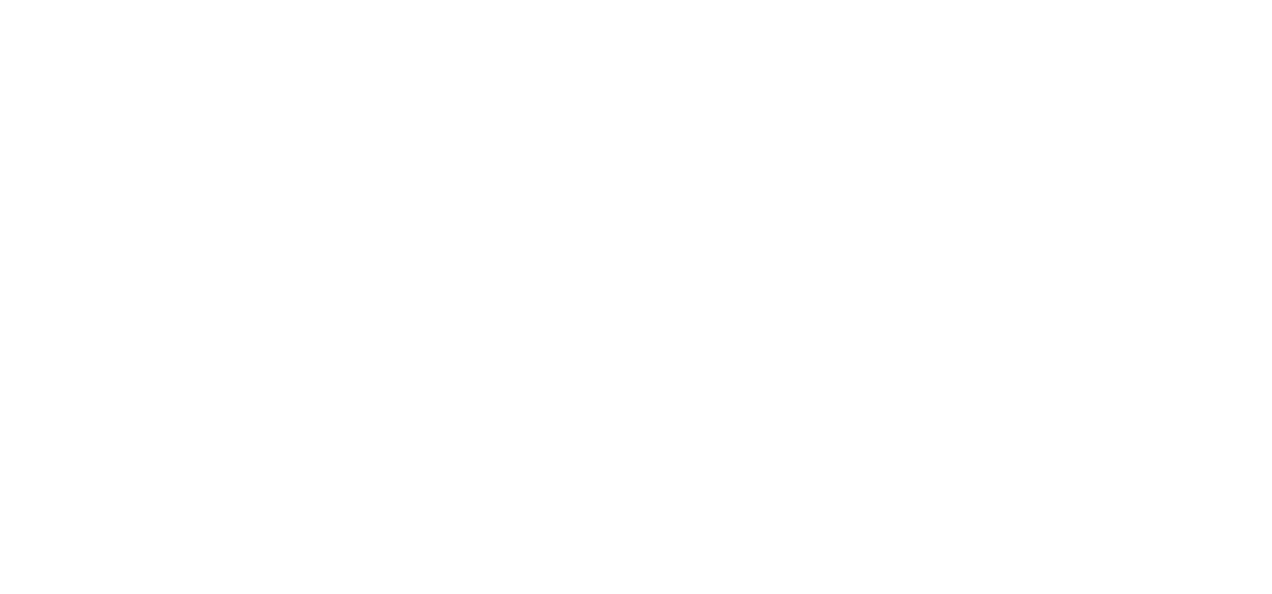 scroll, scrollTop: 0, scrollLeft: 0, axis: both 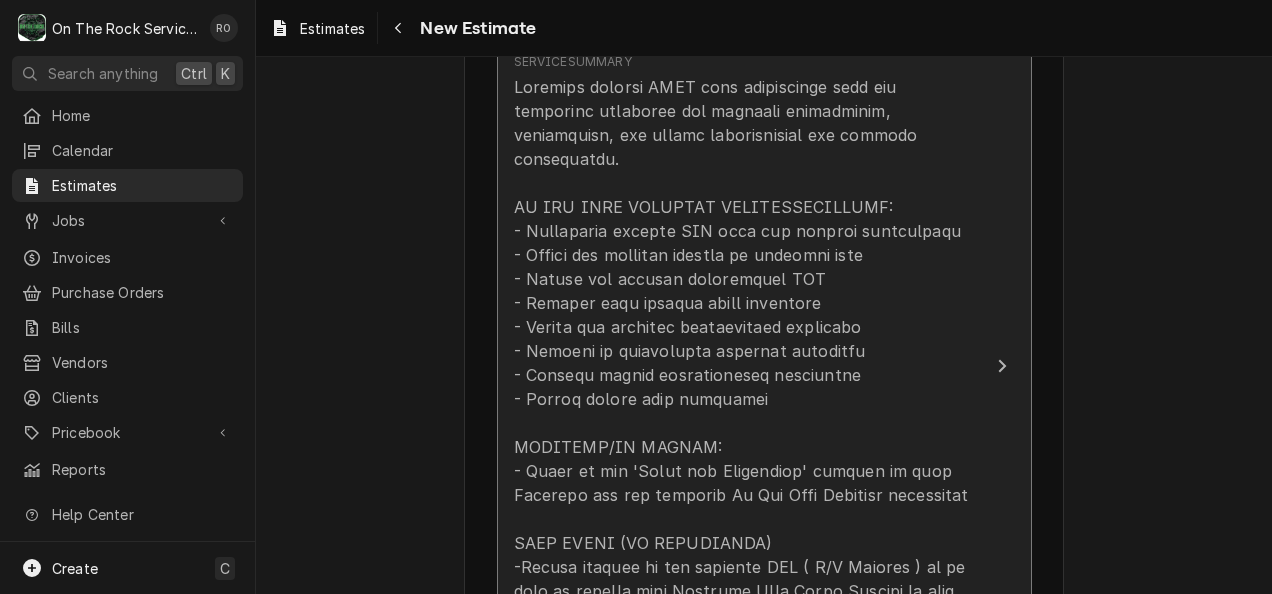 click at bounding box center (743, 471) 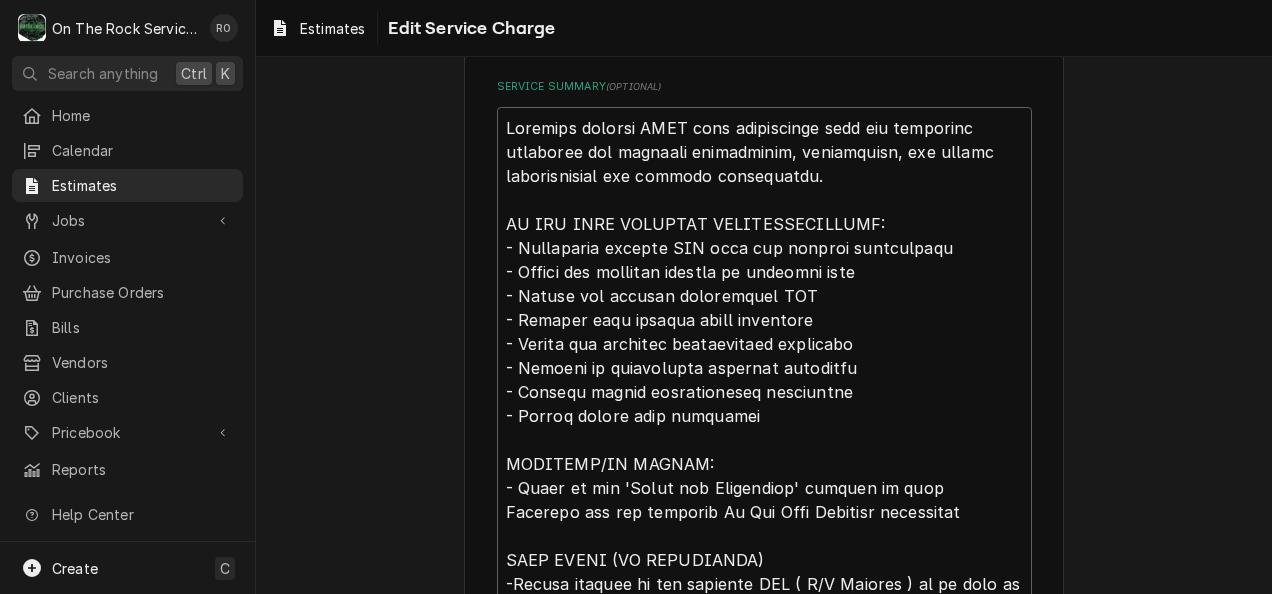 scroll, scrollTop: 596, scrollLeft: 0, axis: vertical 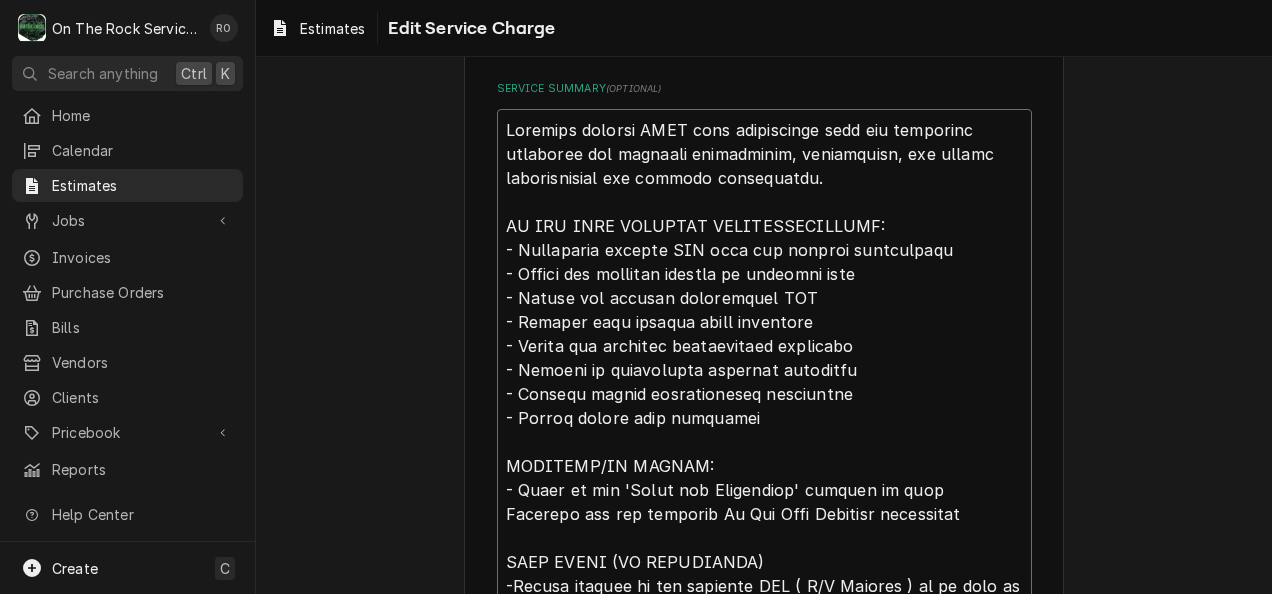 drag, startPoint x: 772, startPoint y: 389, endPoint x: 876, endPoint y: 465, distance: 128.80994 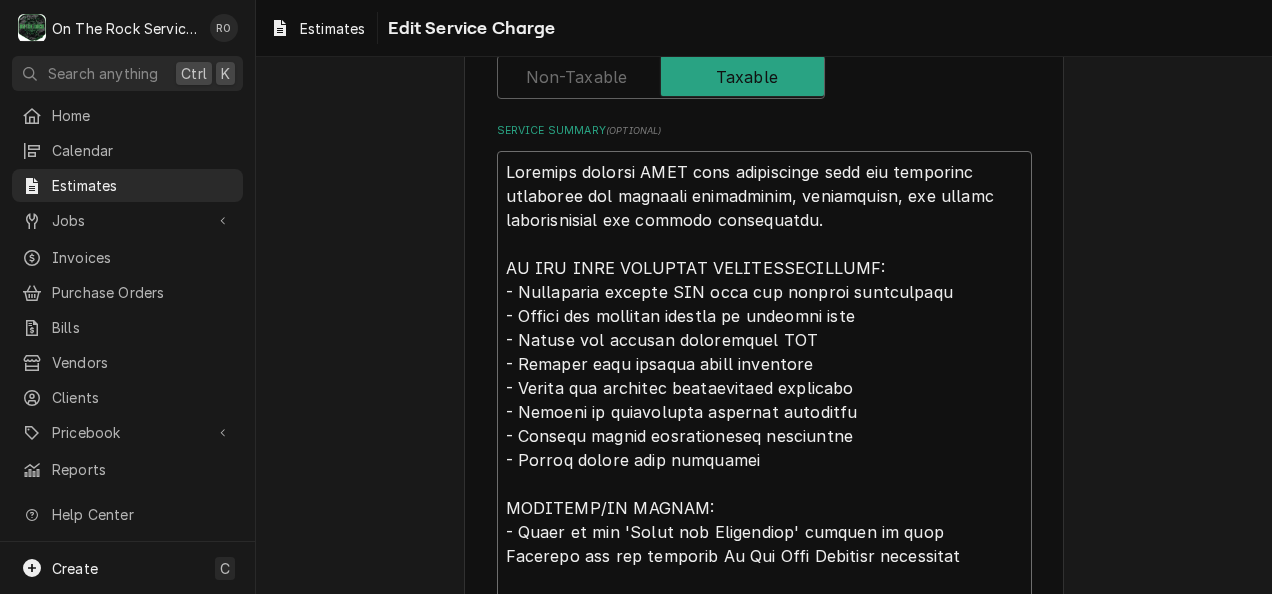 scroll, scrollTop: 521, scrollLeft: 0, axis: vertical 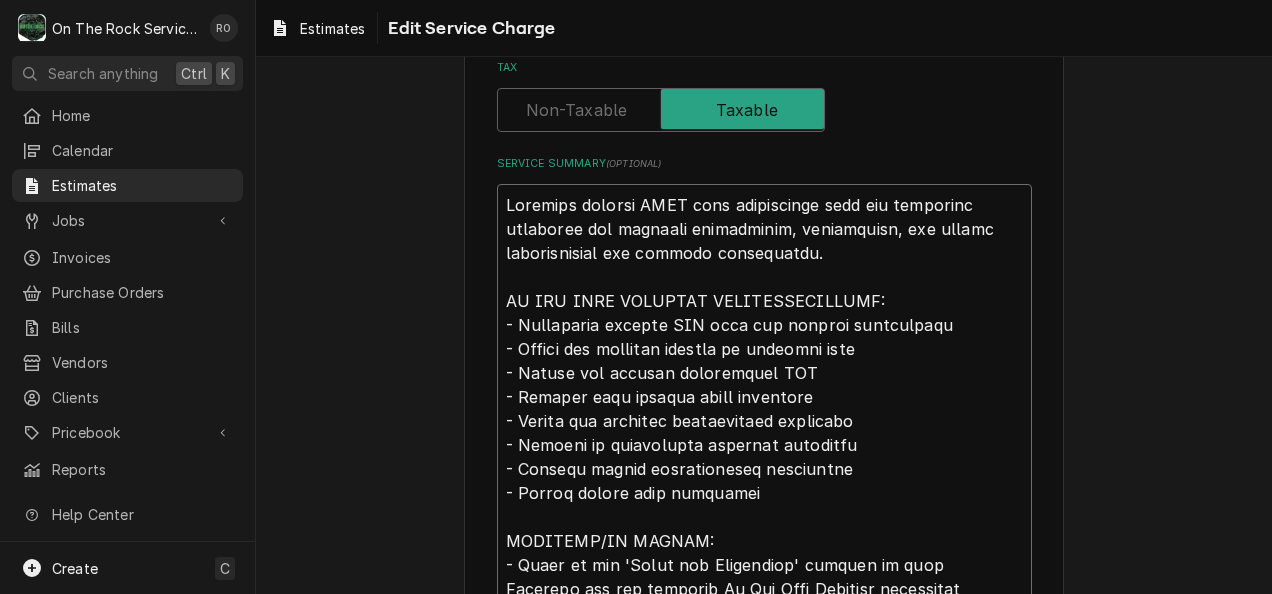 click on "Service Summary  ( optional )" at bounding box center (764, 565) 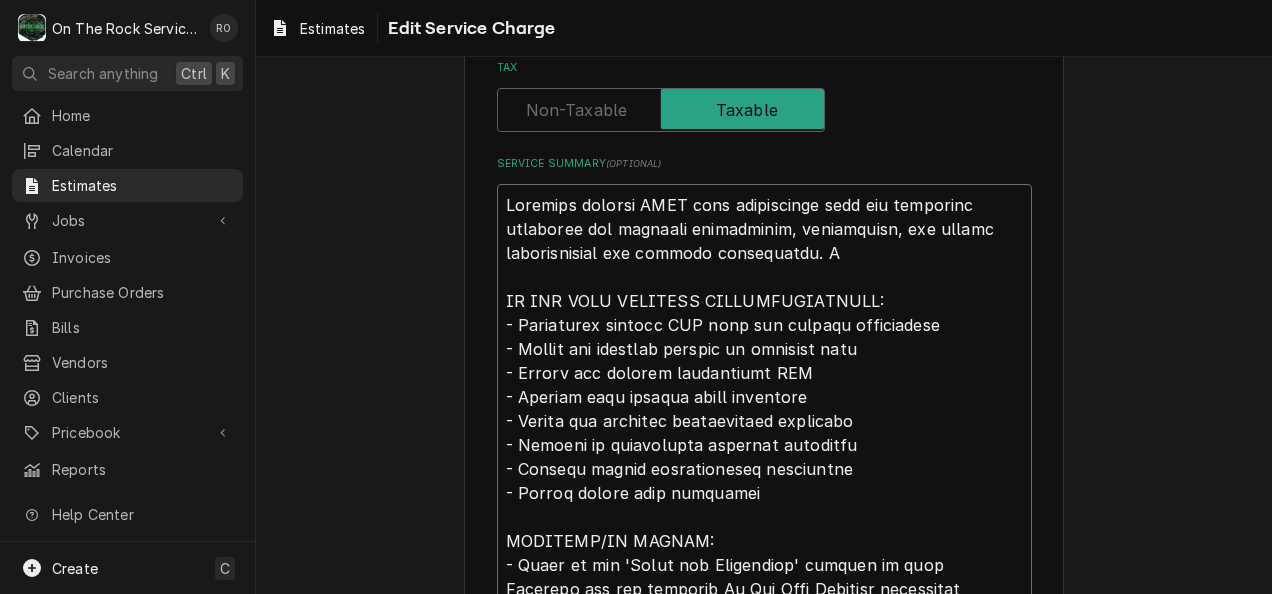 type on "x" 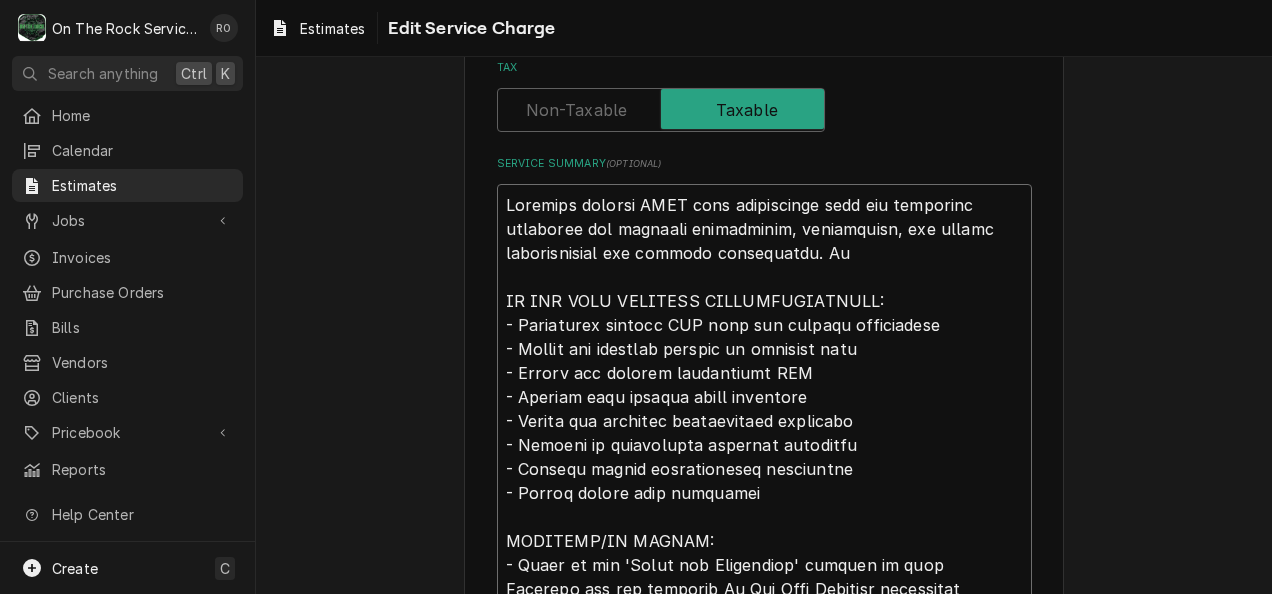 type on "x" 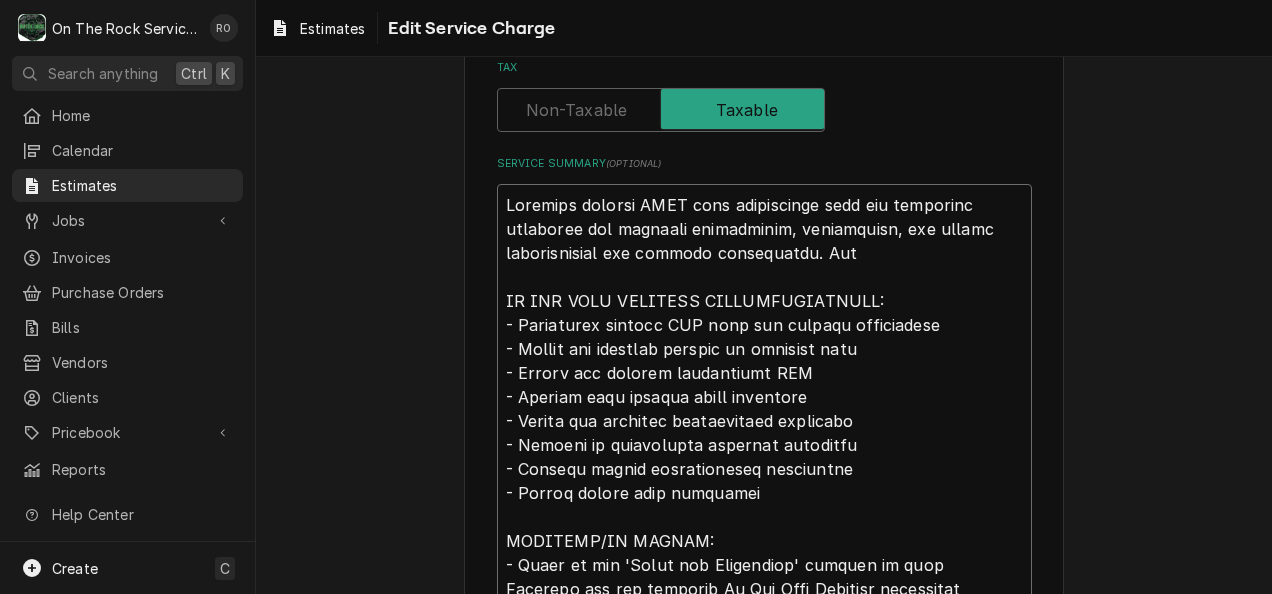 type on "x" 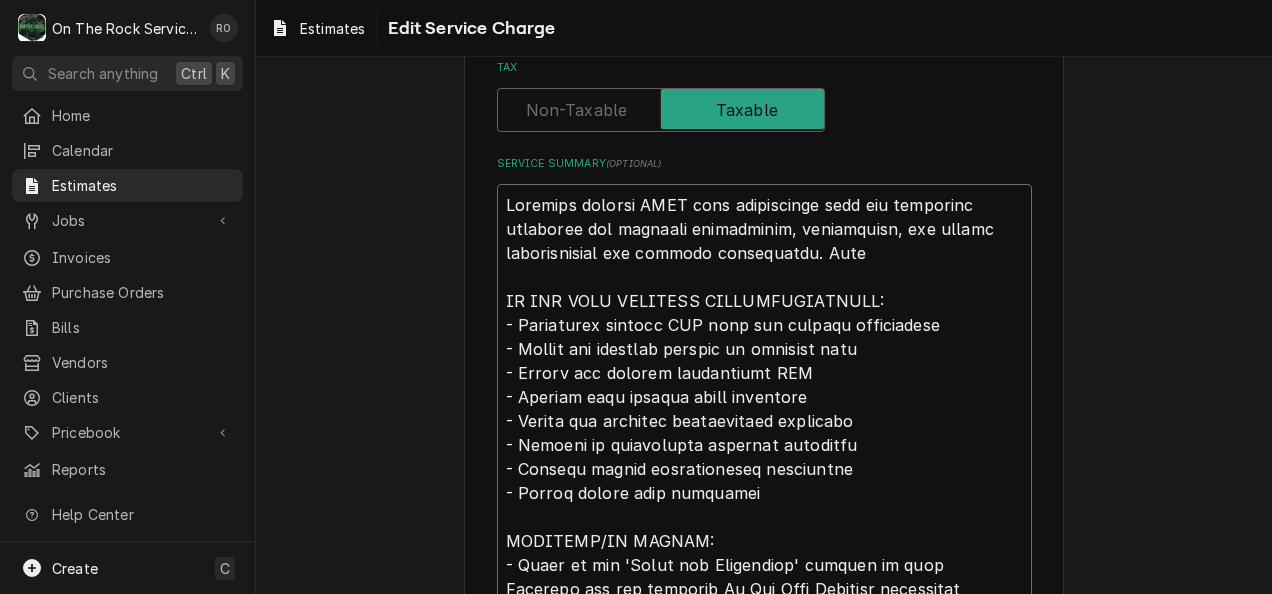 type on "x" 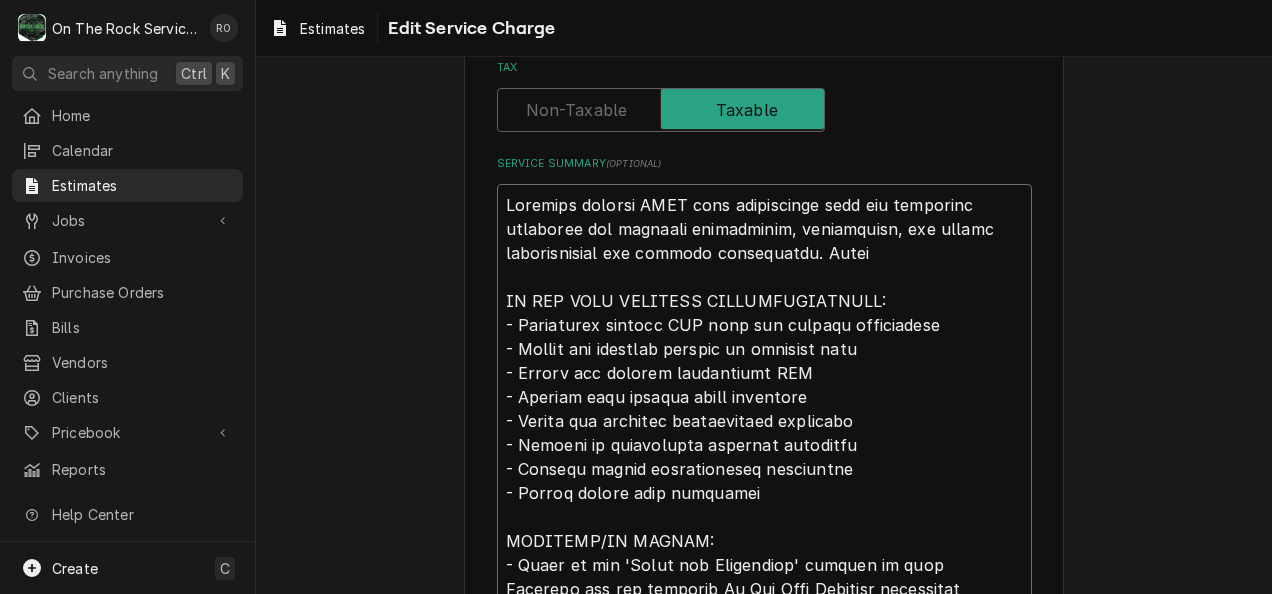type on "x" 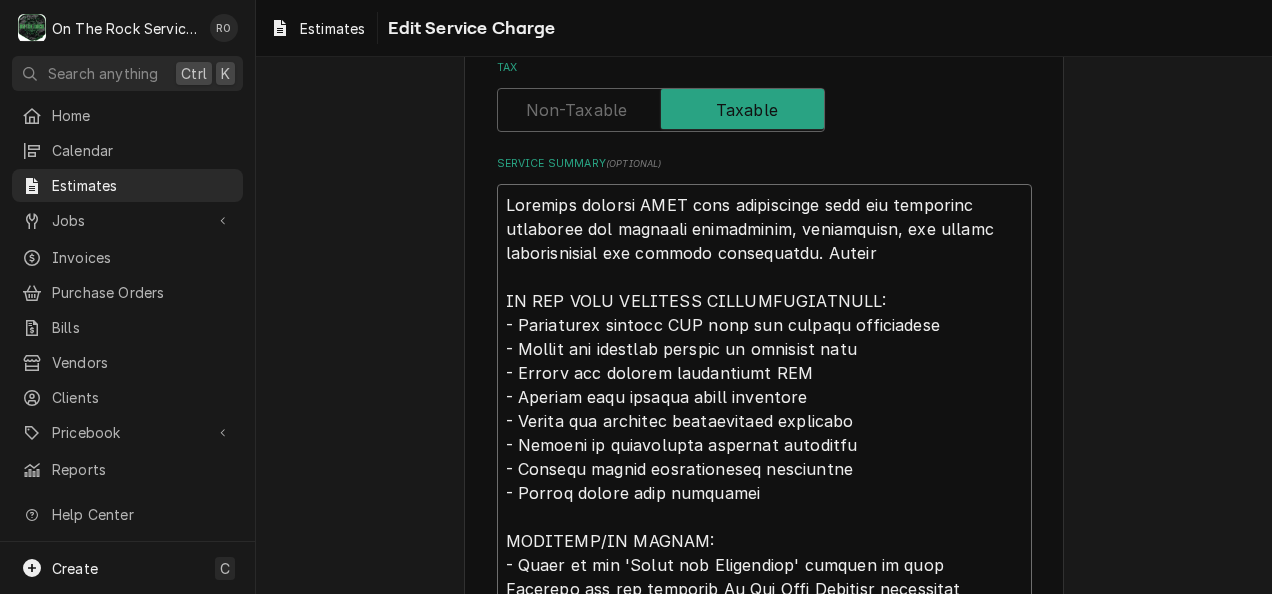 type on "x" 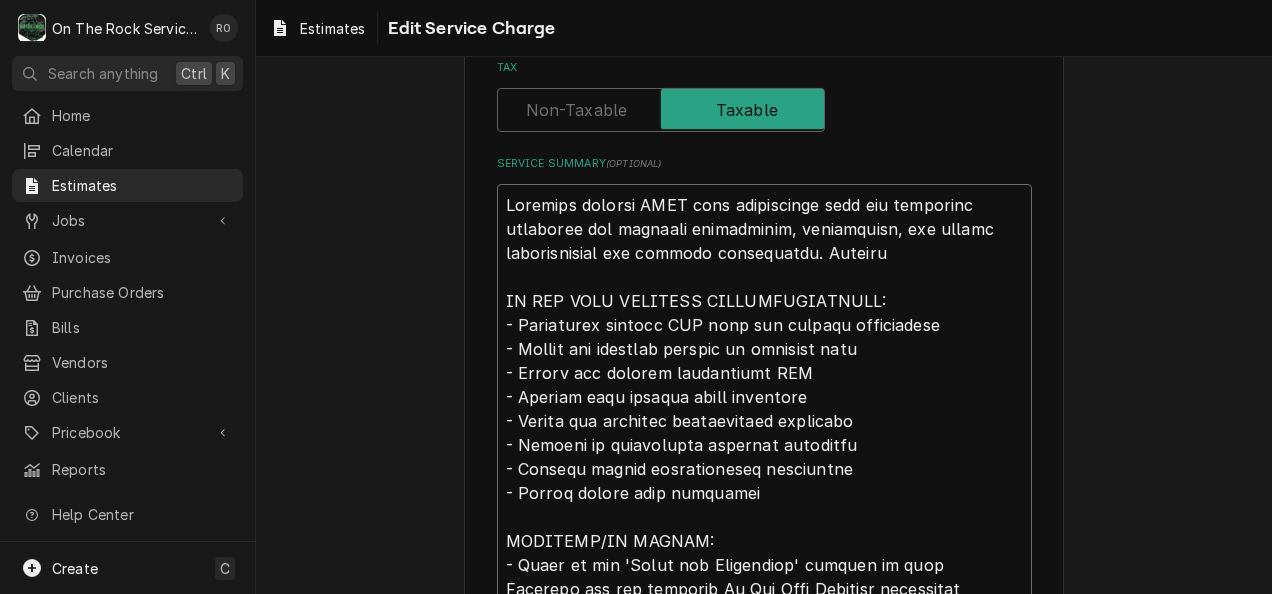 type on "x" 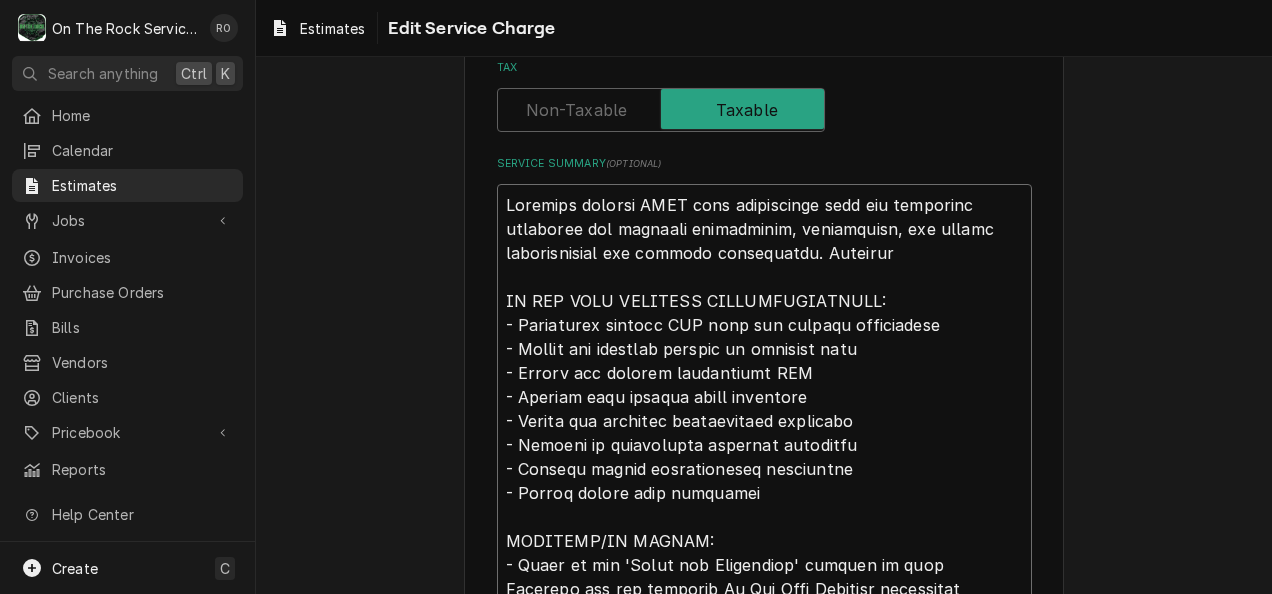 type on "x" 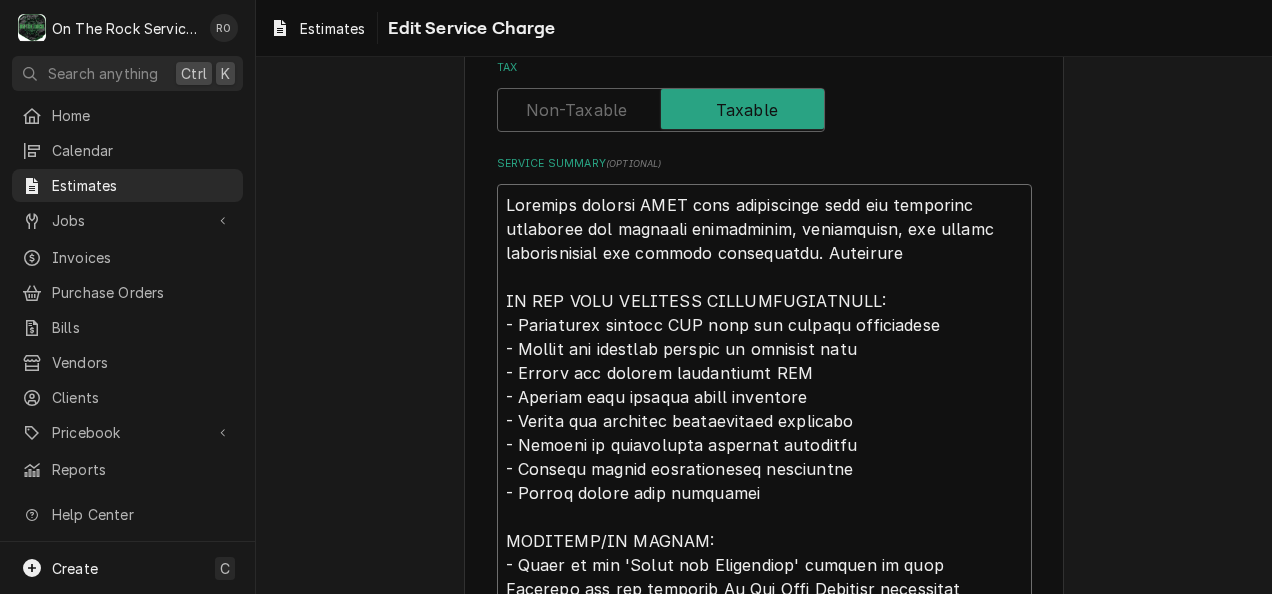 type on "x" 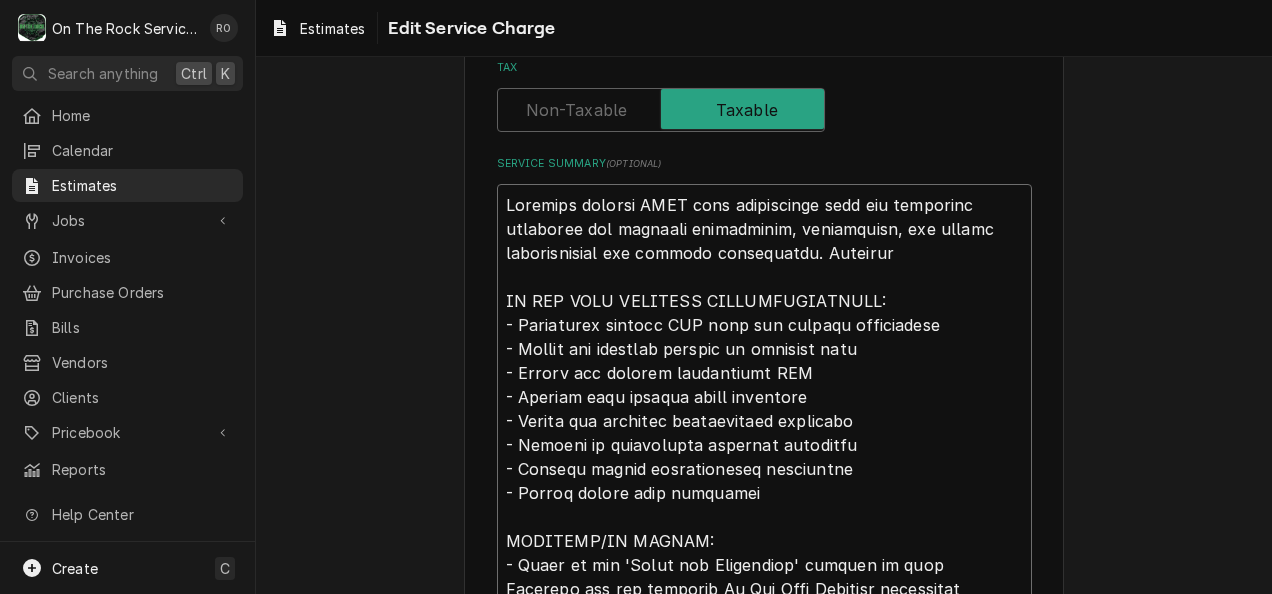 type on "x" 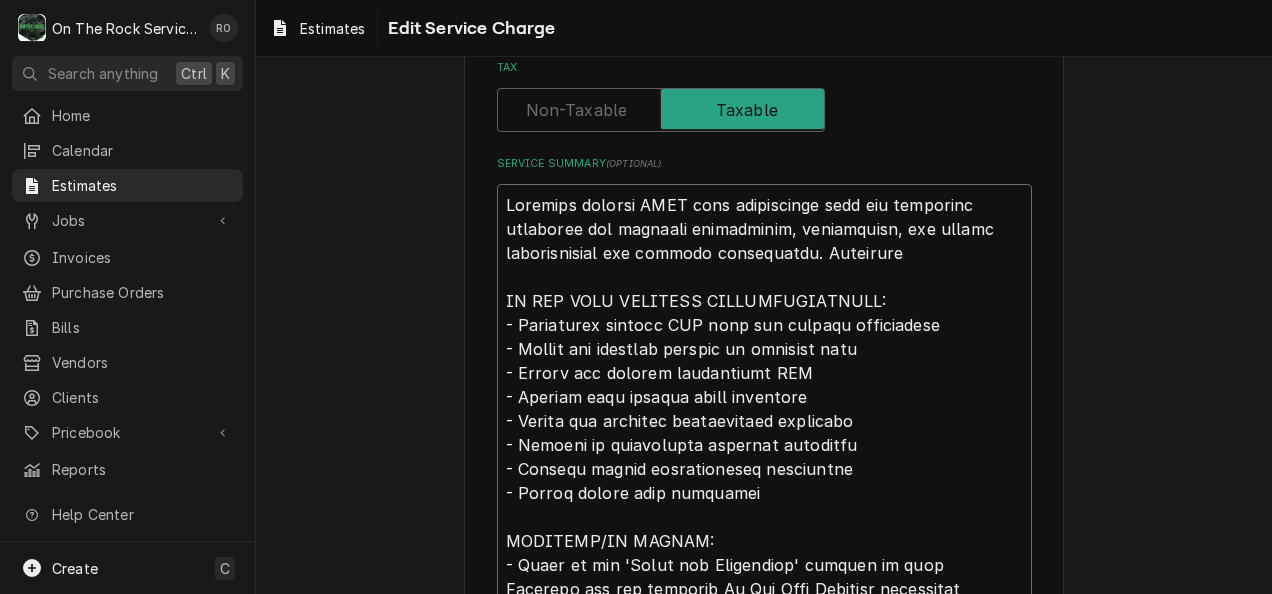 type on "x" 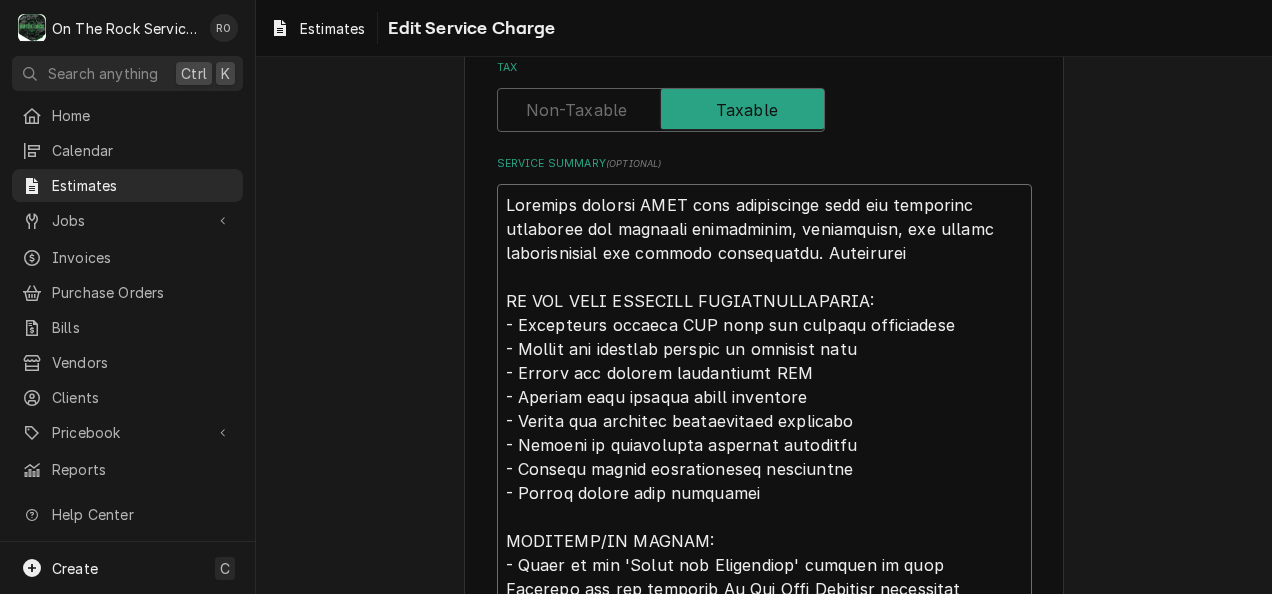 type on "x" 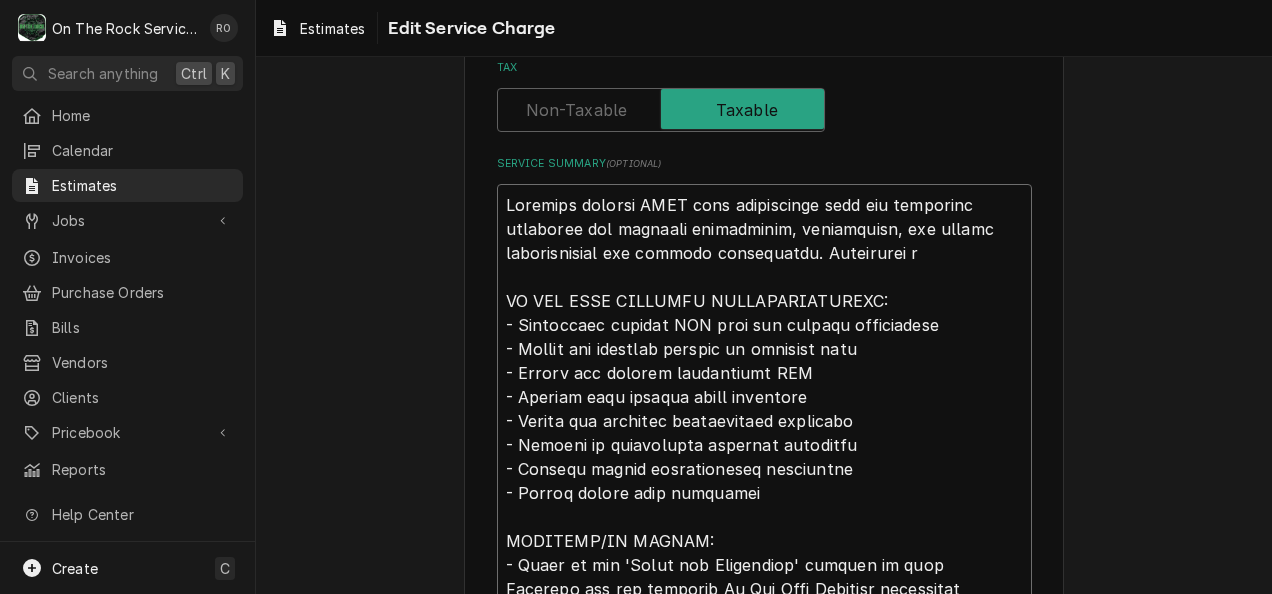 type on "x" 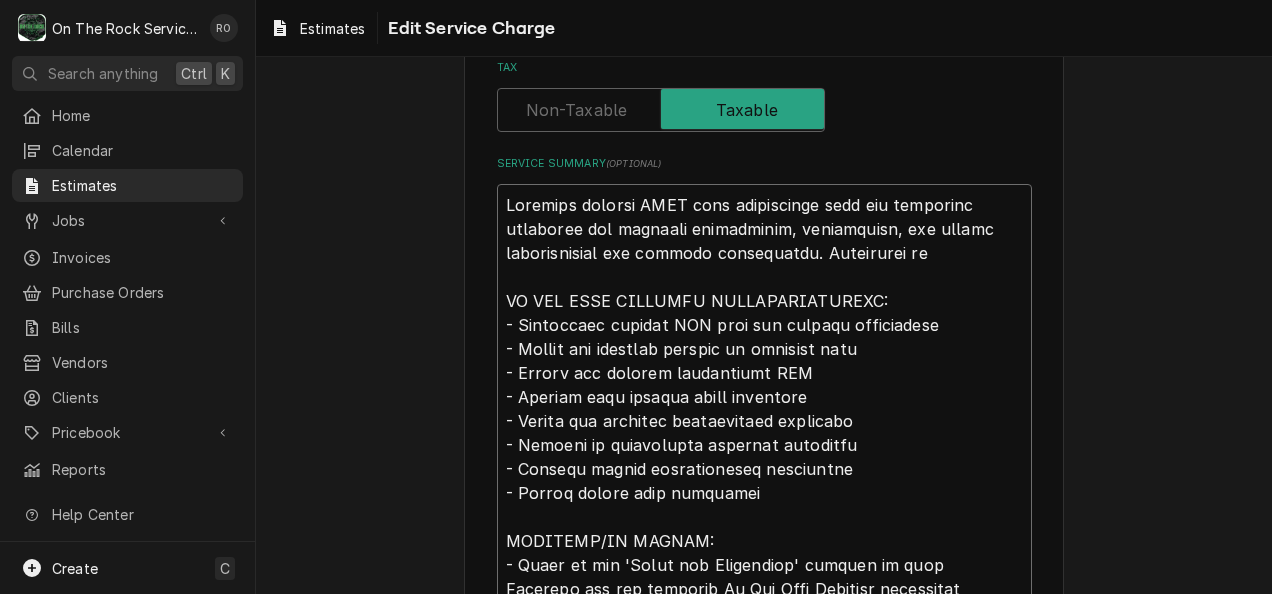 type on "x" 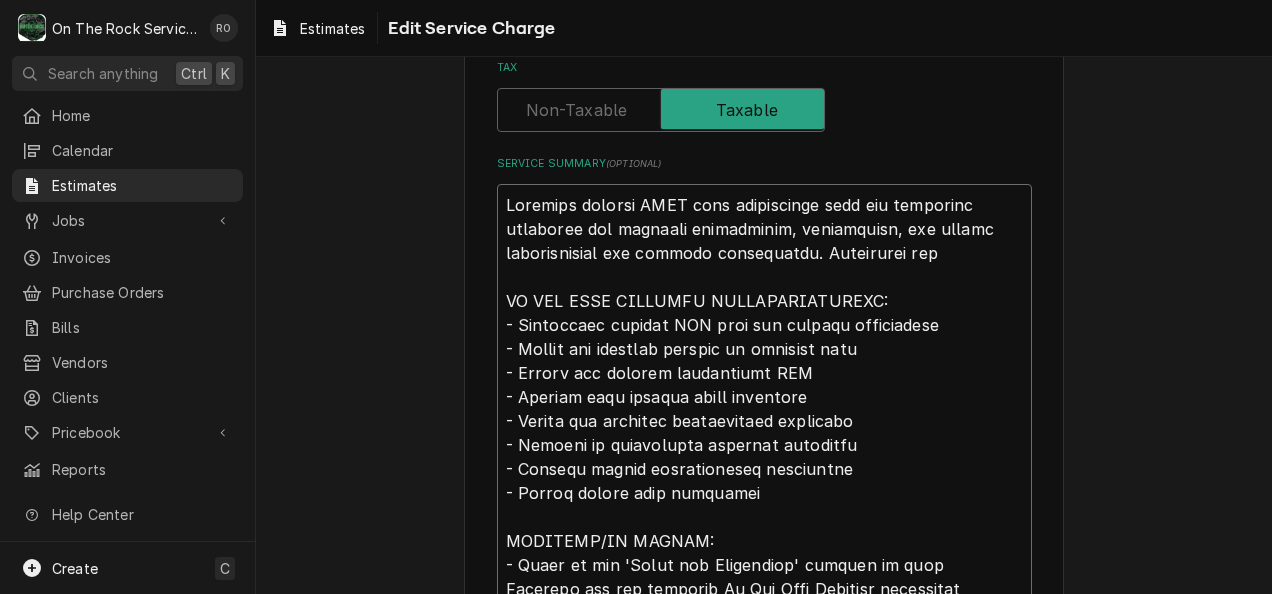 type on "x" 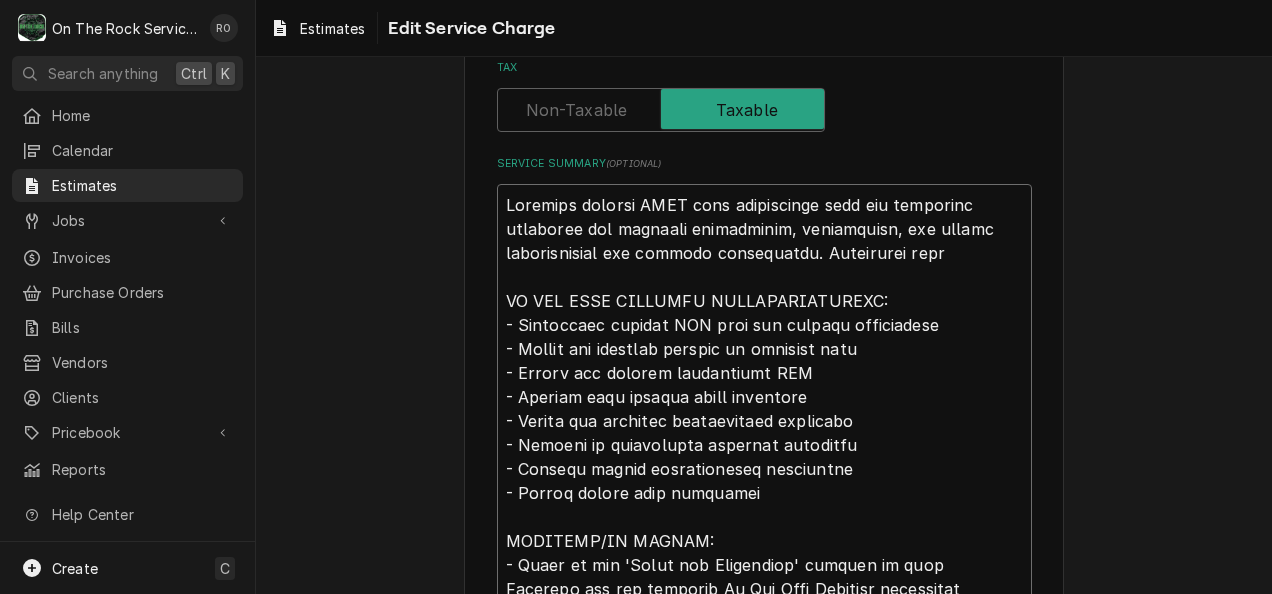 type on "x" 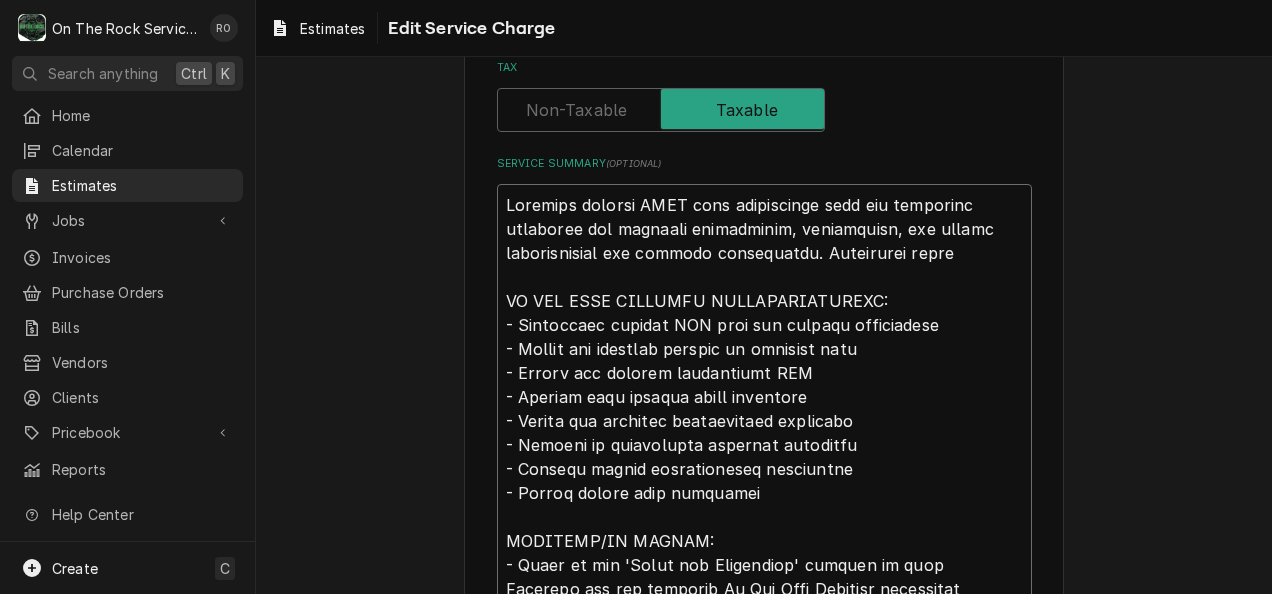 type on "x" 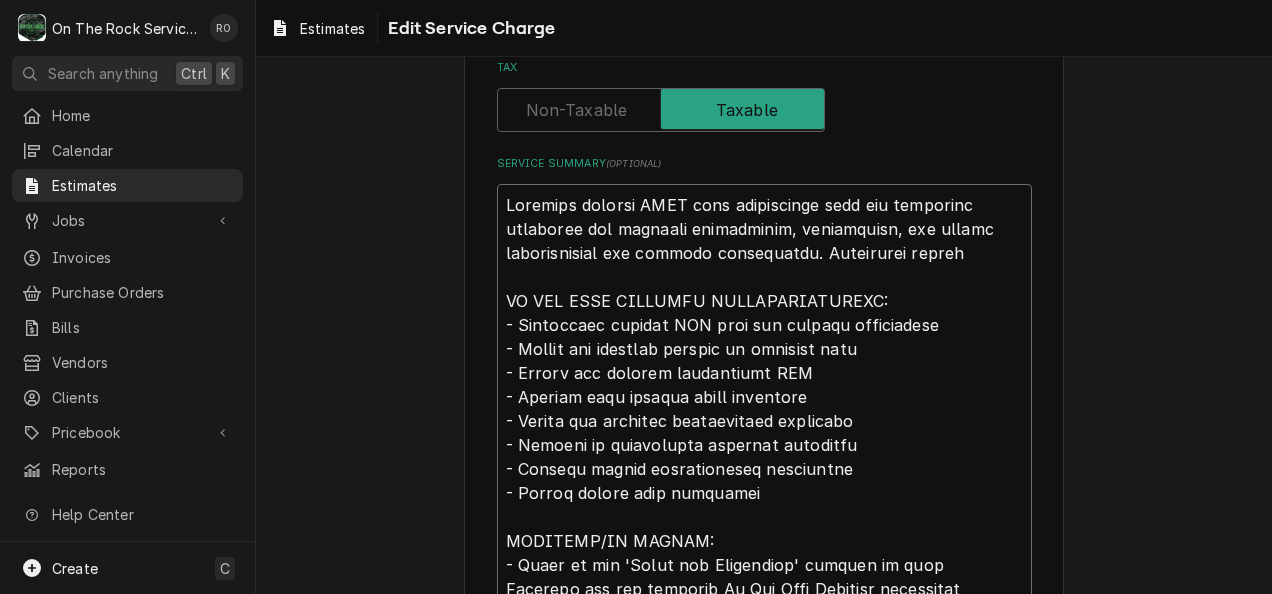 type on "x" 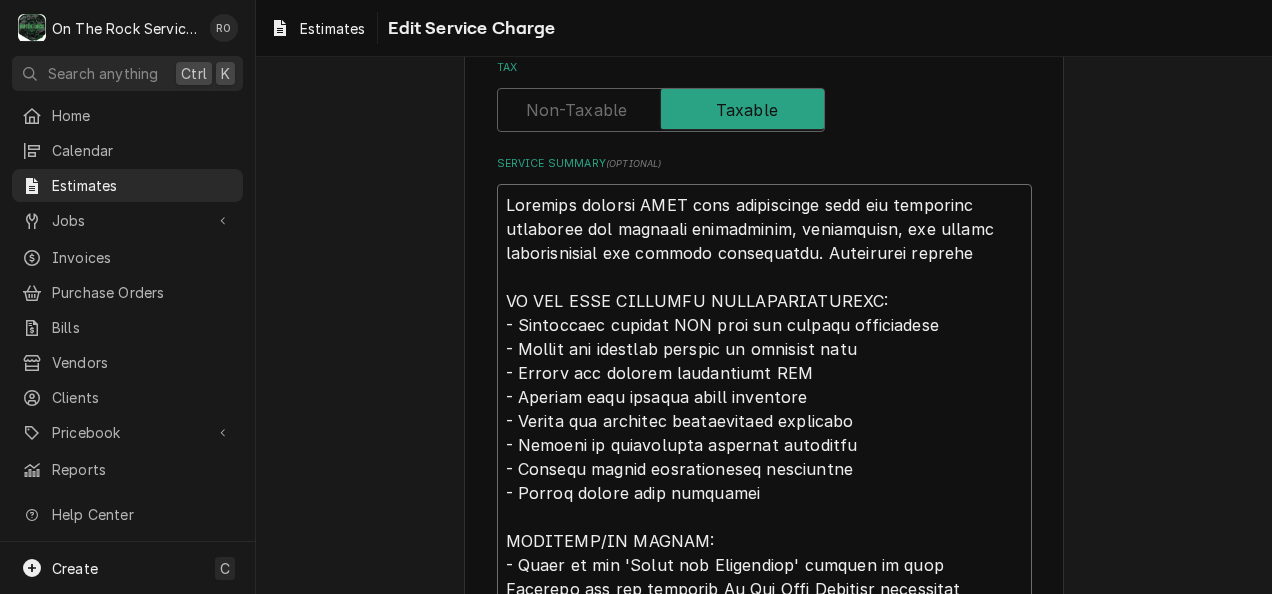 type on "x" 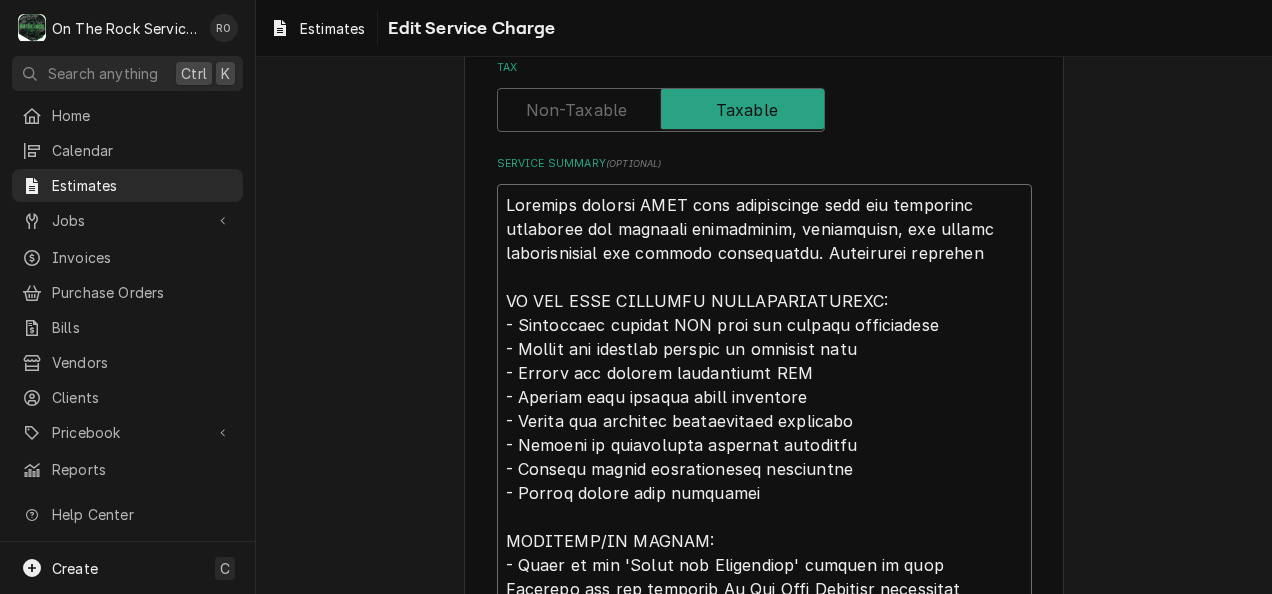 type on "x" 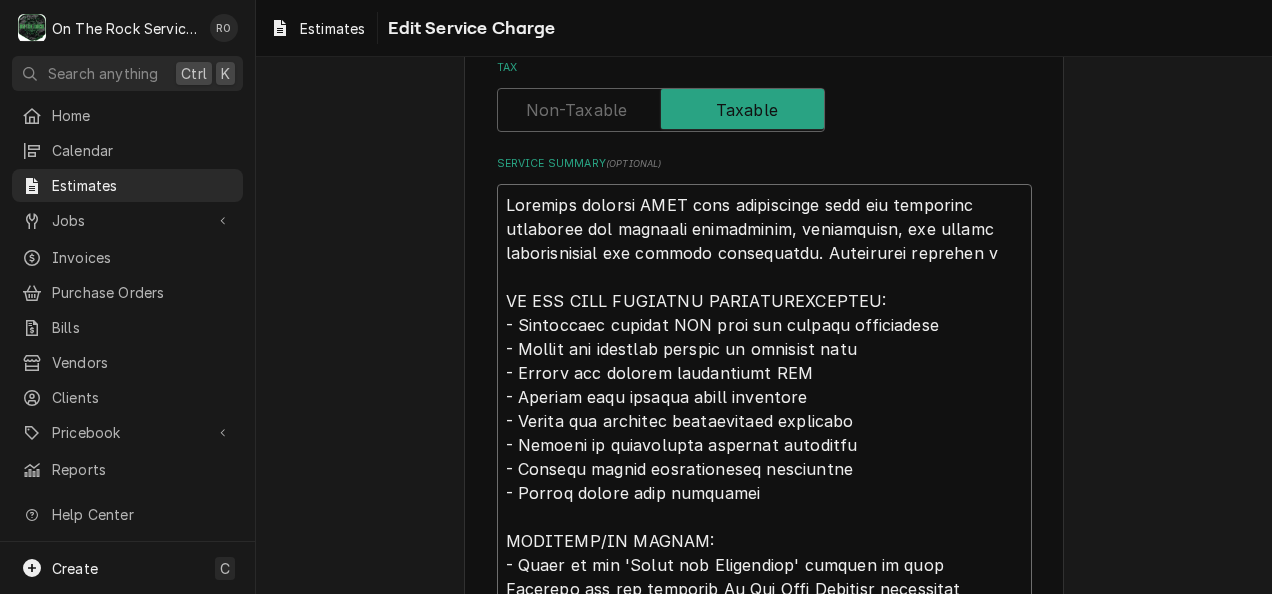 type on "x" 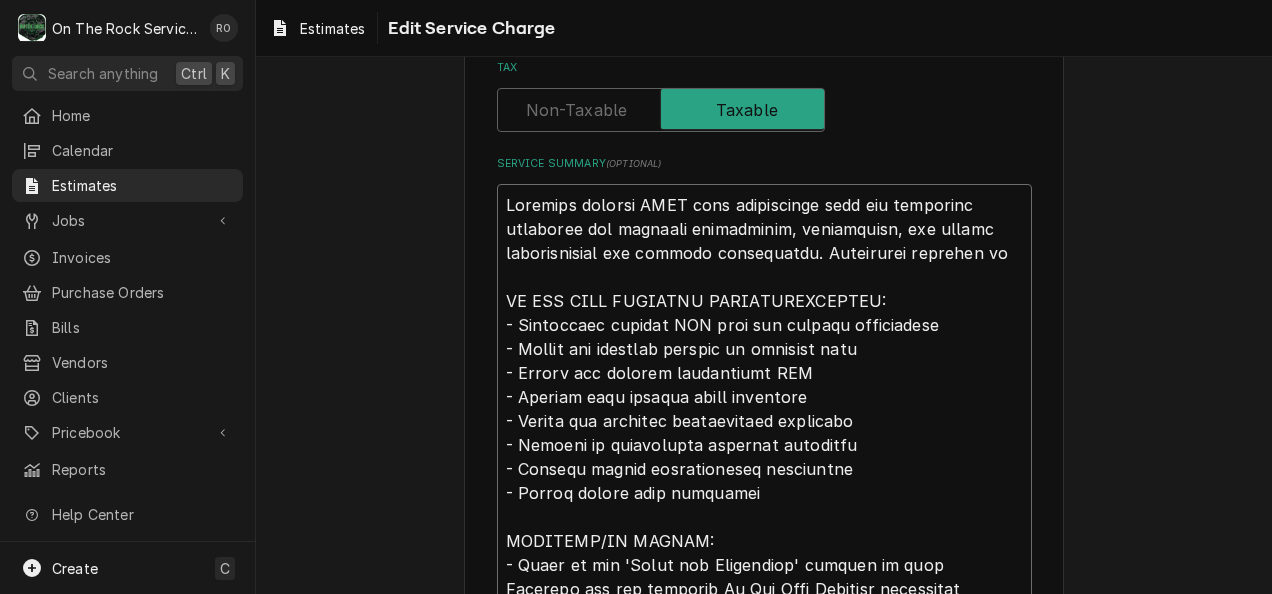 type on "x" 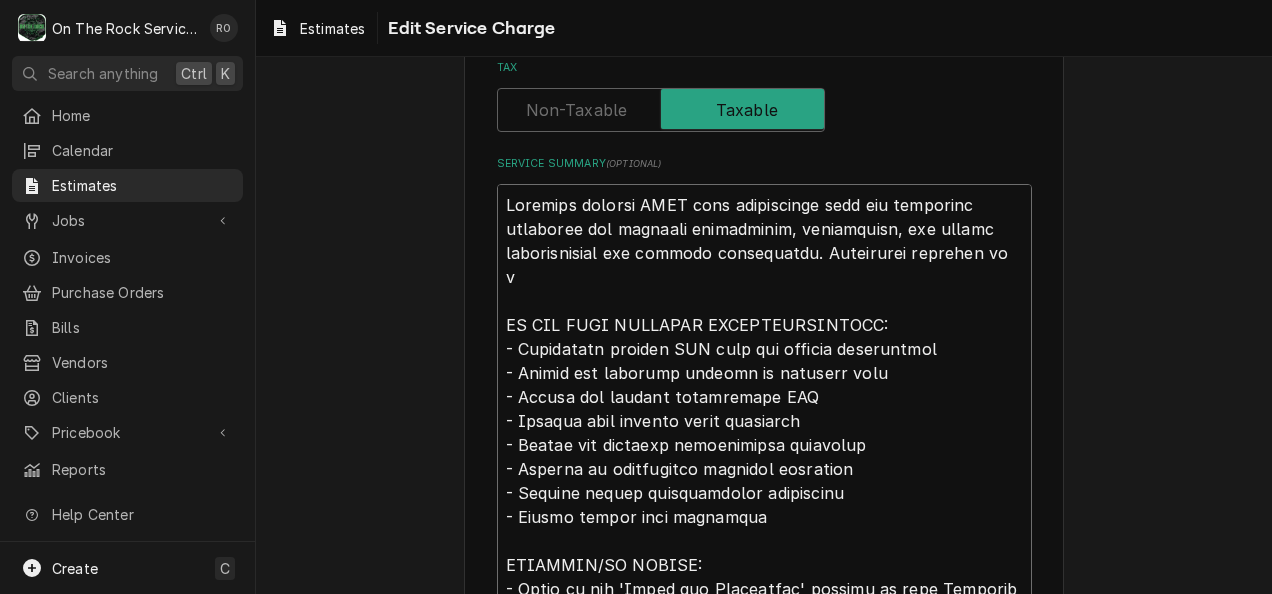 type on "x" 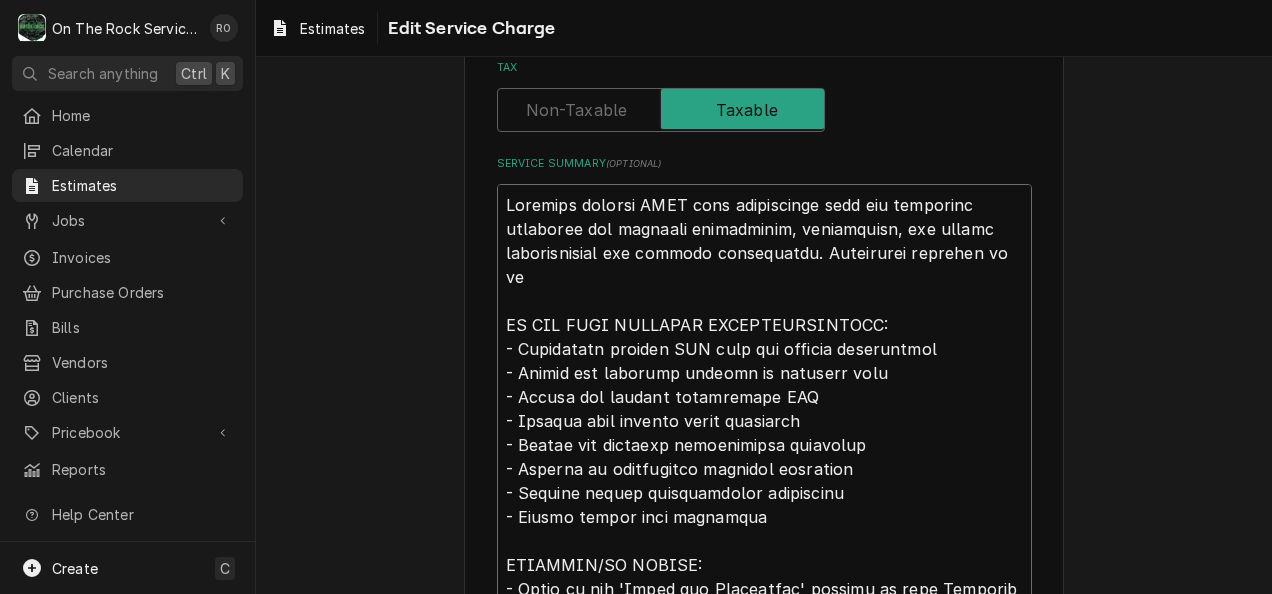type on "x" 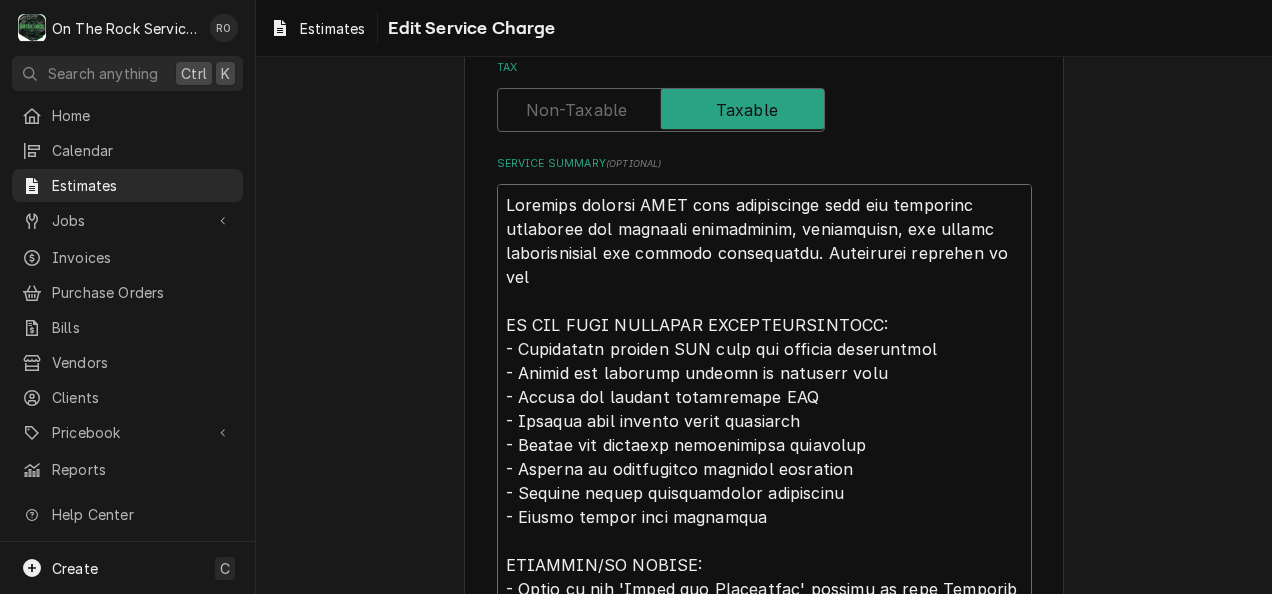 type on "x" 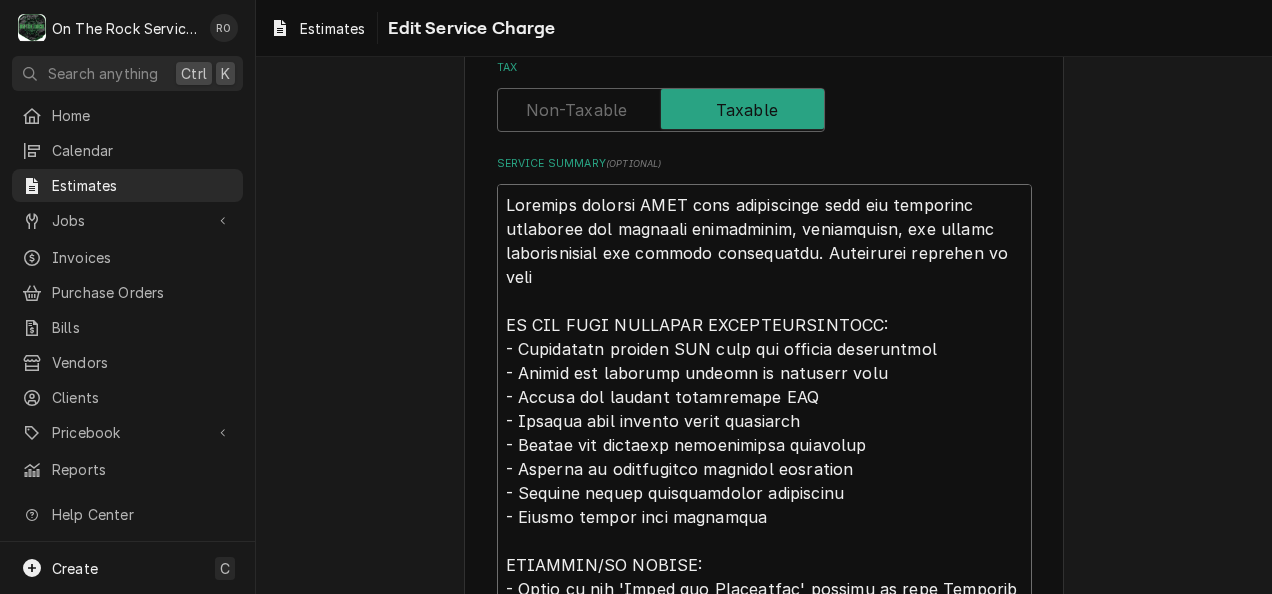 type on "x" 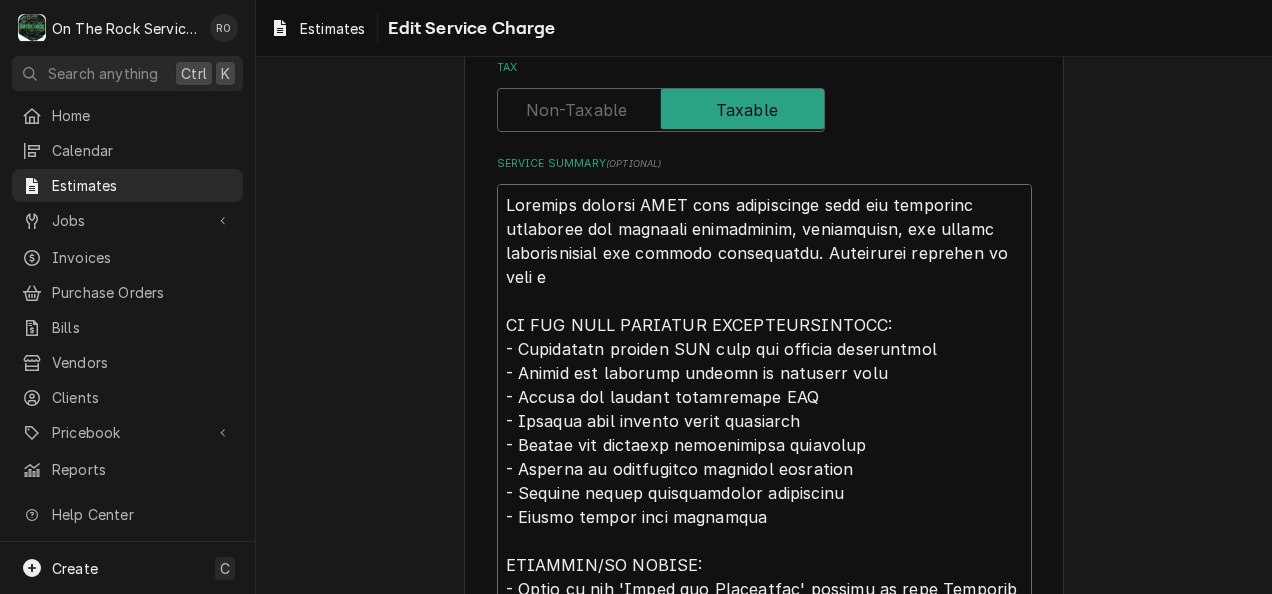 type on "x" 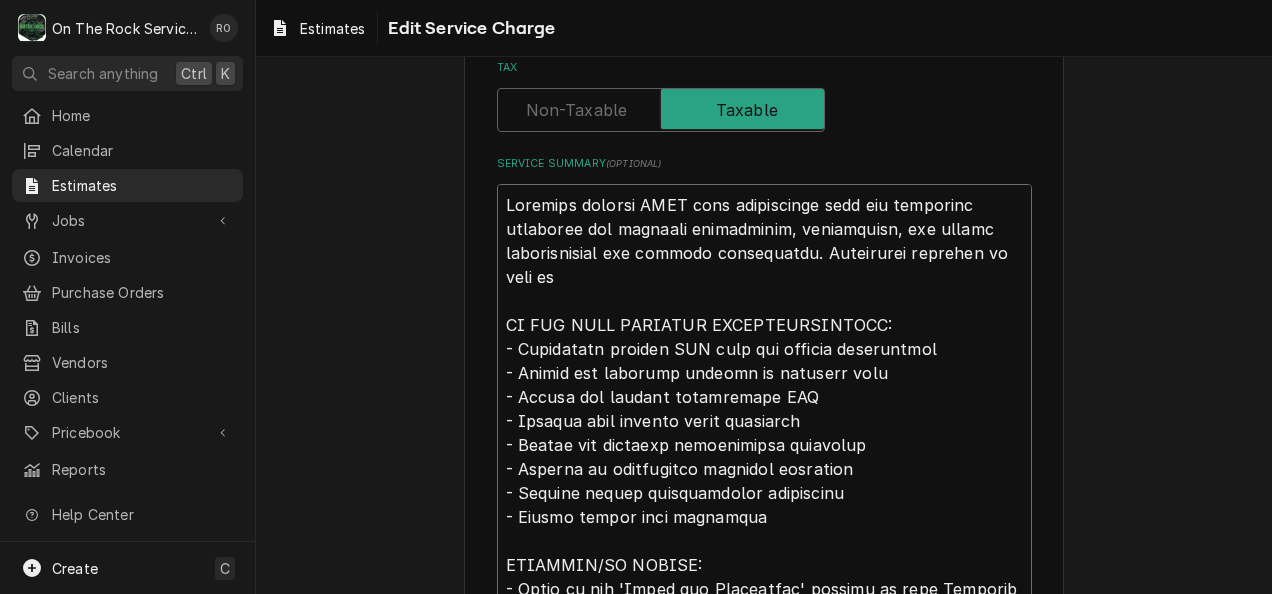 type on "x" 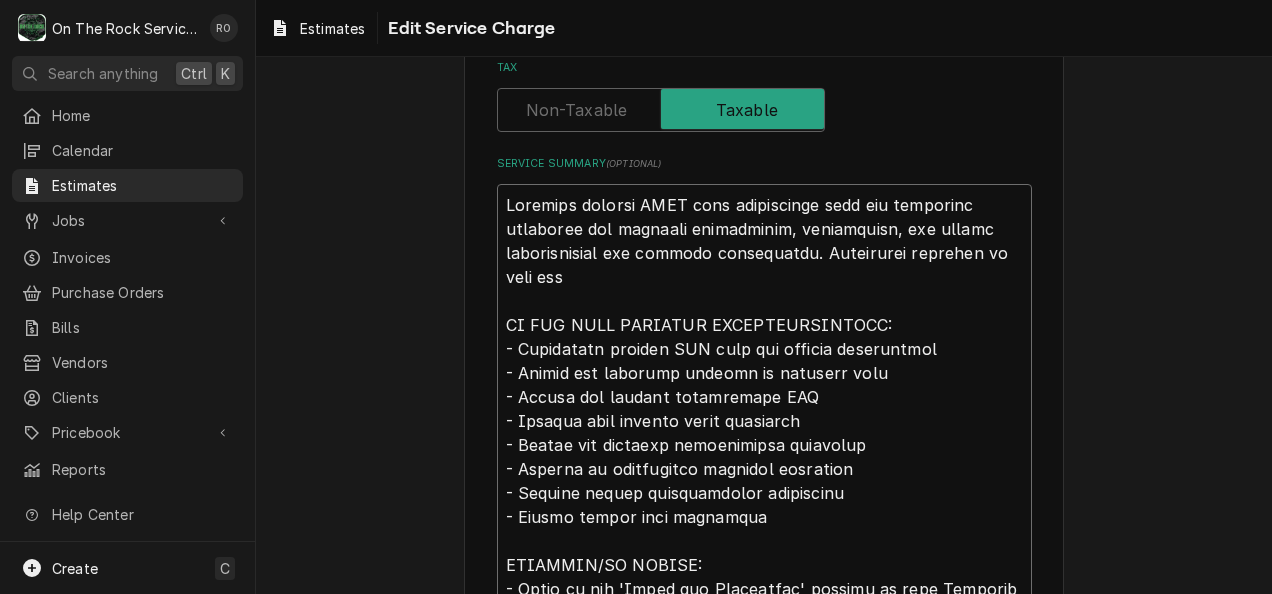 type on "x" 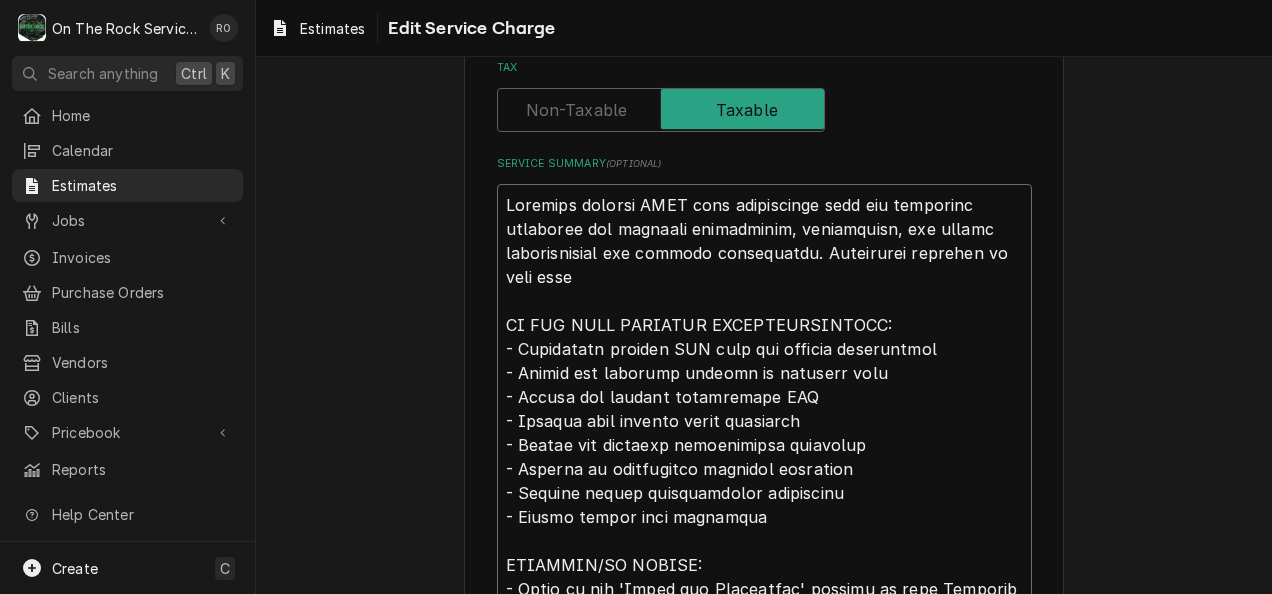 type on "x" 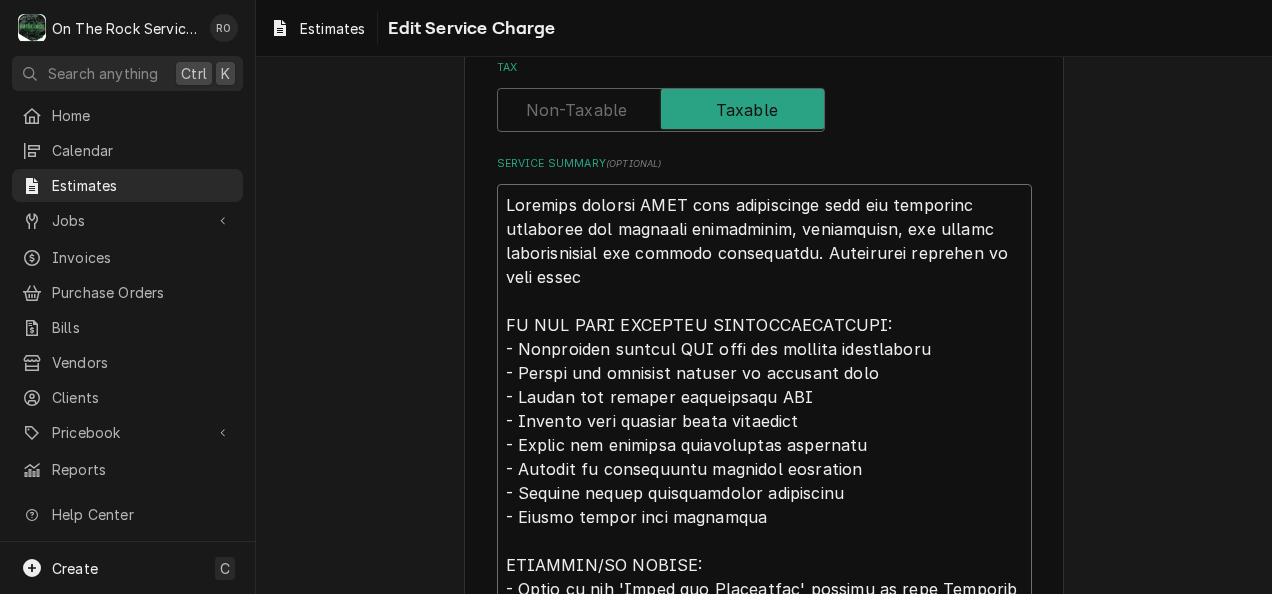 type on "x" 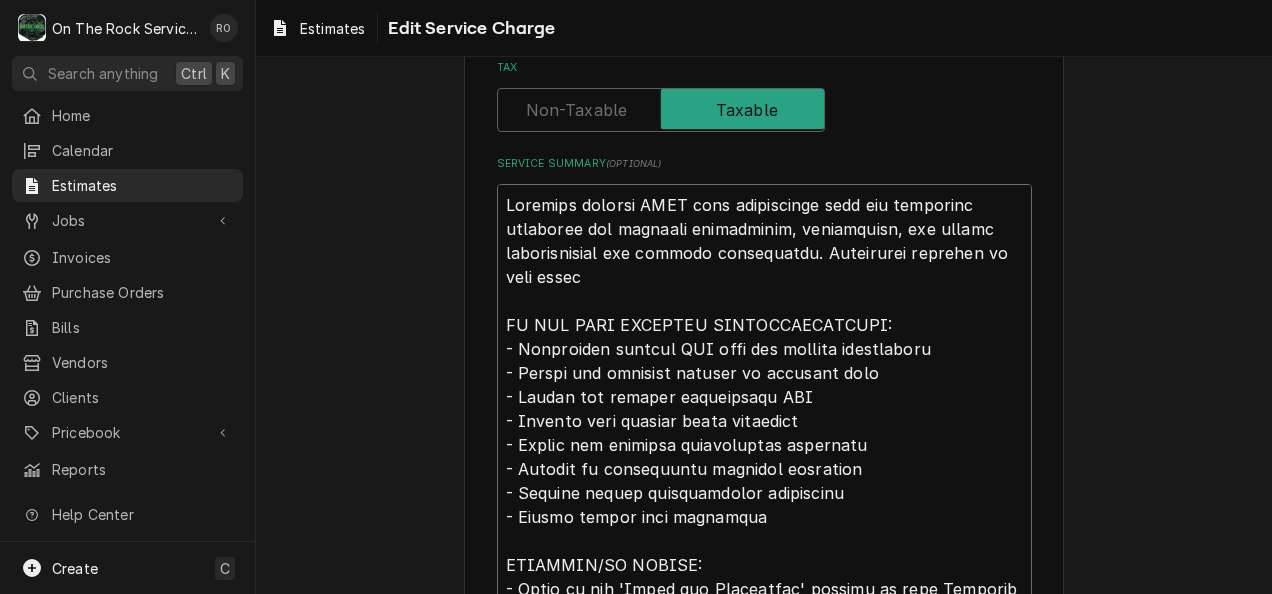 type on "x" 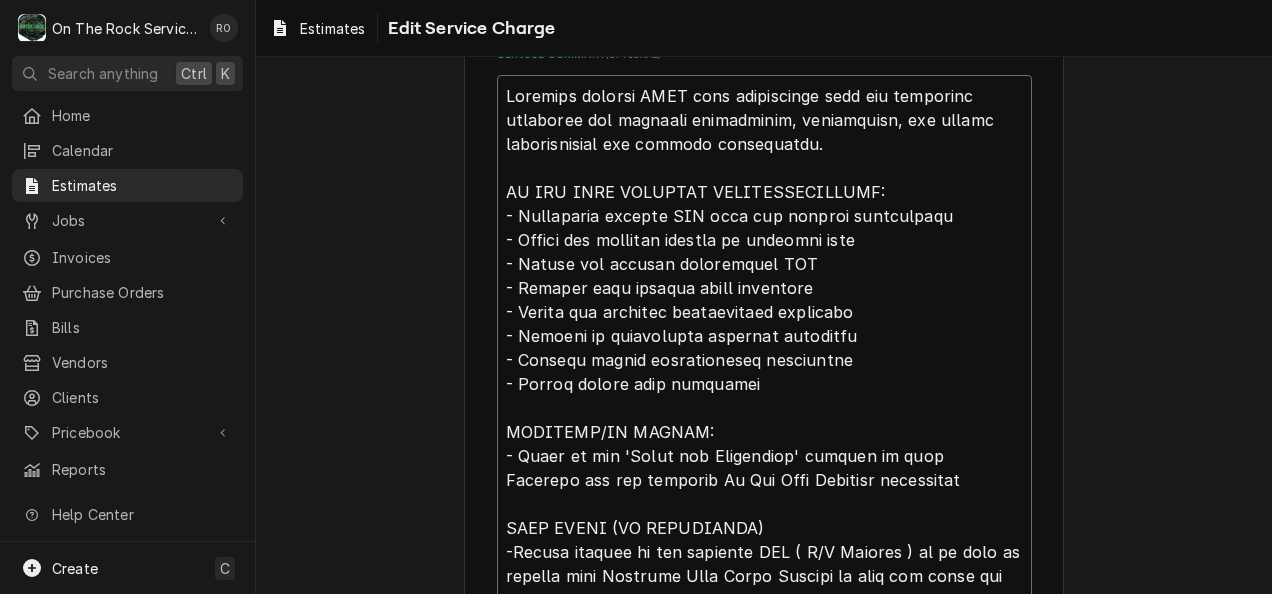 scroll, scrollTop: 632, scrollLeft: 0, axis: vertical 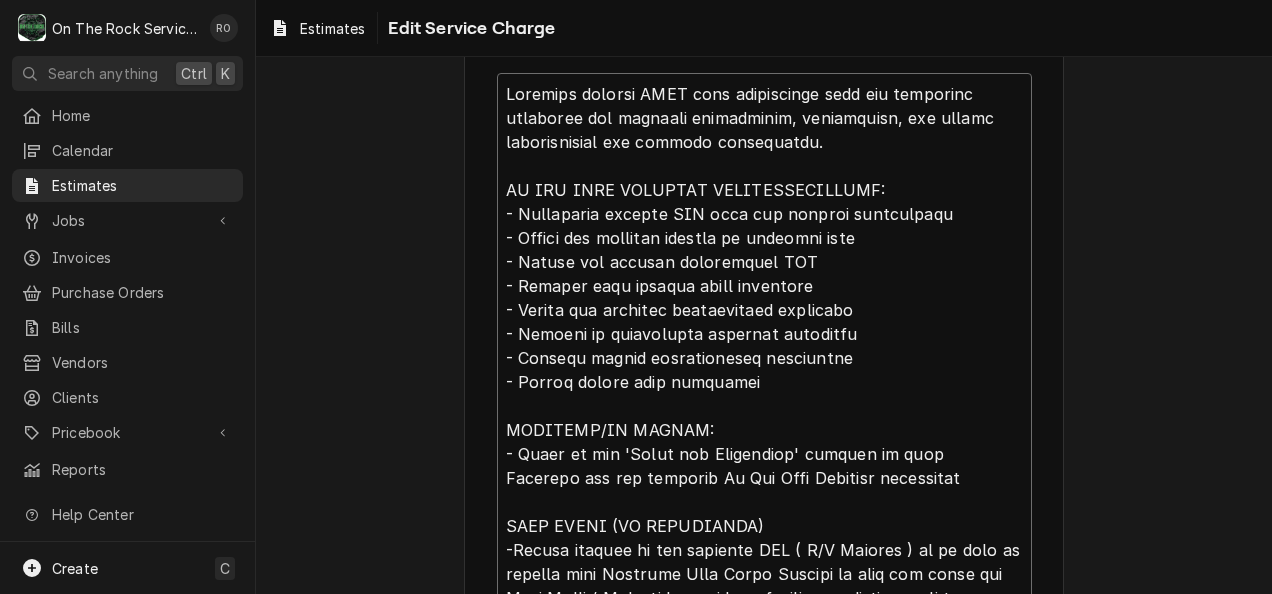 click on "Service Summary  ( optional )" at bounding box center (764, 454) 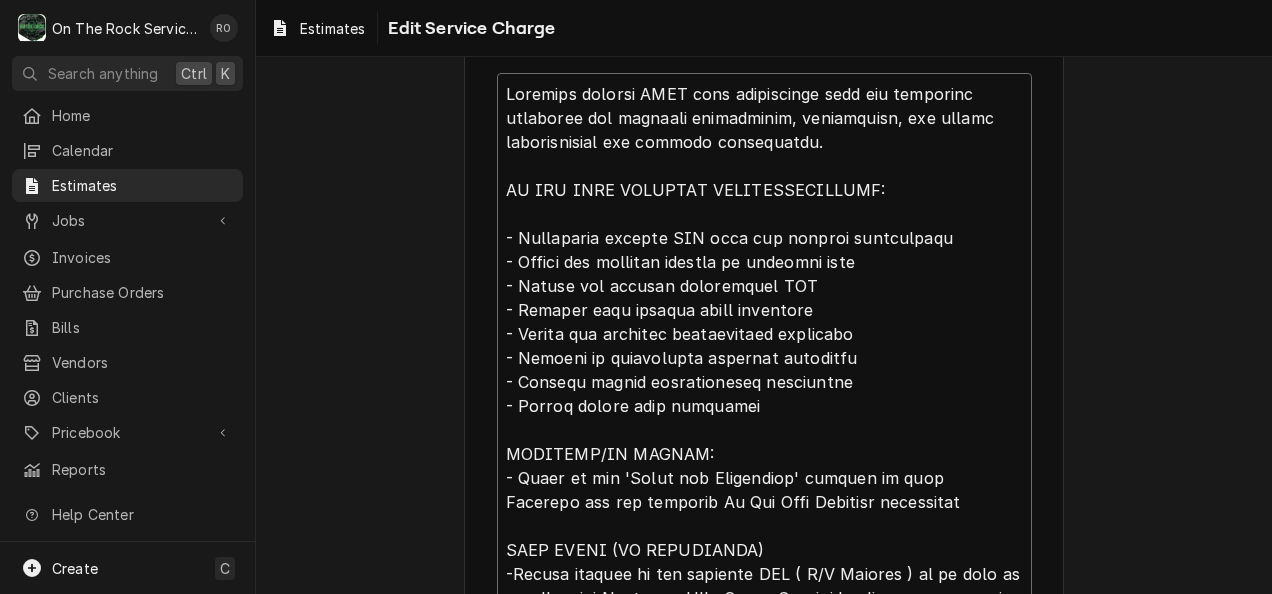 type on "x" 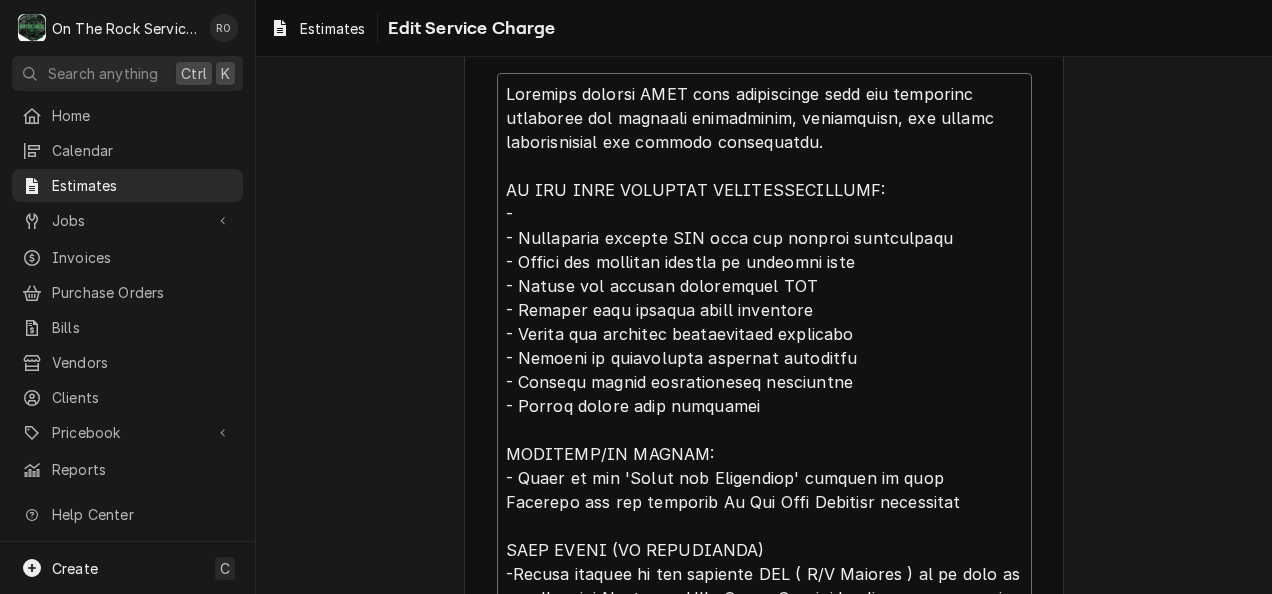 type on "x" 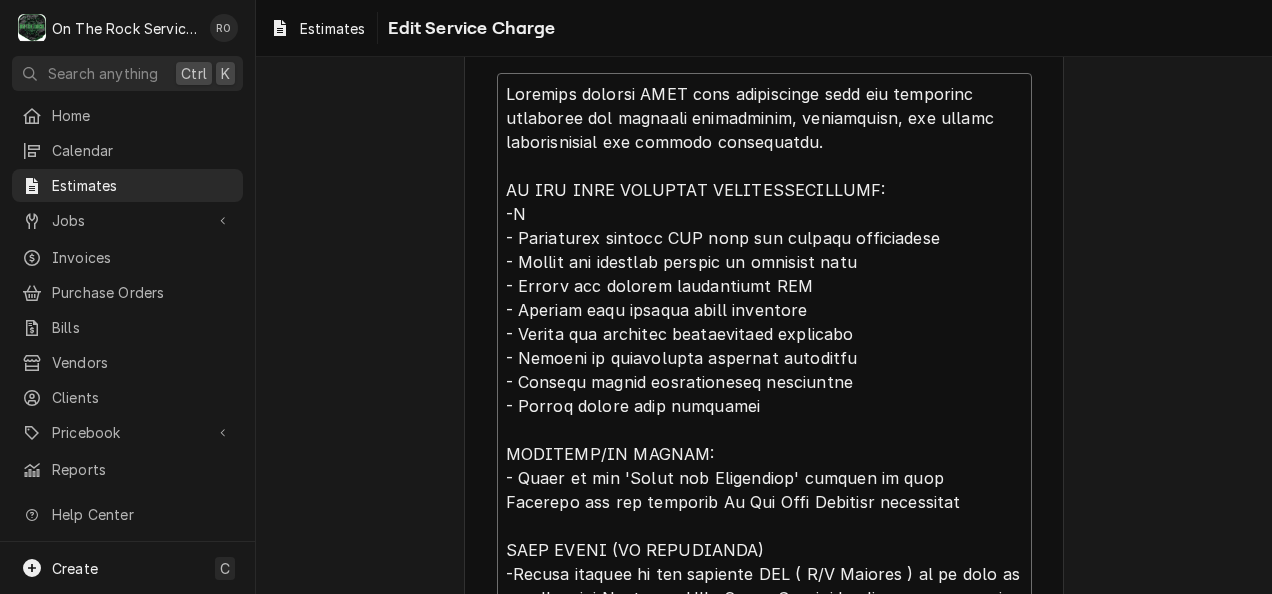 type on "x" 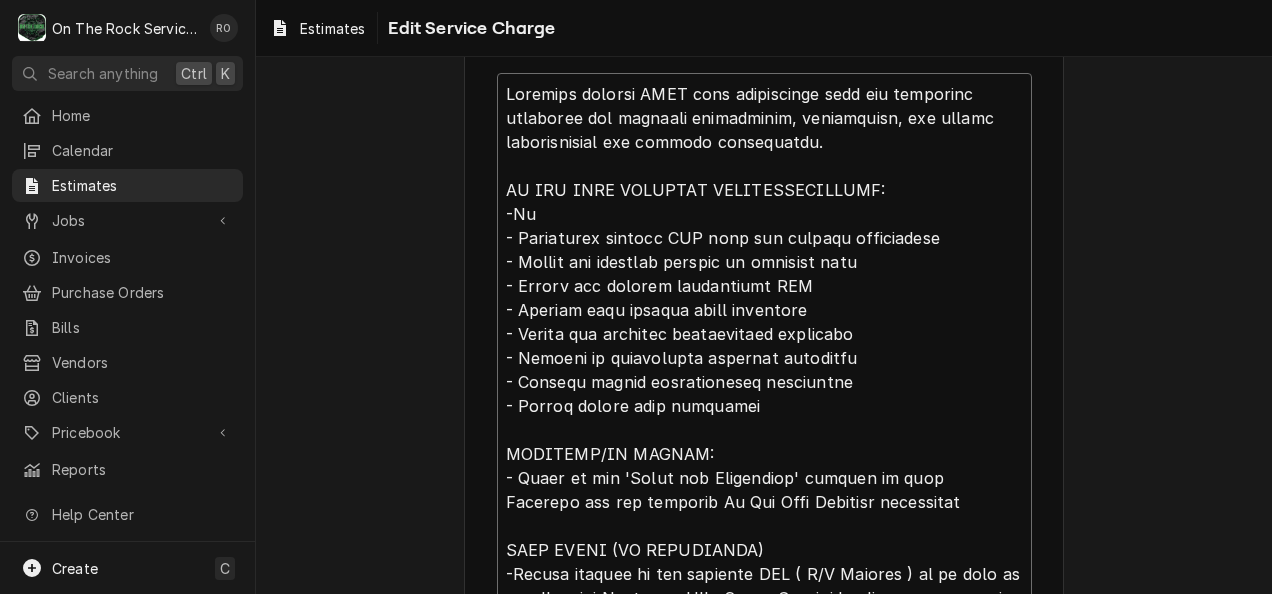 type on "x" 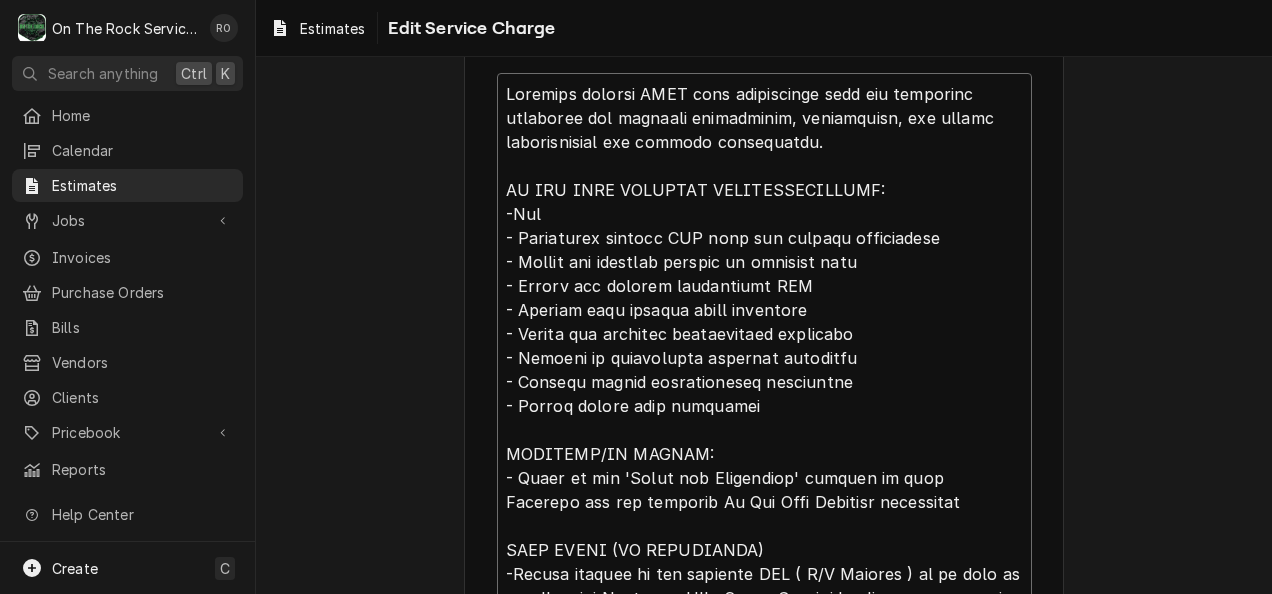 type on "x" 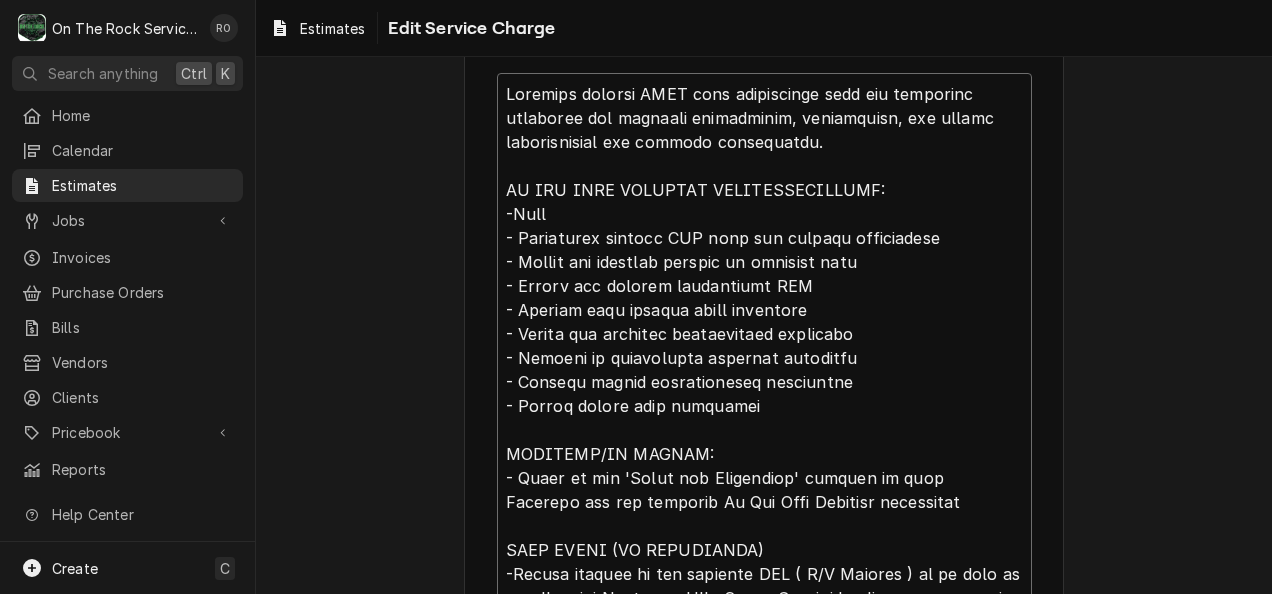 type on "x" 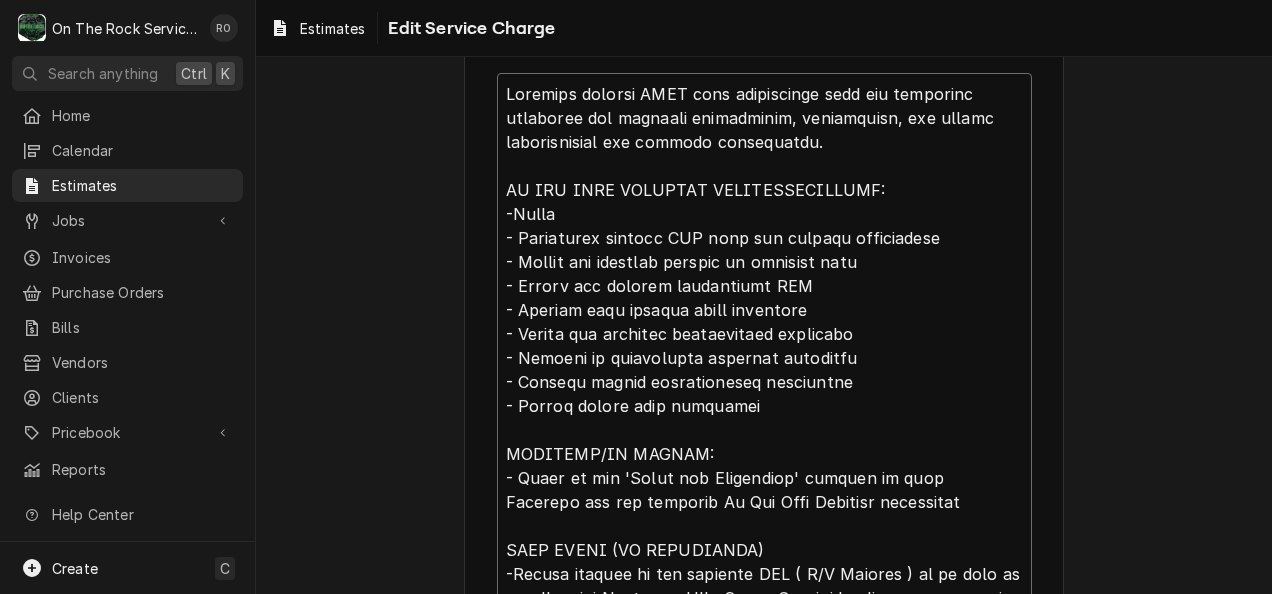 type on "x" 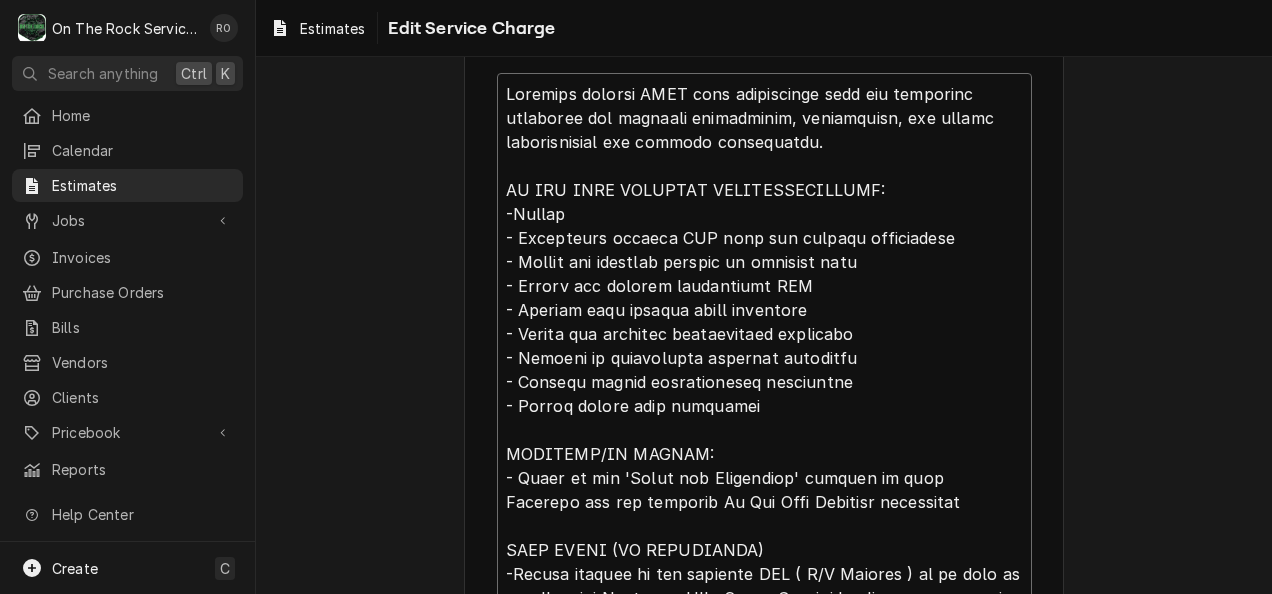 type on "x" 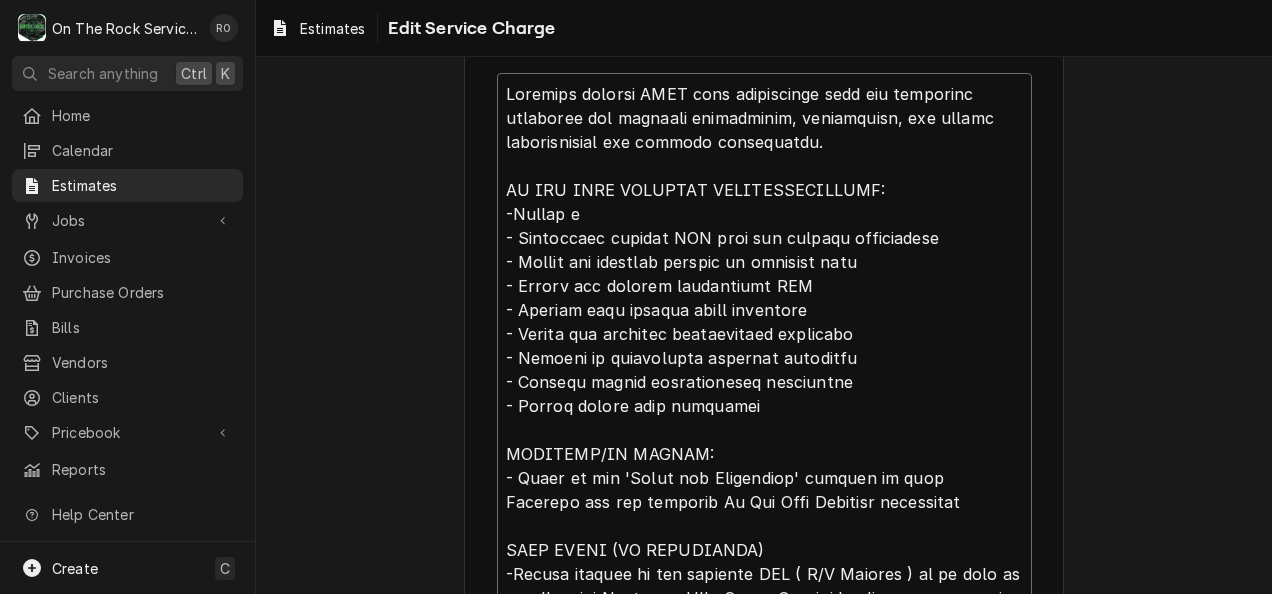 type on "x" 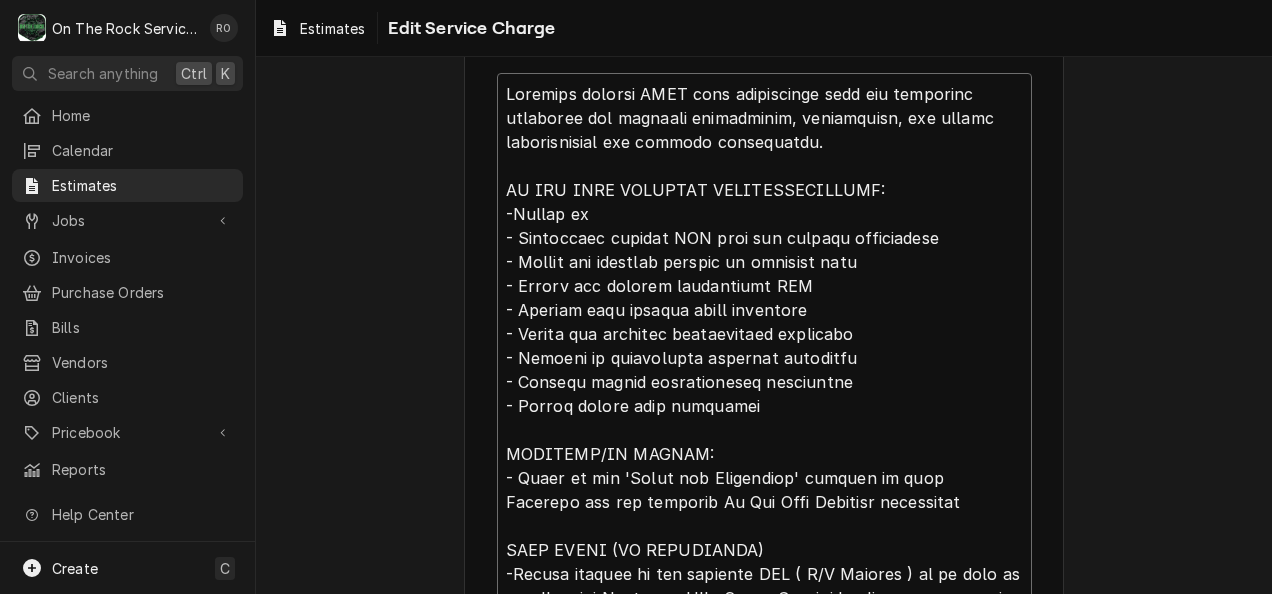 type on "x" 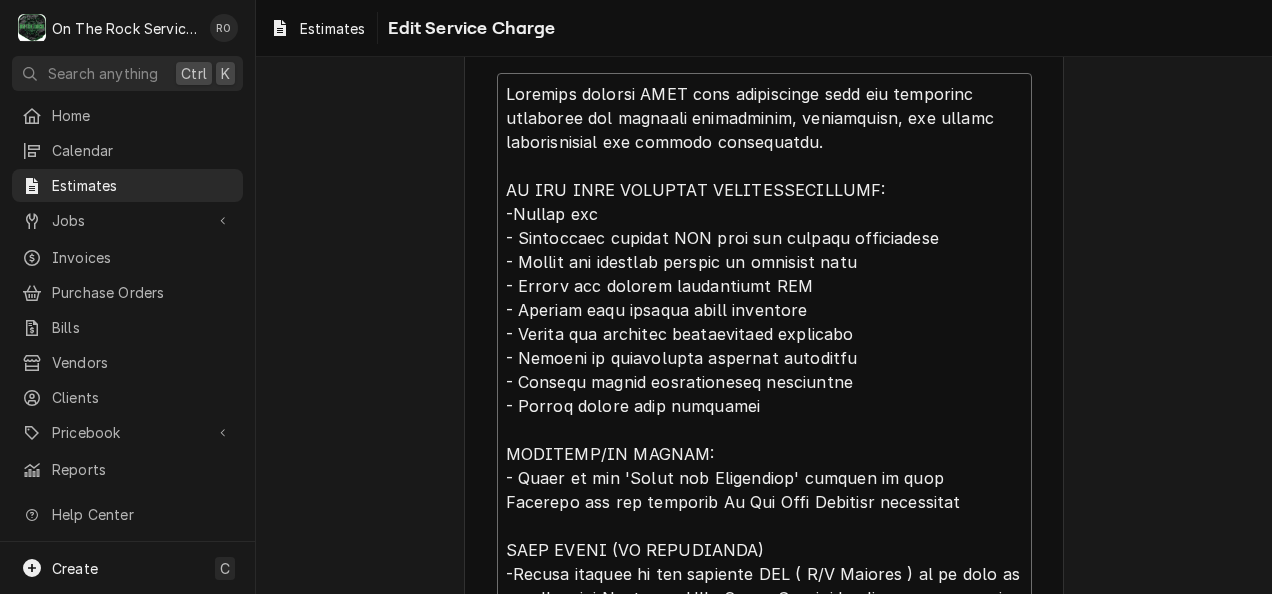 type on "x" 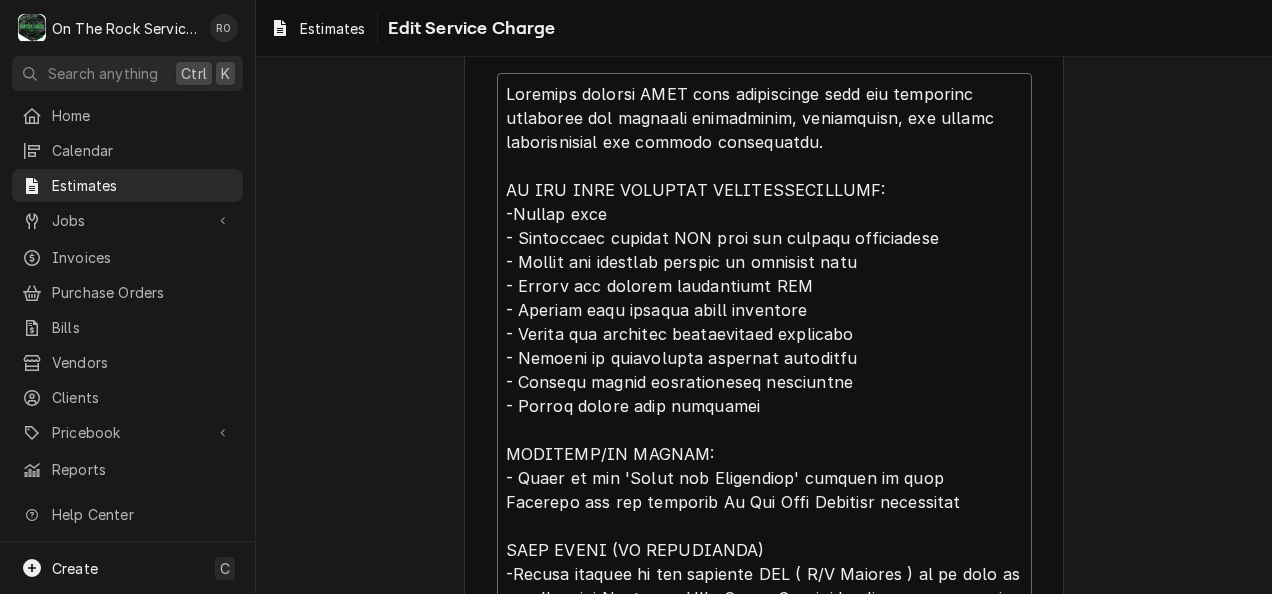 type on "x" 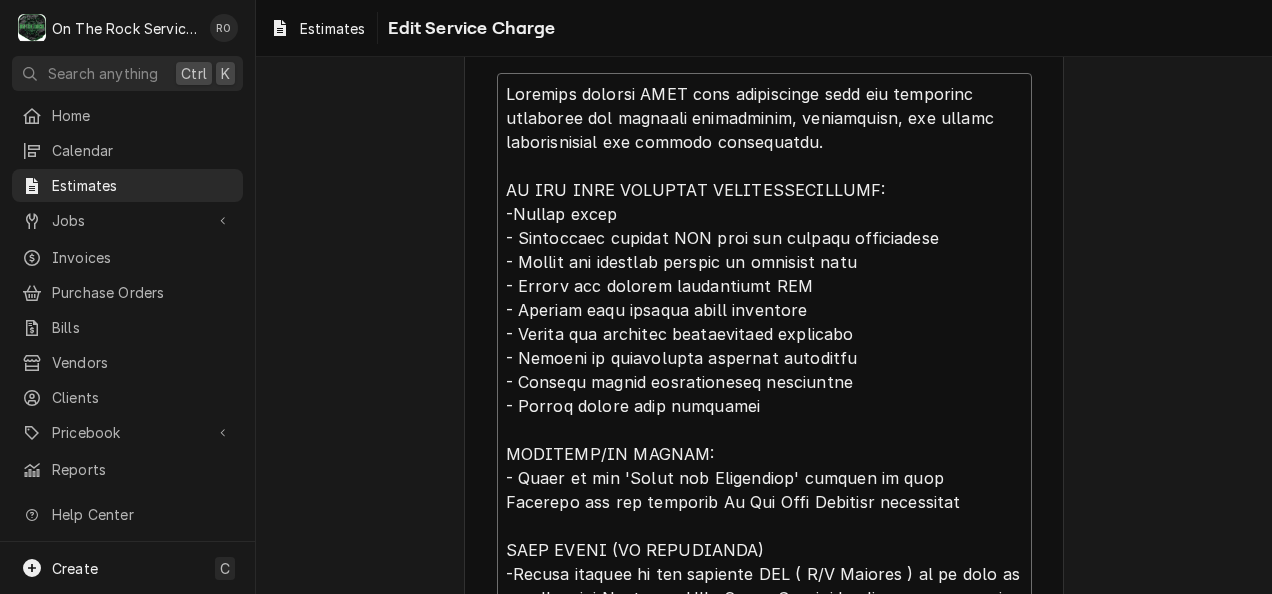 type on "x" 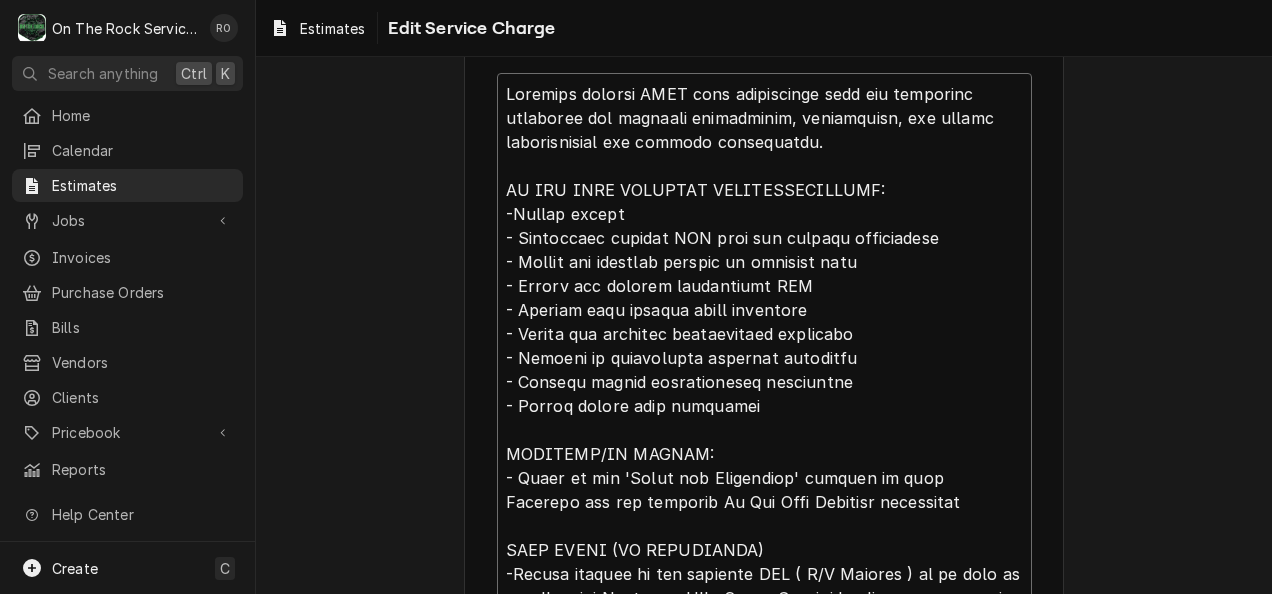 type on "x" 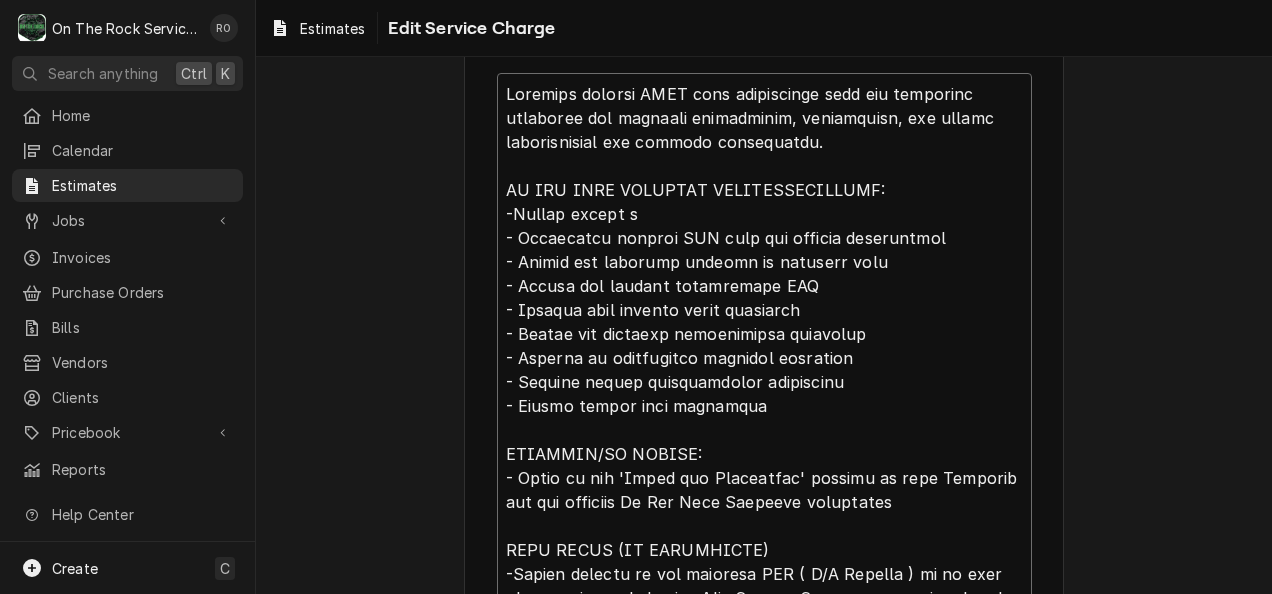 type on "x" 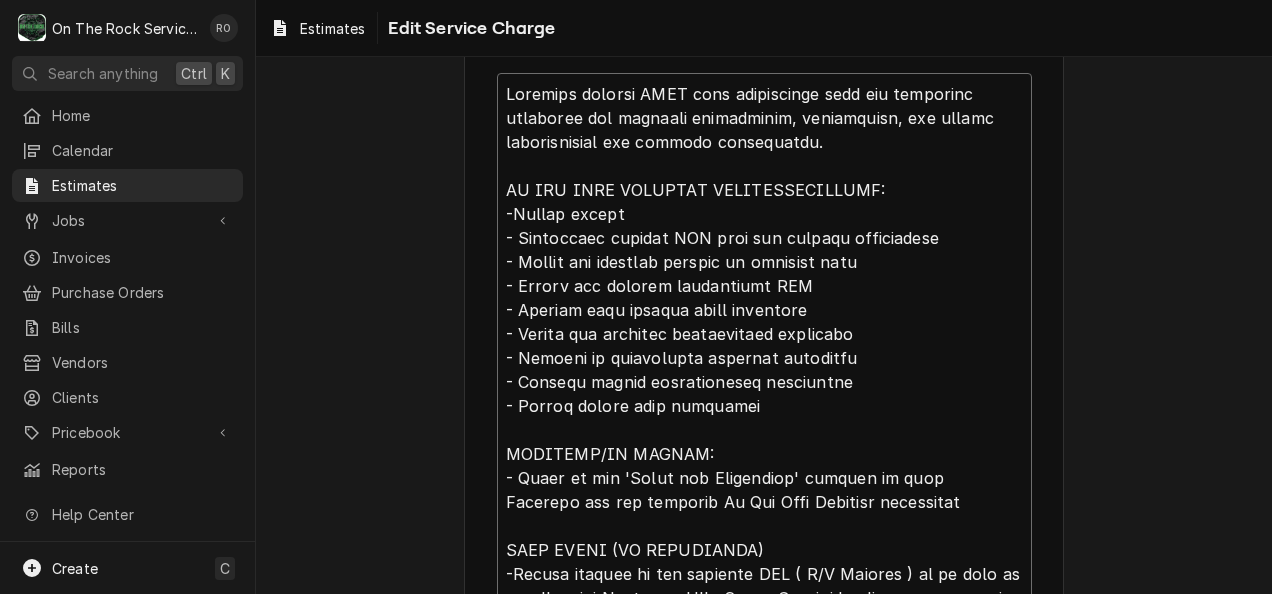 type on "x" 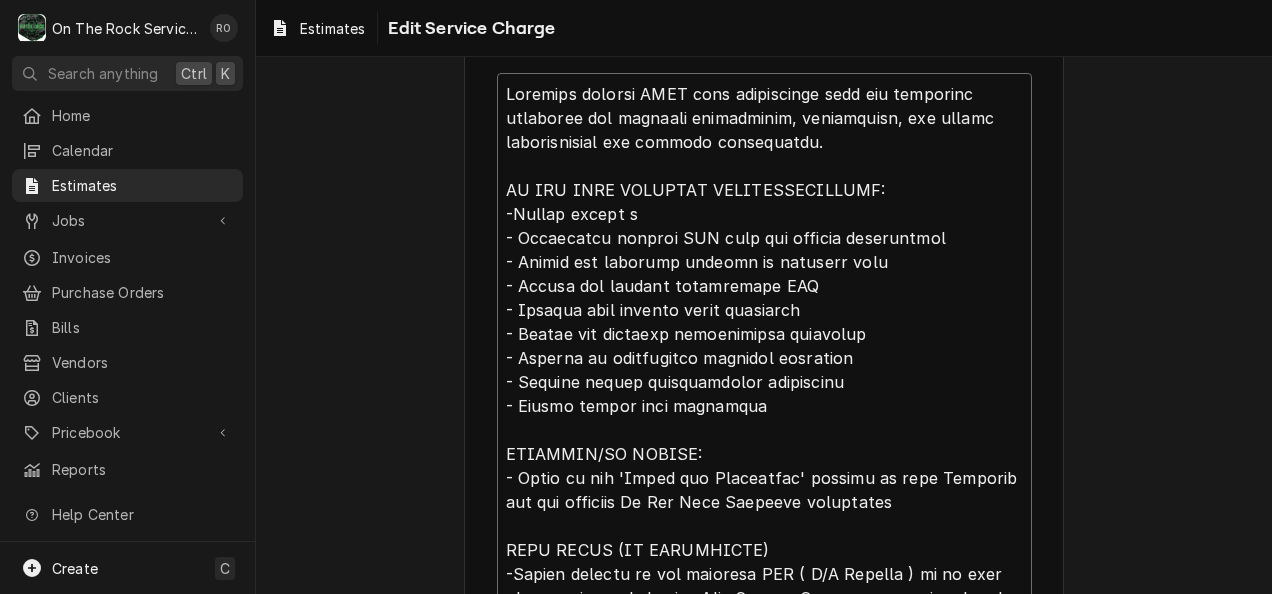 type on "x" 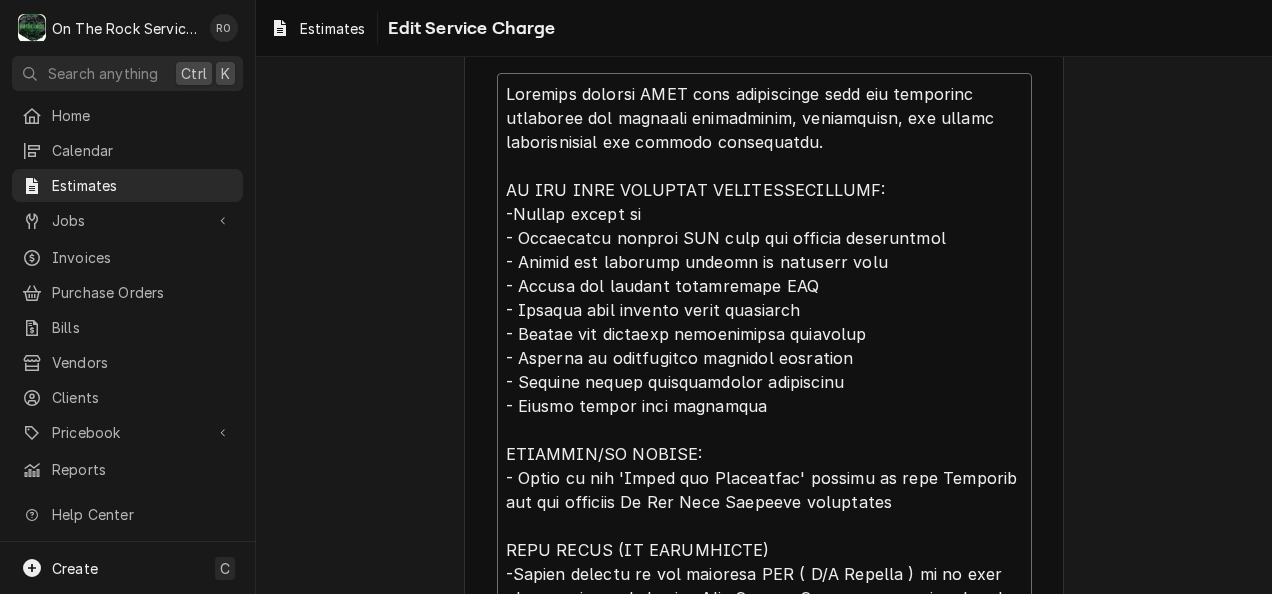 type on "x" 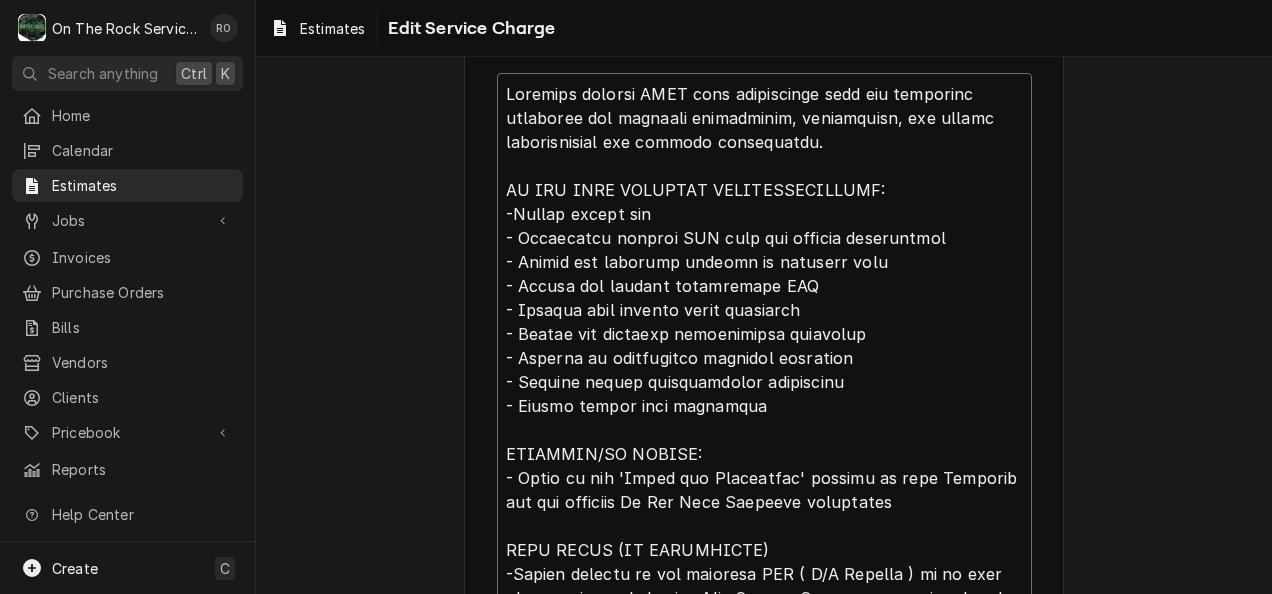 type on "x" 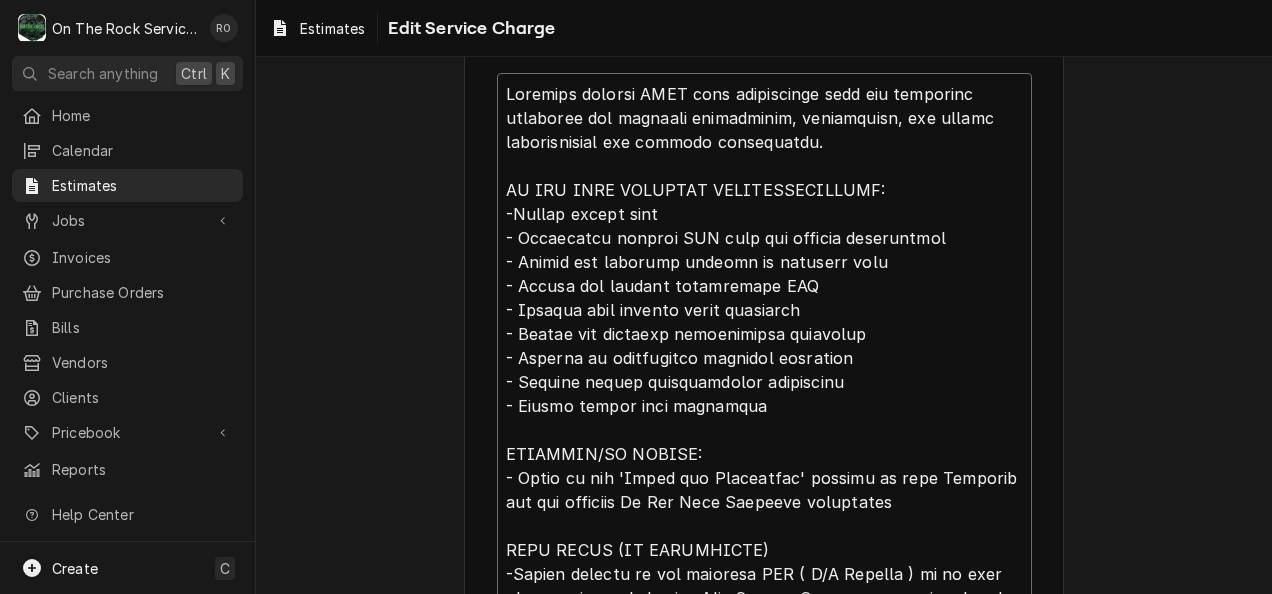 type on "x" 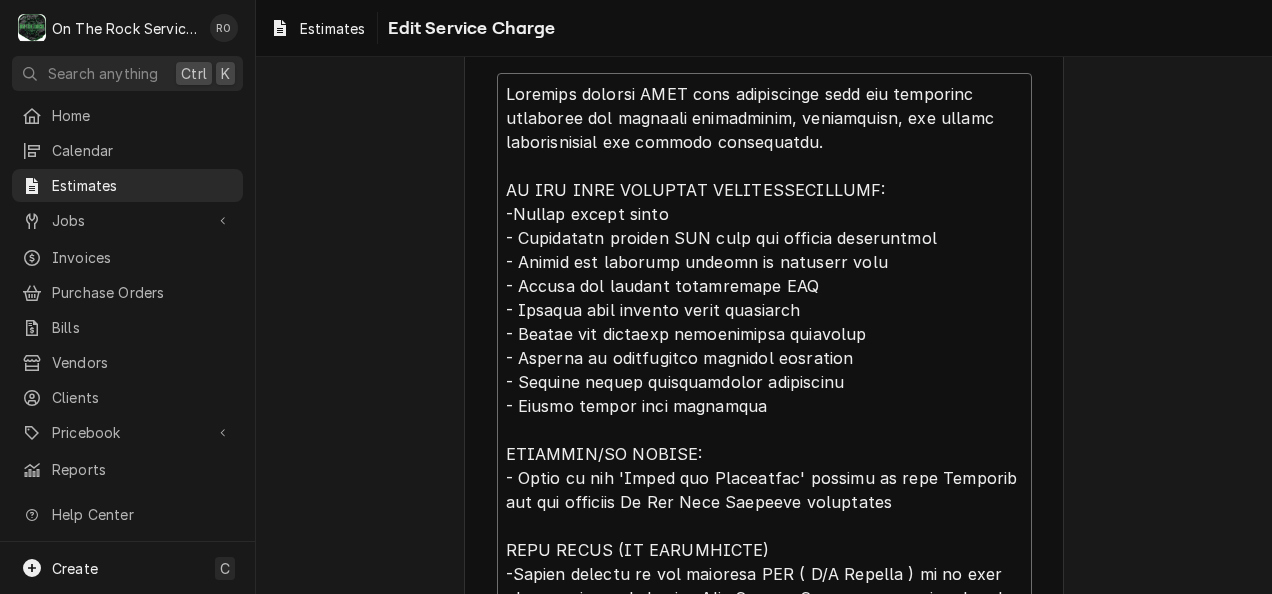 type on "x" 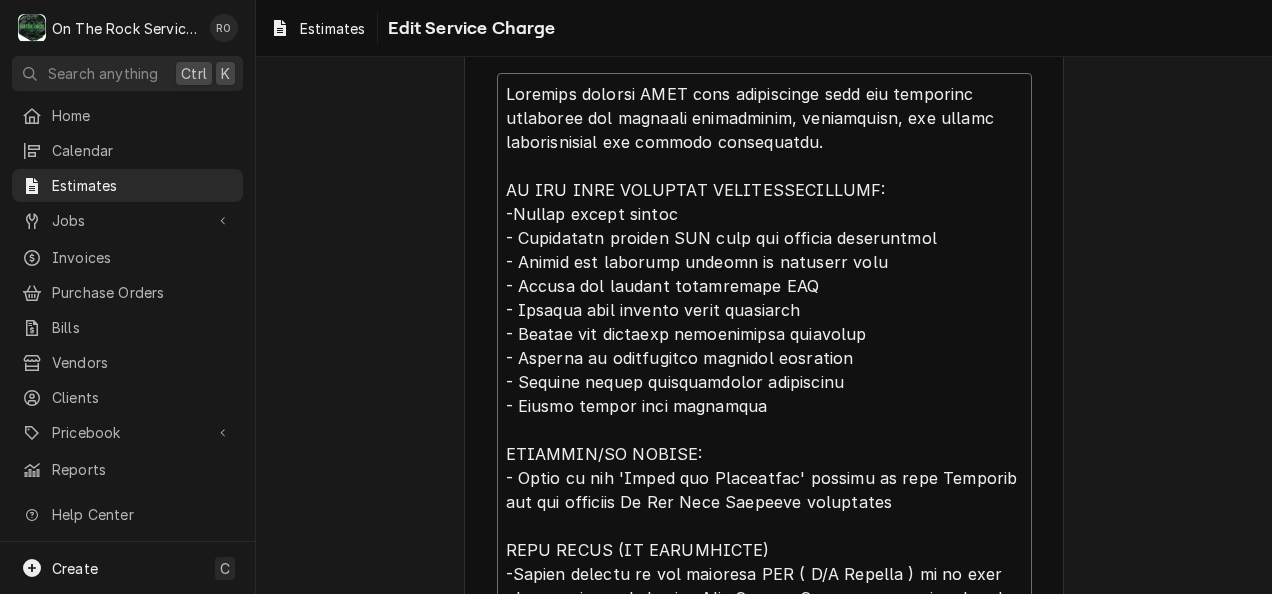 type on "x" 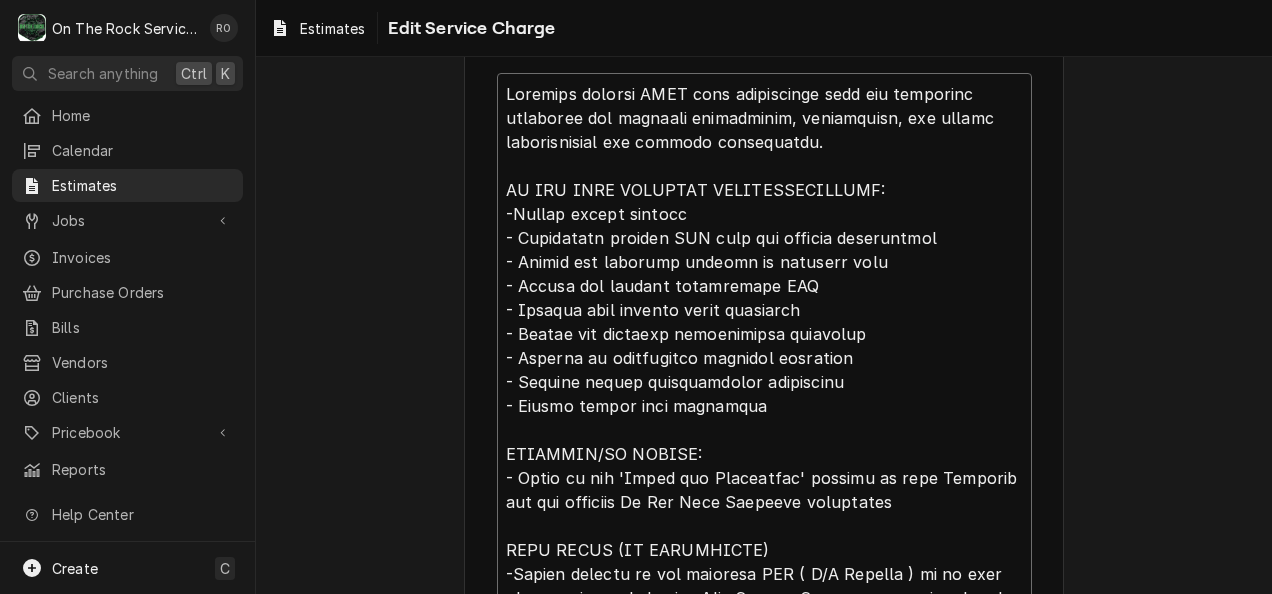 type on "x" 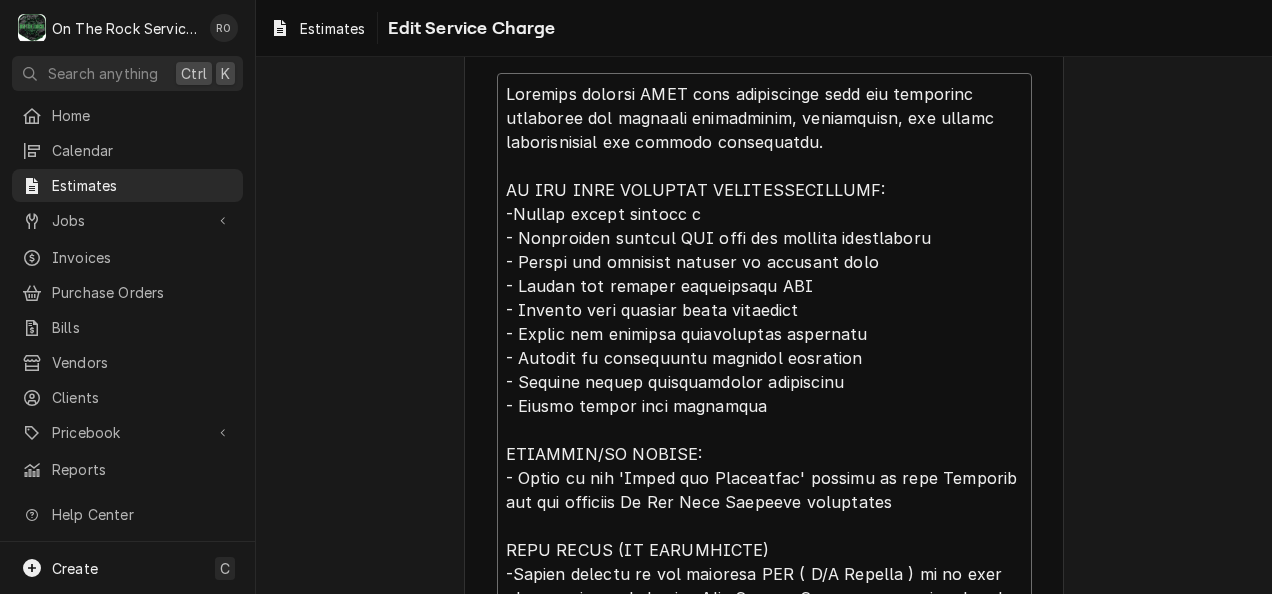 type on "x" 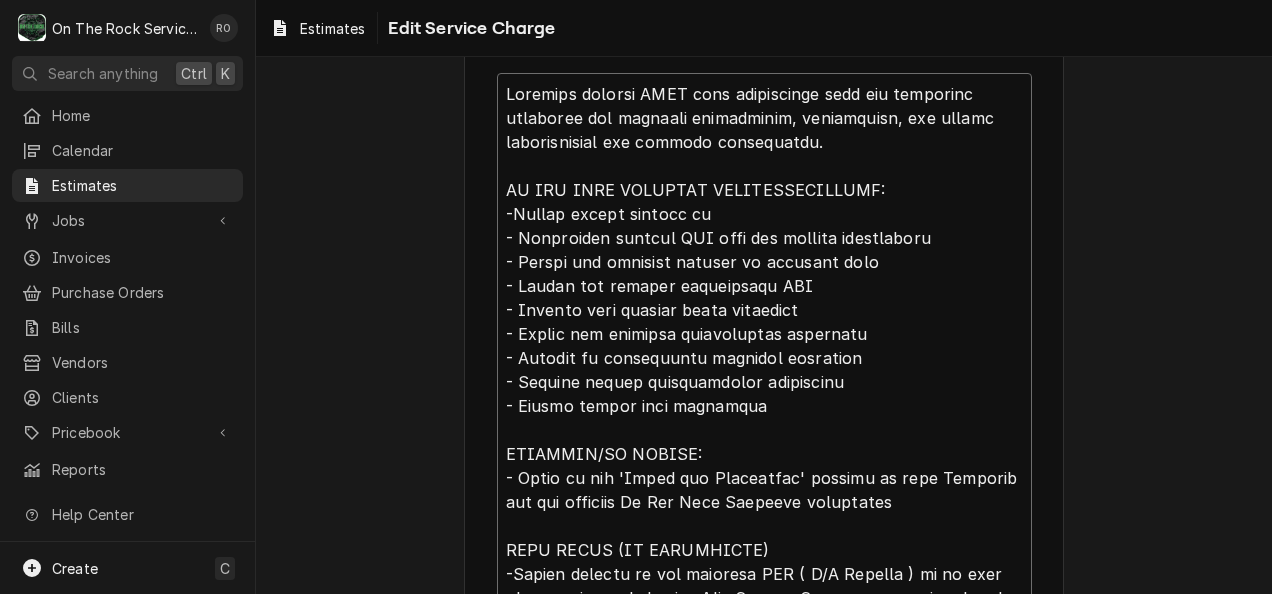 type on "x" 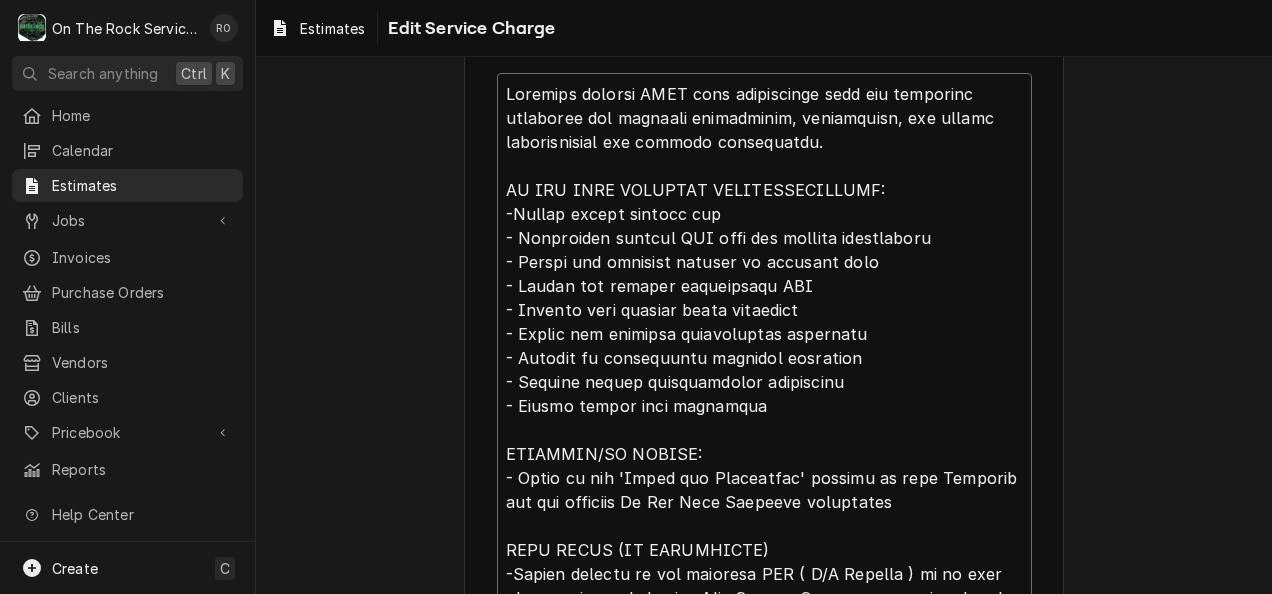 type on "x" 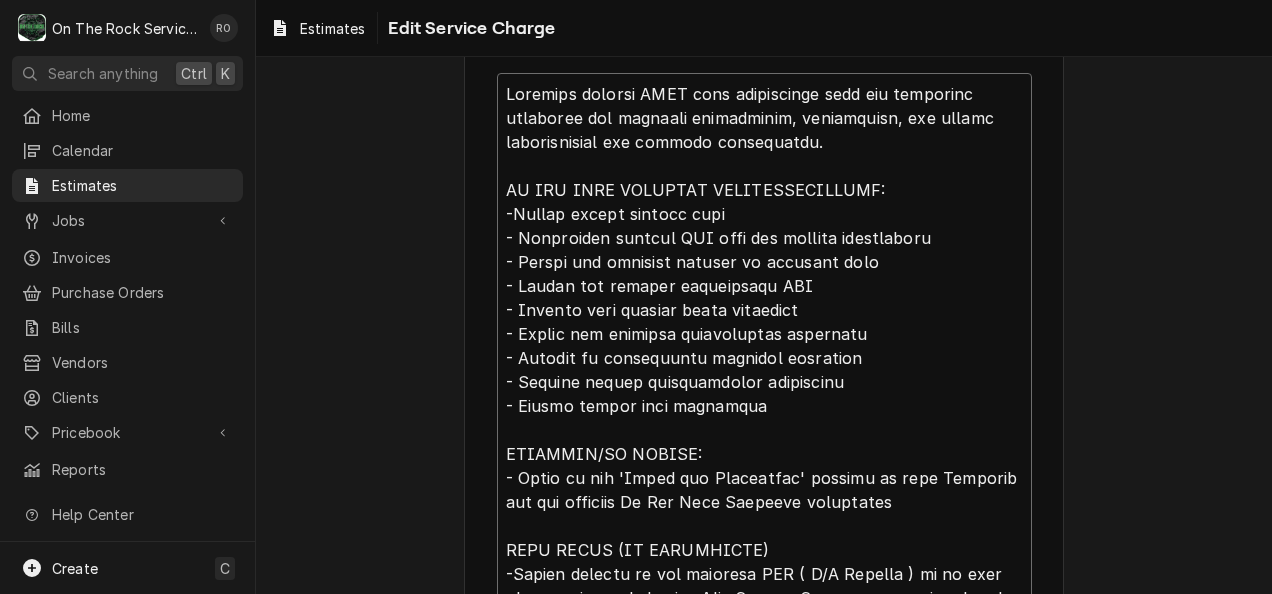type on "x" 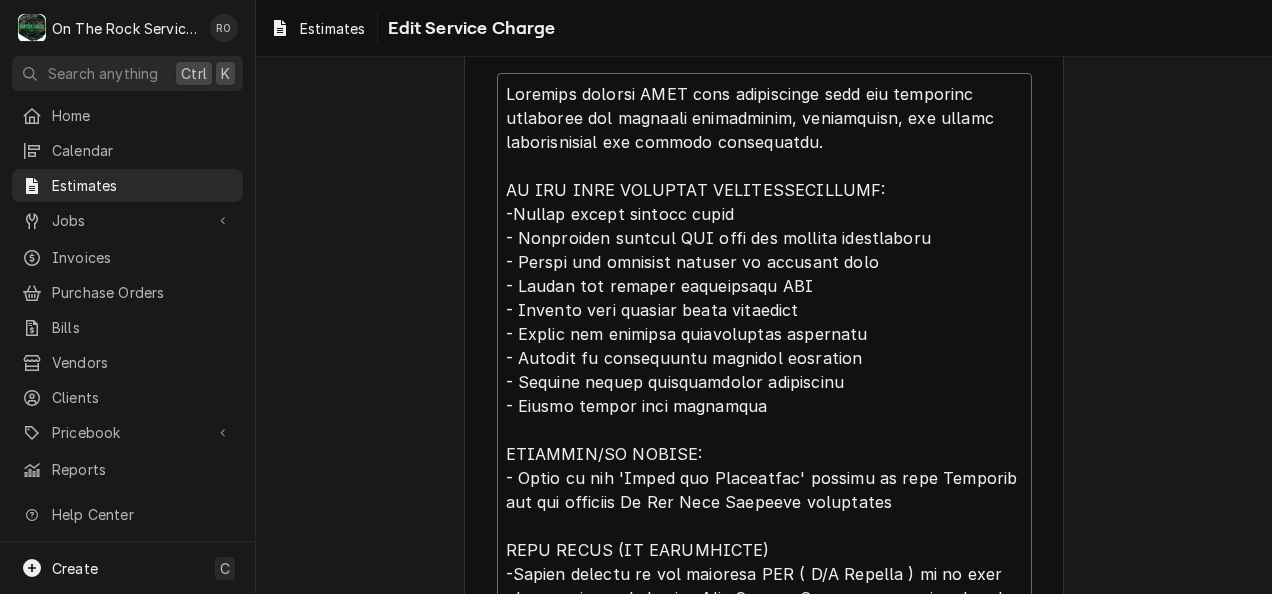 type on "x" 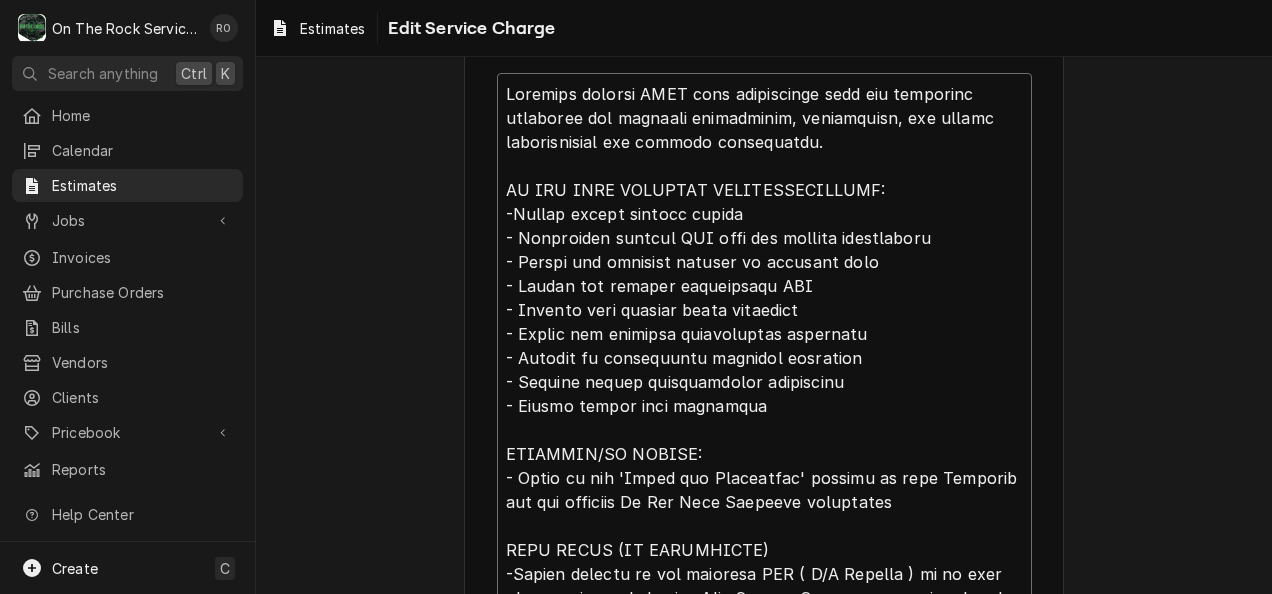 type on "x" 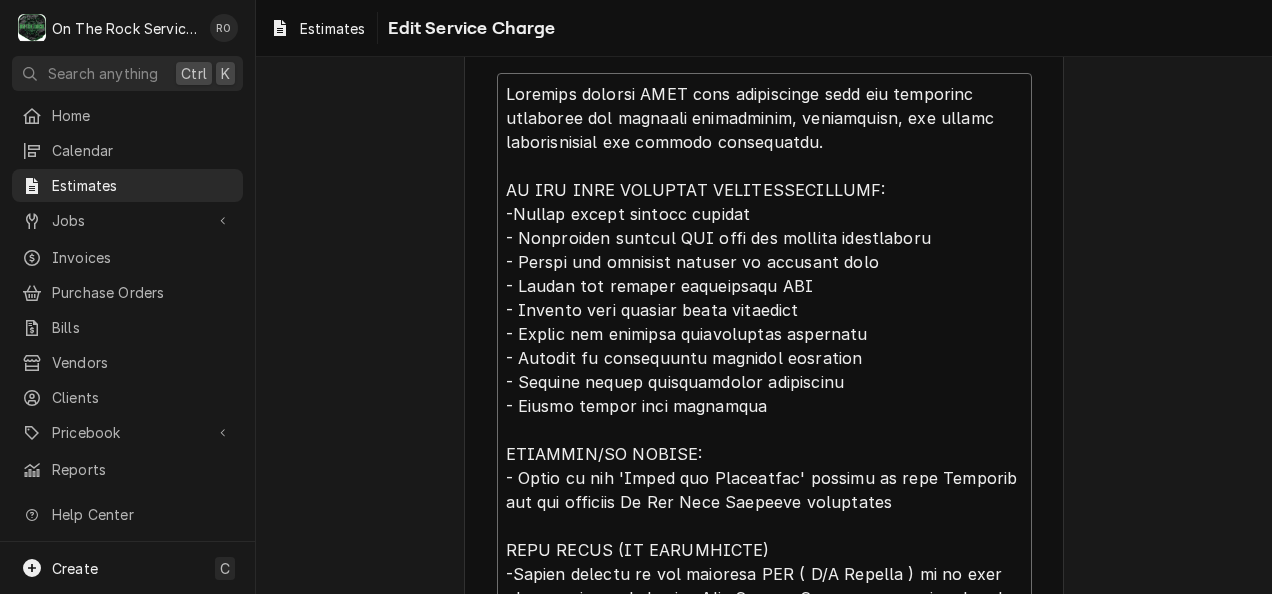 type on "x" 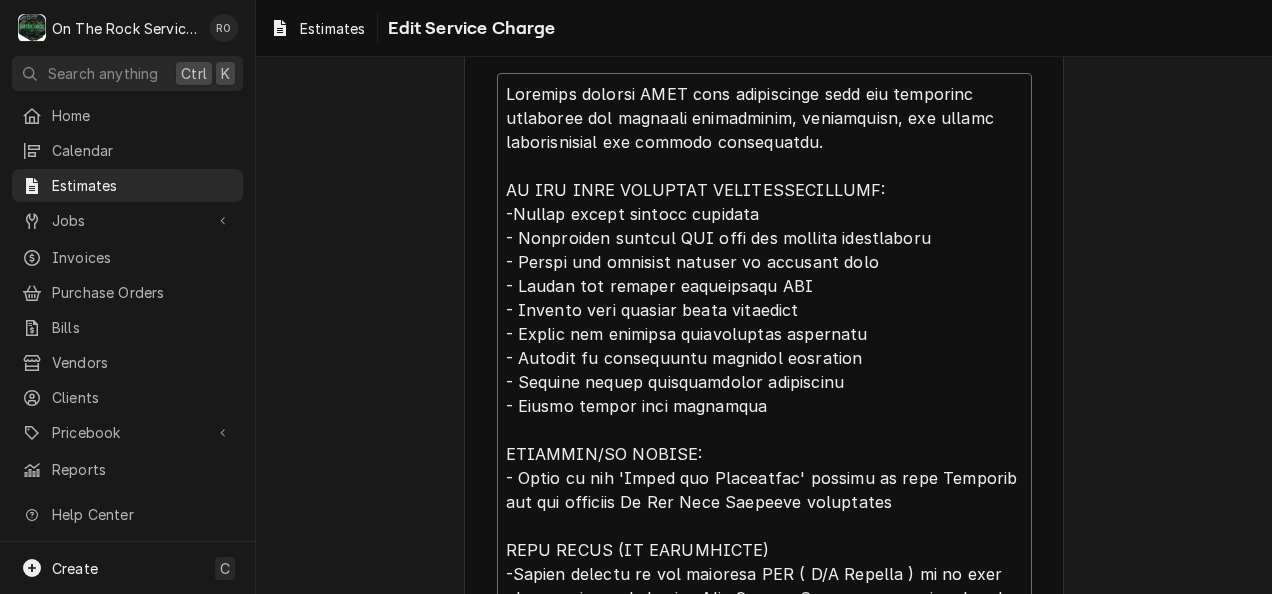 type on "x" 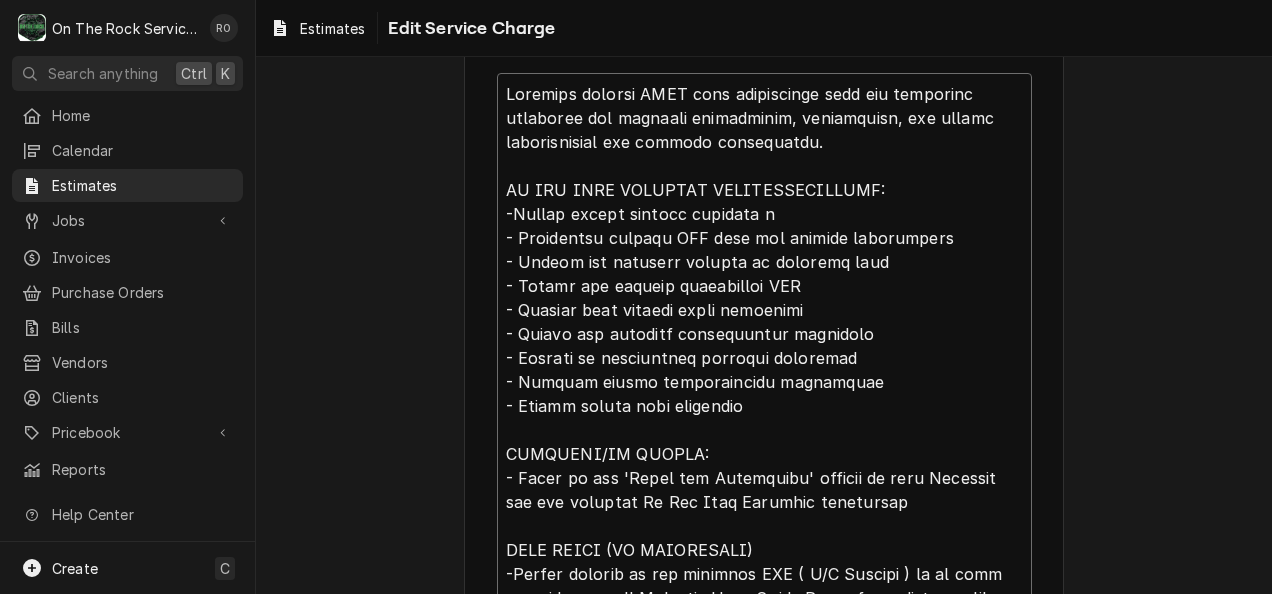 type on "x" 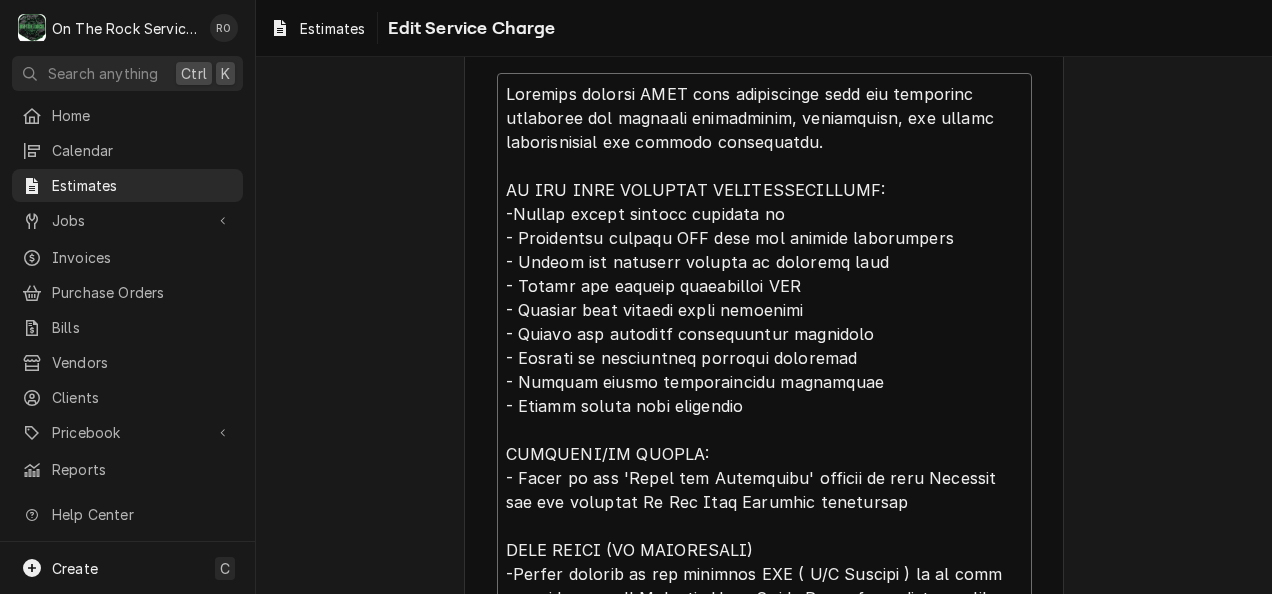 type on "x" 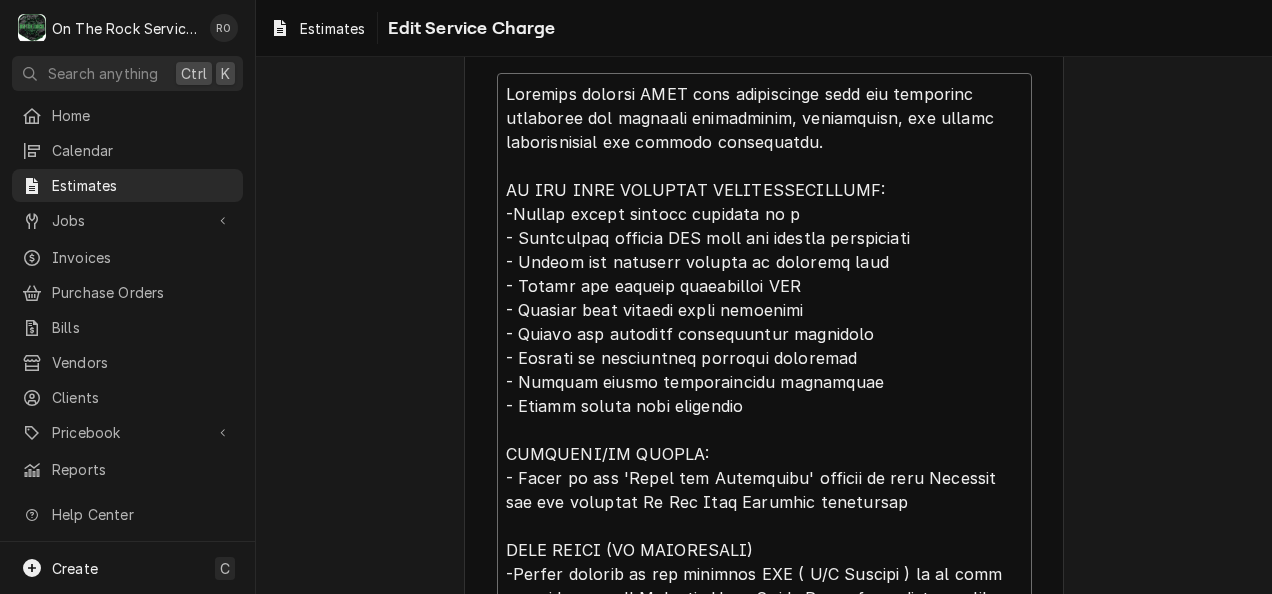 type on "x" 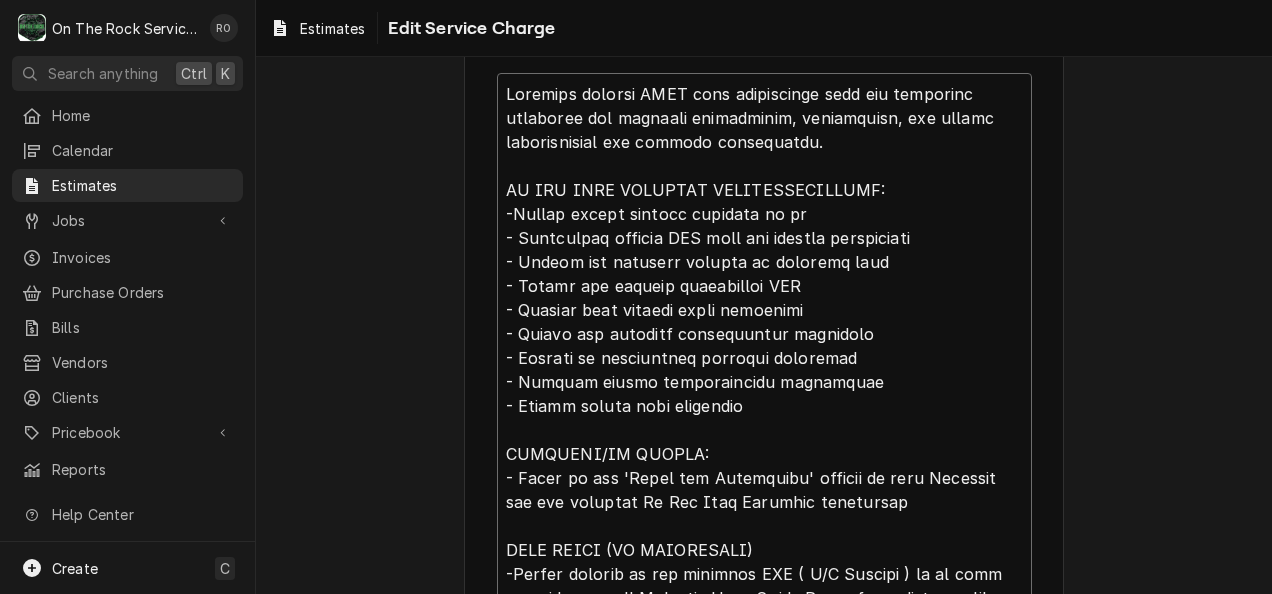 type on "x" 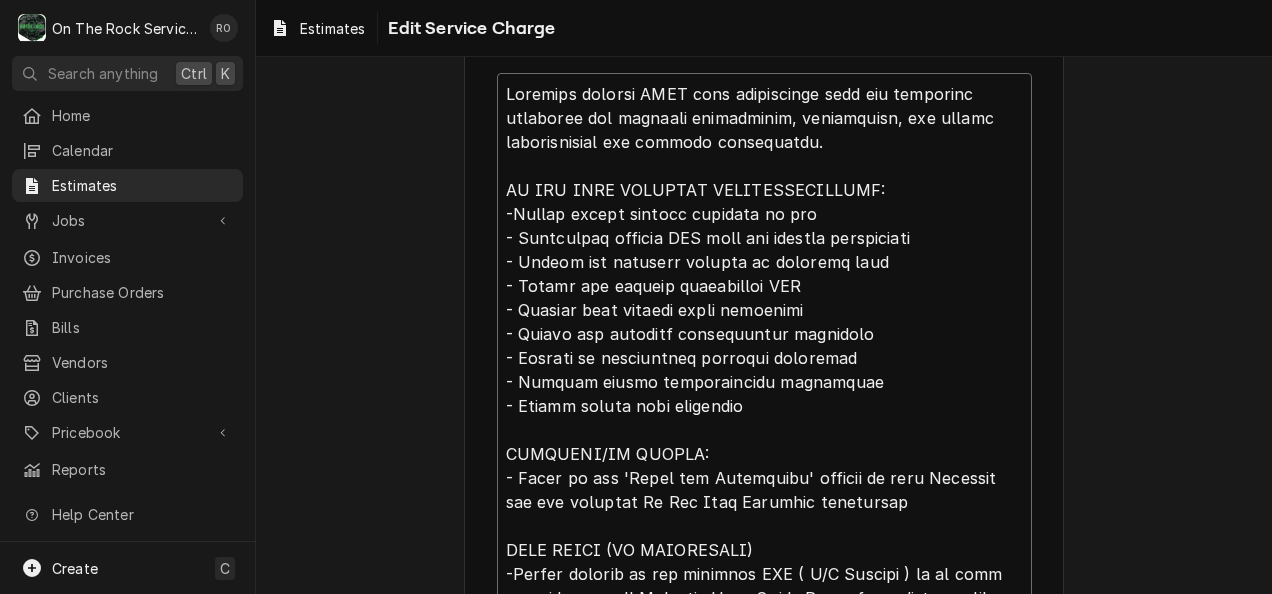type on "x" 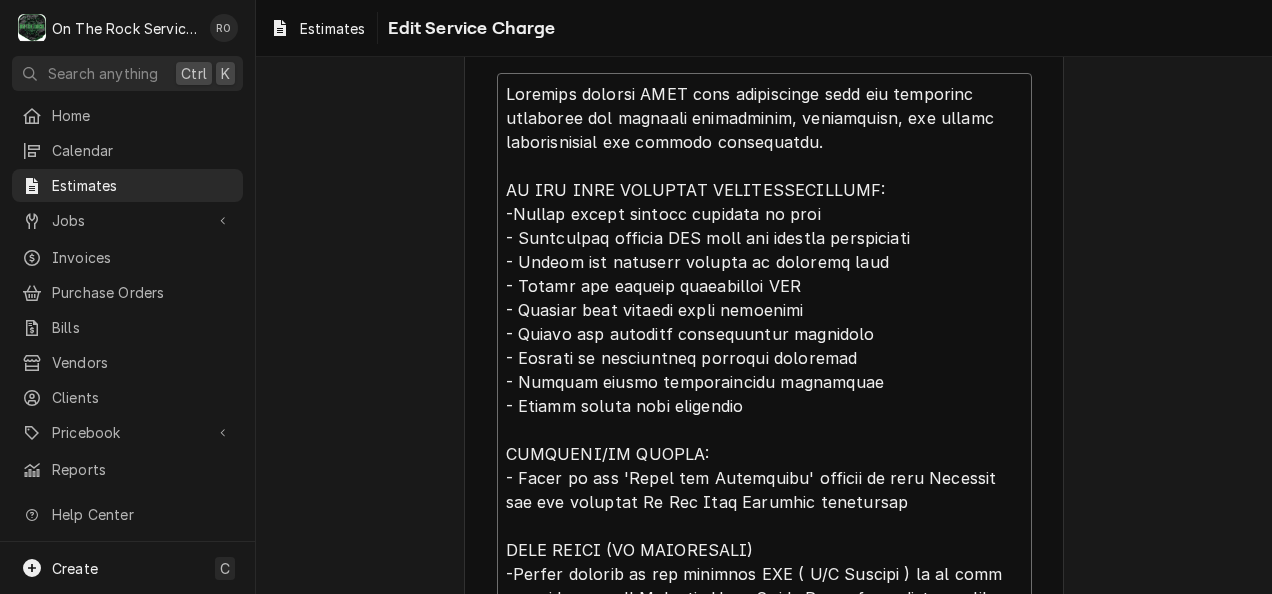 type on "x" 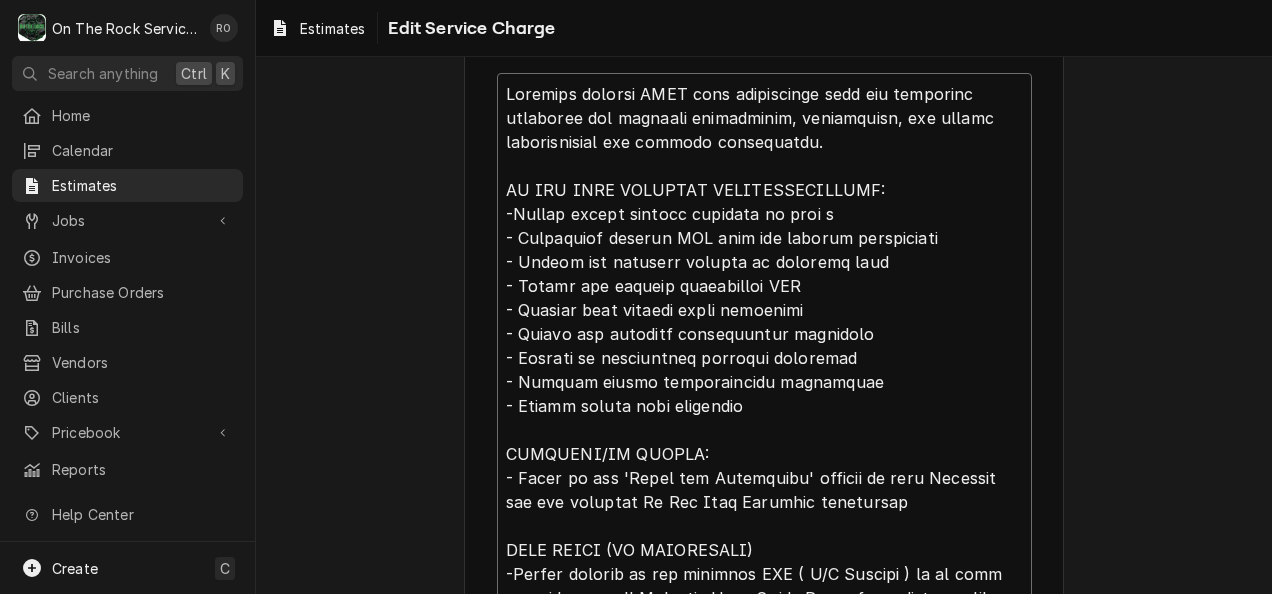 type on "x" 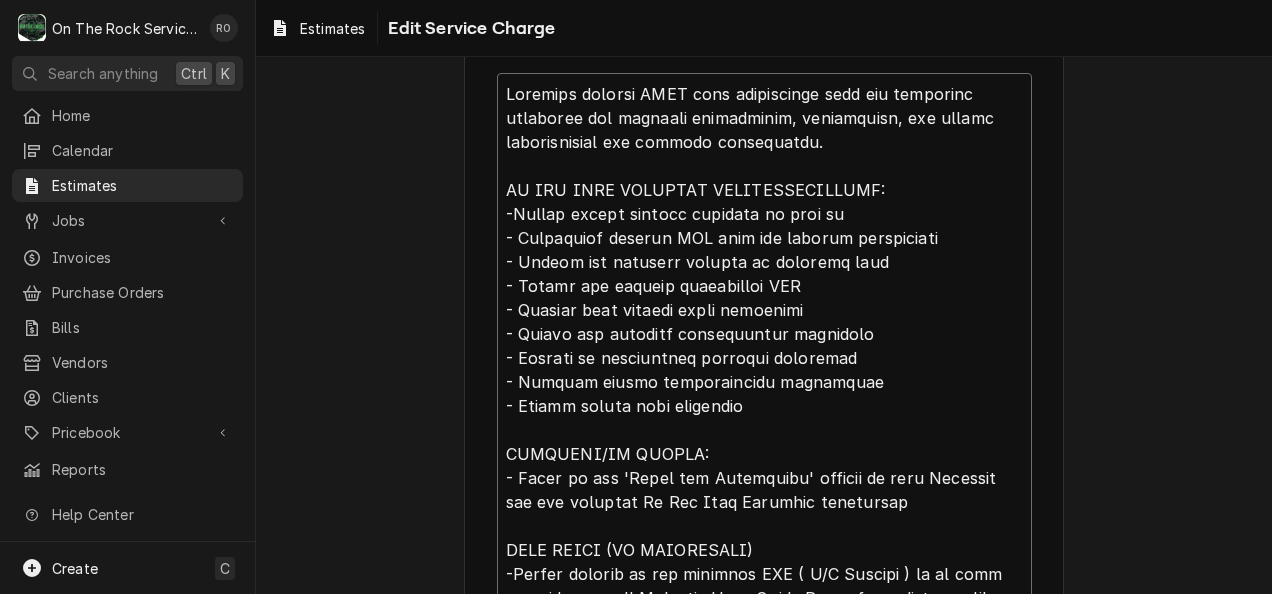 type on "Complete rooftop HVAC unit replacement with new equipment including all required connections, adaptations, and system commissioning for optimal performance.
ON THE ROCK SERVICES RESPONSIBILITIES:
-Obtain proper permits specific to this sco
- Disconnect current RTU from all utility connections
- Remove and properly dispose of existing unit
- Supply and install replacement RTU
- Install curb adapter where necessary
- Supply all required installation materials
- Connect to appropriate existing utilities
- Execute system commissioning procedures
- Verify proper unit operation
EXCLUDED/BY OTHERS:
- Refer to the 'Terms and Conditions' portion of this Estimate for all standard On The Rock Services exclusions
FIRE ALARM (IF APPLICABLE)
-Before removal of the existing RTU ( A/C Systems ) it is best to contact your Licensed Fire Alarm Company to find out where the Fire Alarm / Sensors are located within your space, and if there are any Fire Alarm Sensors located within the ductwork please have your Licensed Fire..." 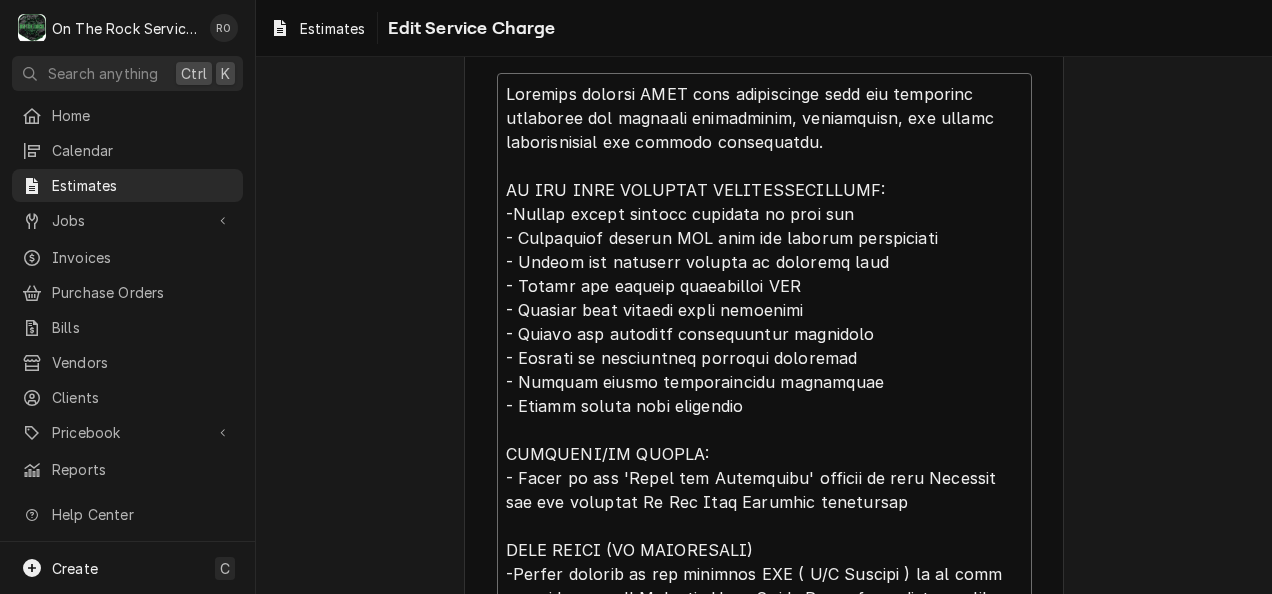 type on "x" 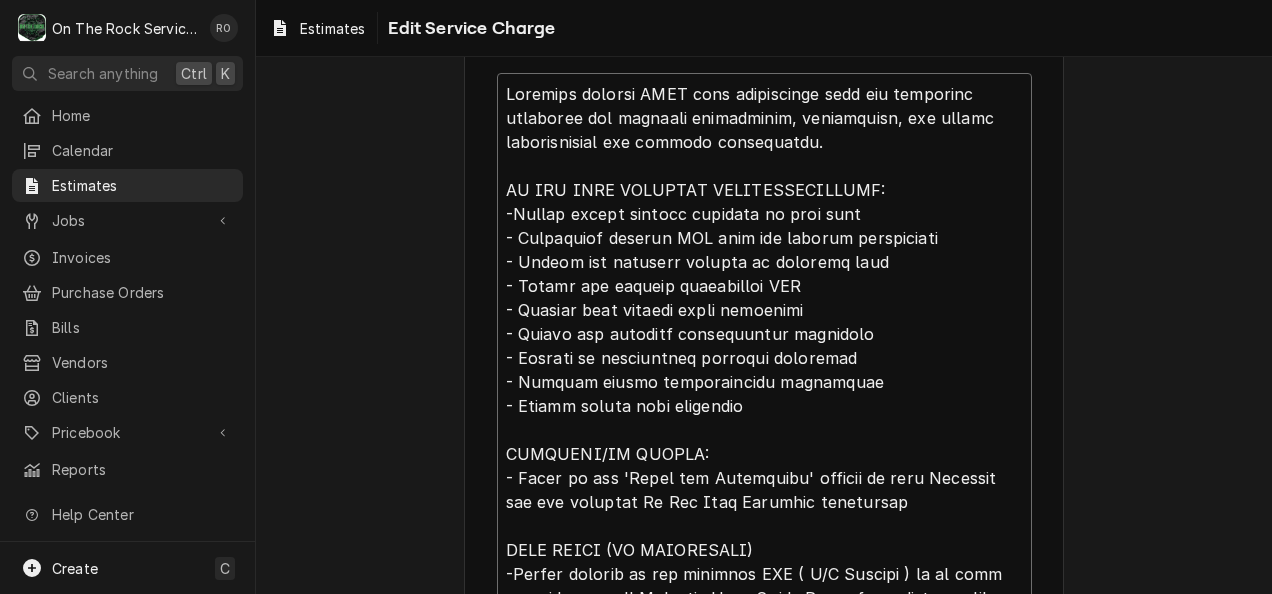 type on "x" 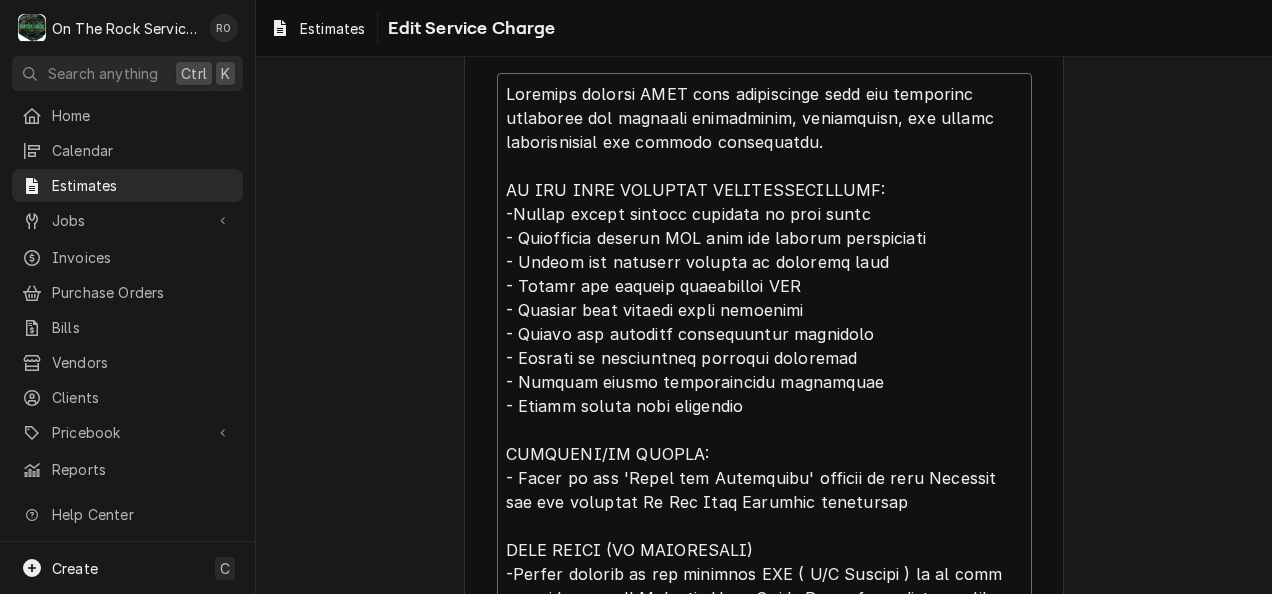type on "x" 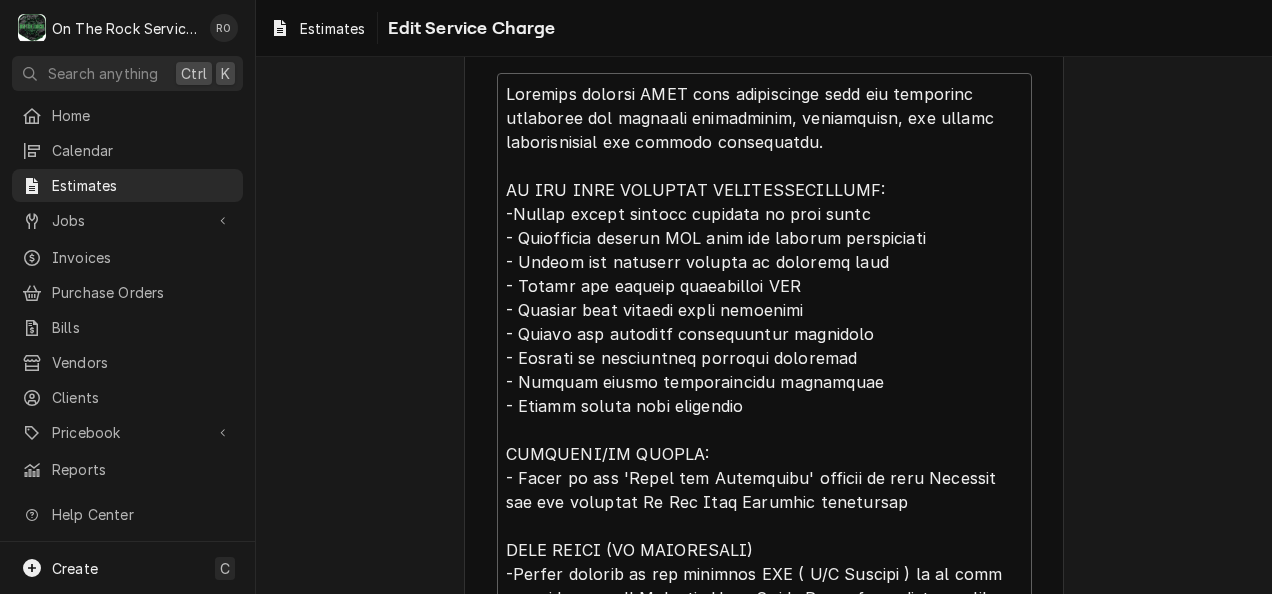 click on "Use the fields below to edit this service charge Short Description Scope - RTU Replacement Quote Template 📦 Edit Pricebook Item    Unit Type Unit Cost $ 0 Rate $ 37021.75 Tax Service Summary  ( optional ) Save Delete Cancel" at bounding box center [764, 239] 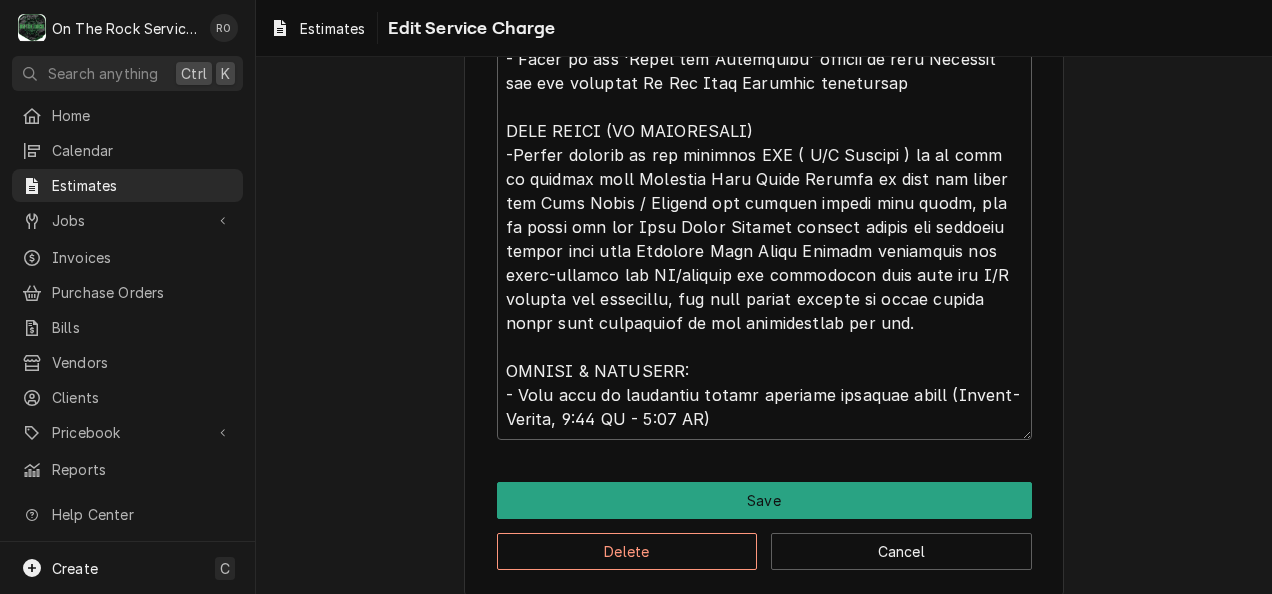 scroll, scrollTop: 1071, scrollLeft: 0, axis: vertical 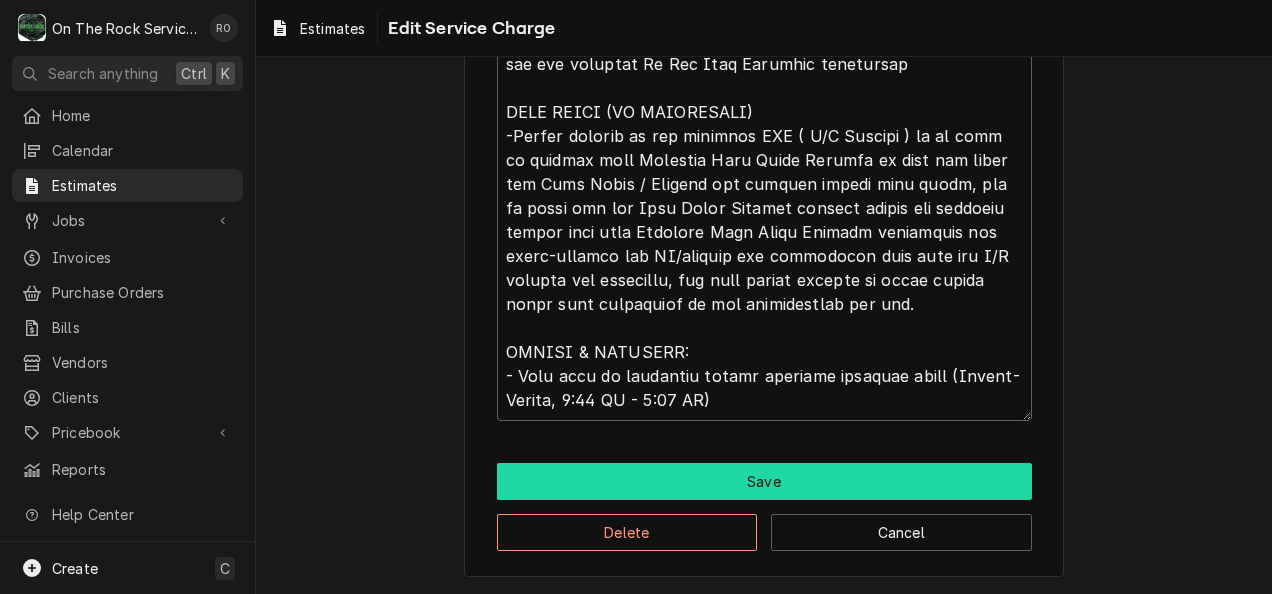 click on "Save" at bounding box center [764, 481] 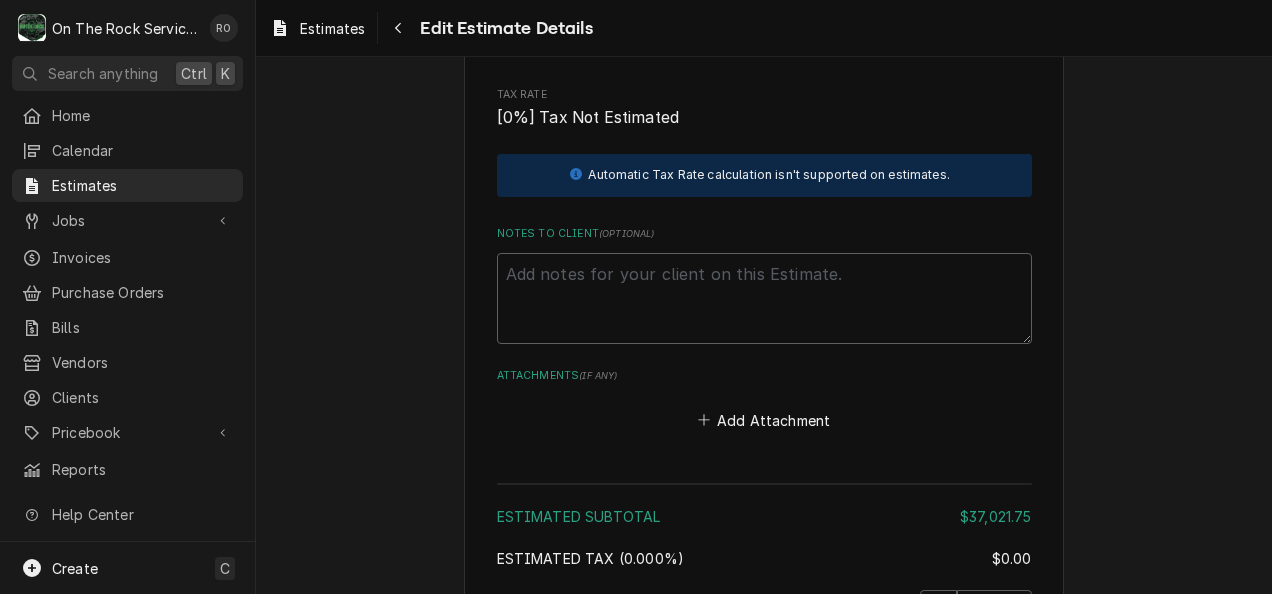 scroll, scrollTop: 3270, scrollLeft: 0, axis: vertical 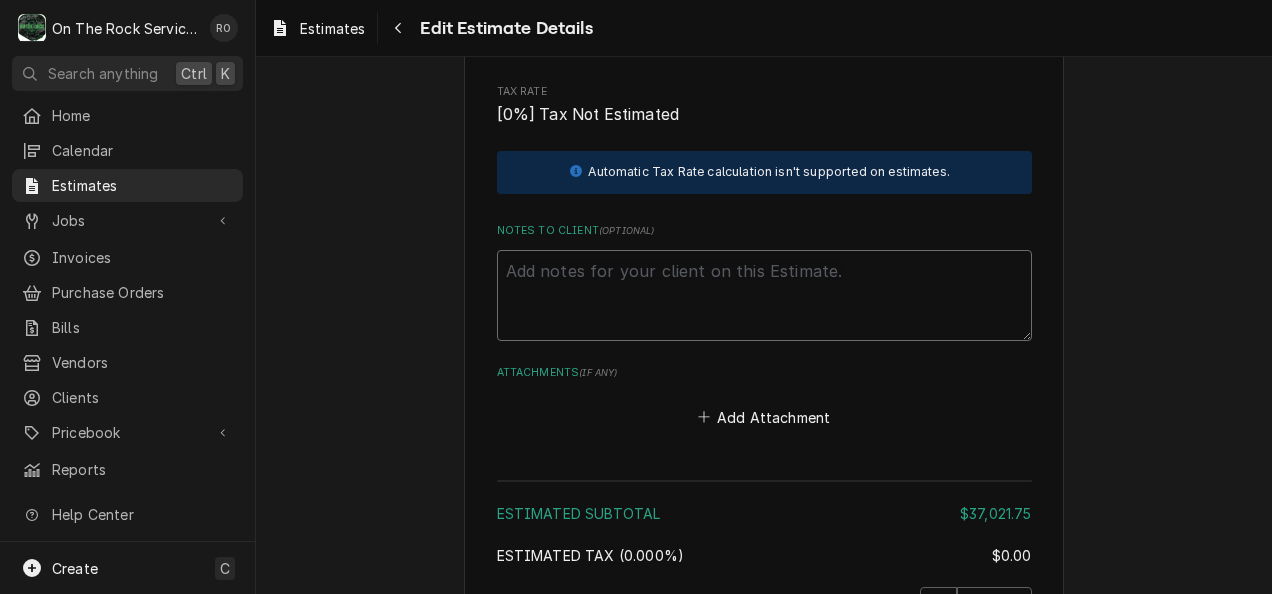 click on "Notes to Client  ( optional )" at bounding box center (764, 295) 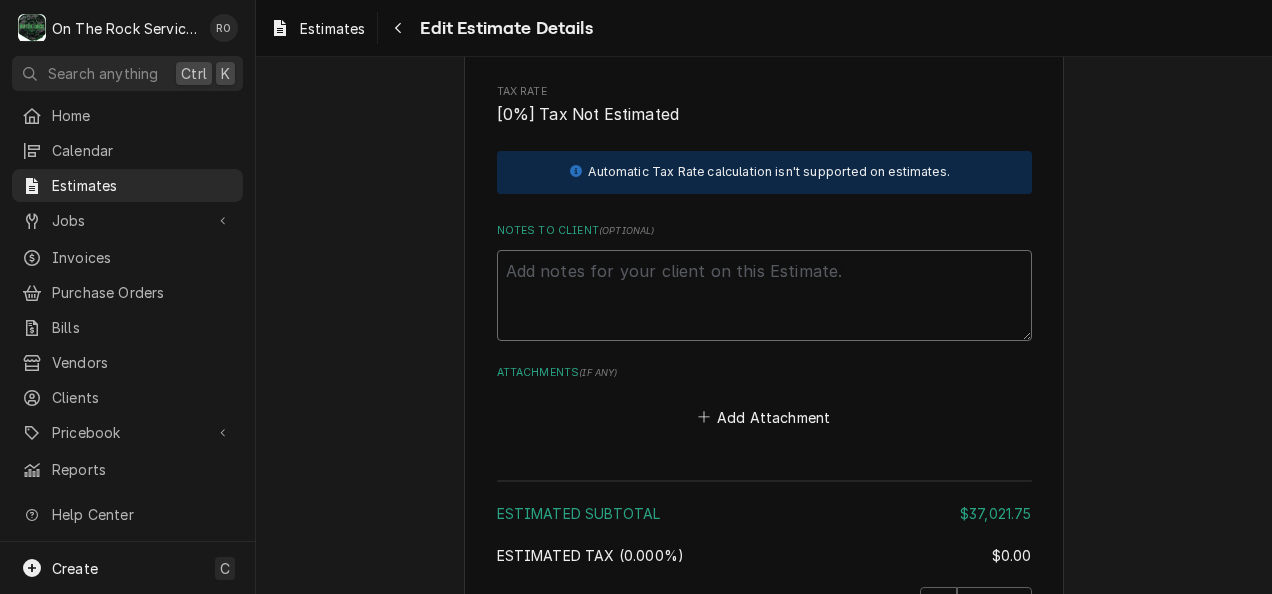 click on "Notes to Client  ( optional )" at bounding box center [764, 295] 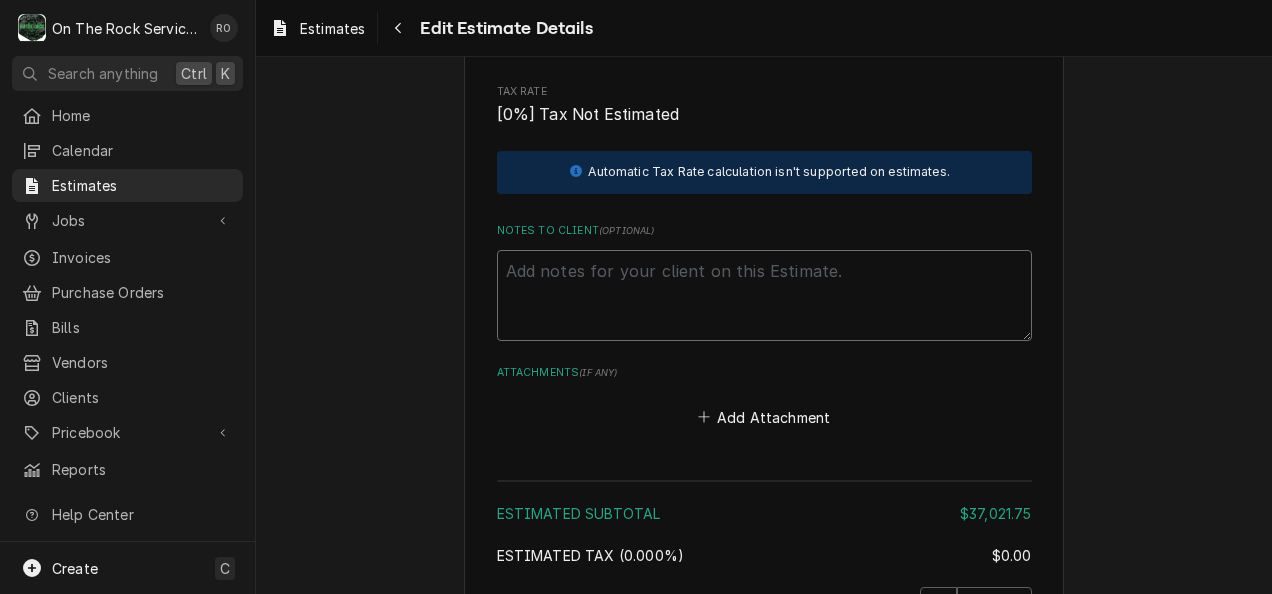 type on "x" 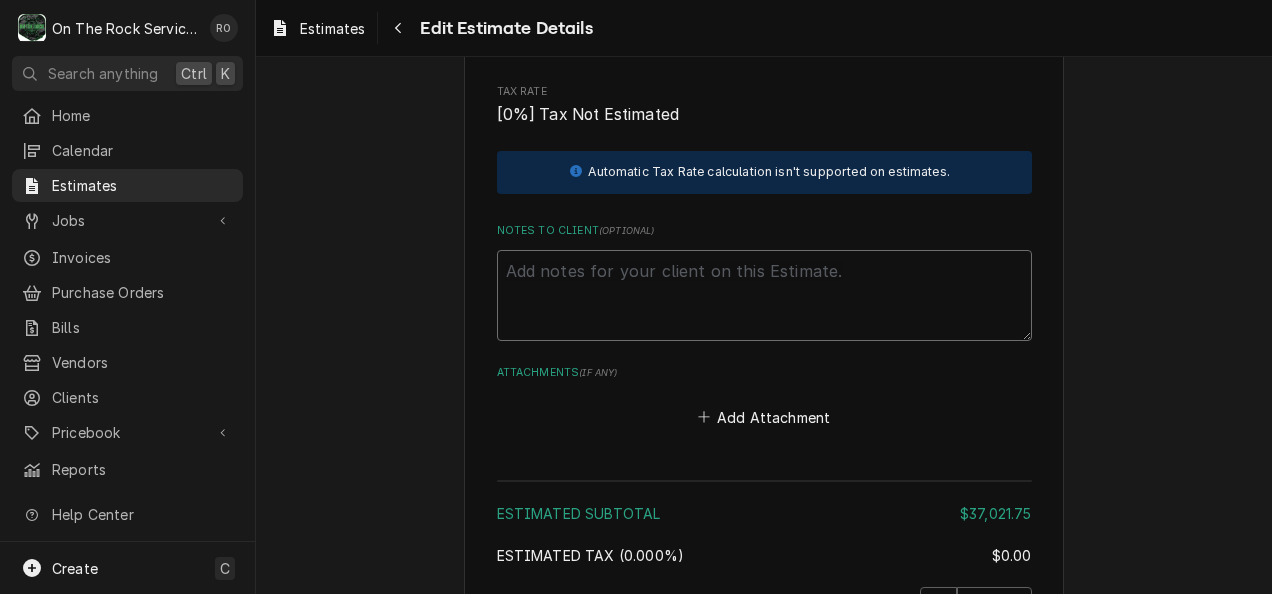 type on "E" 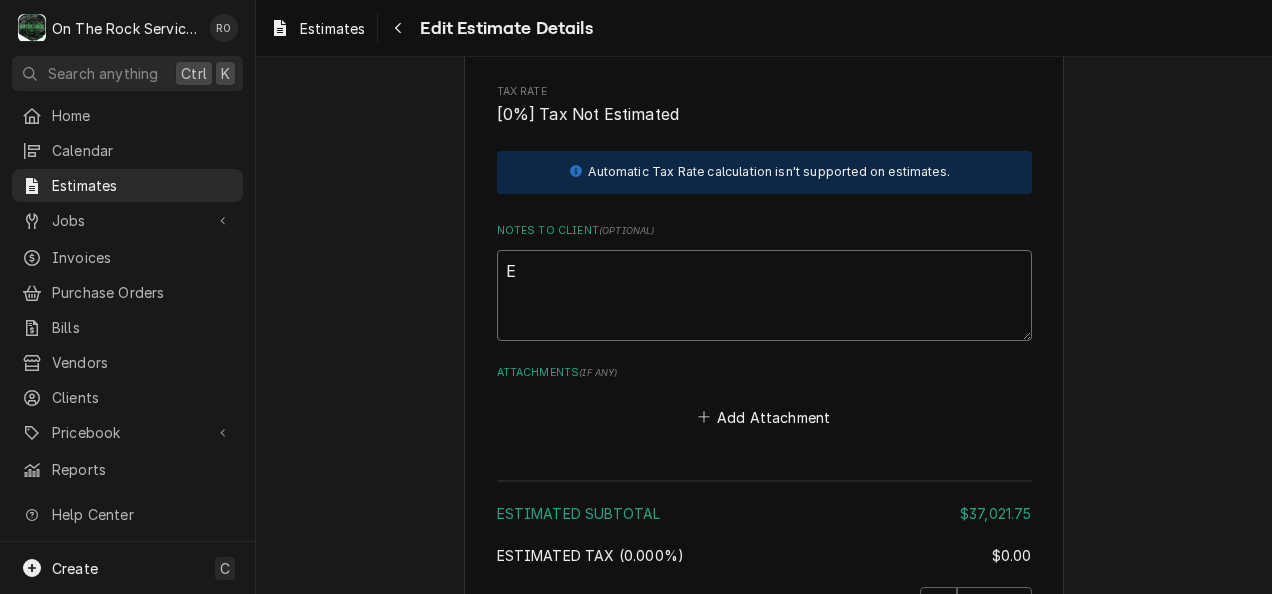 type on "x" 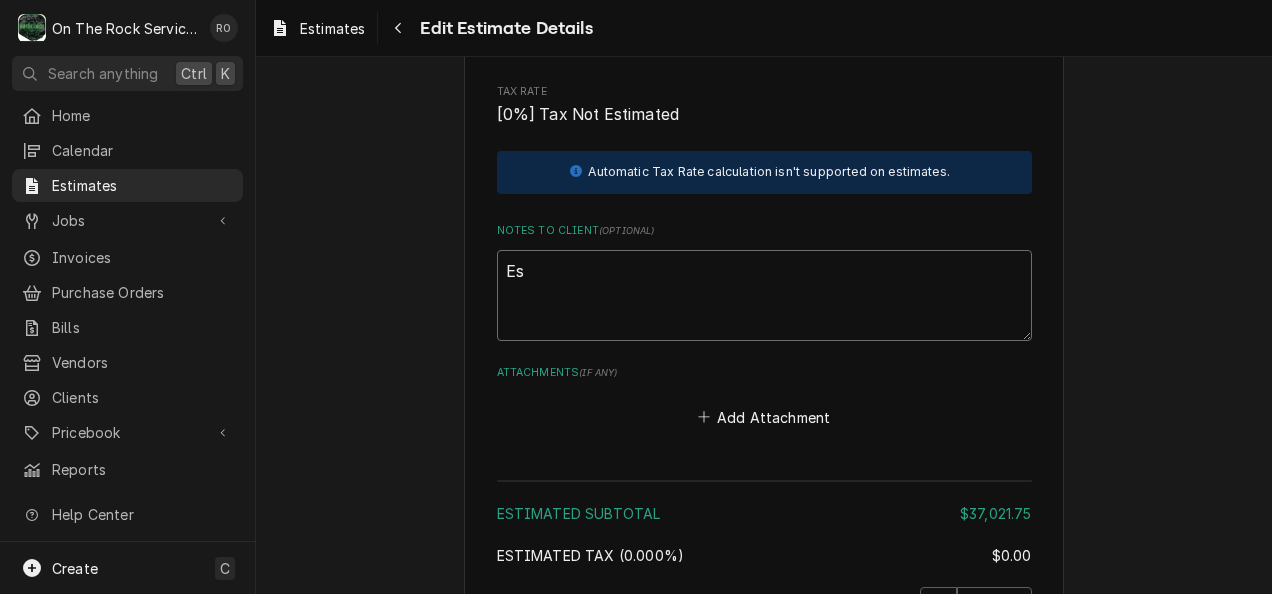 type on "x" 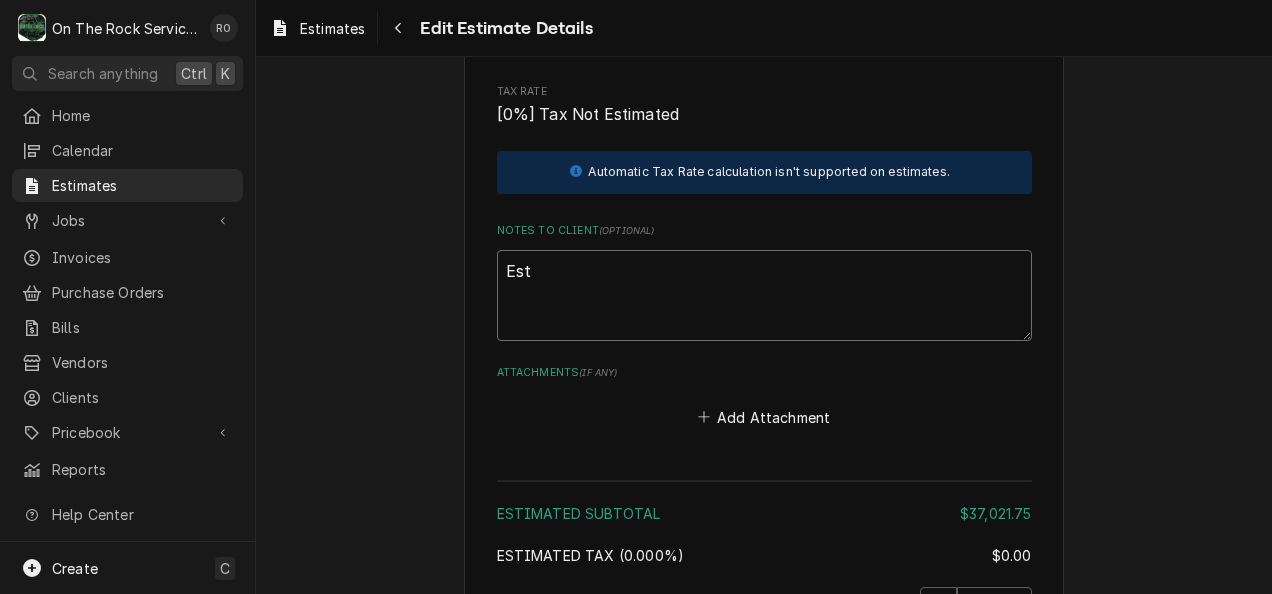 type on "x" 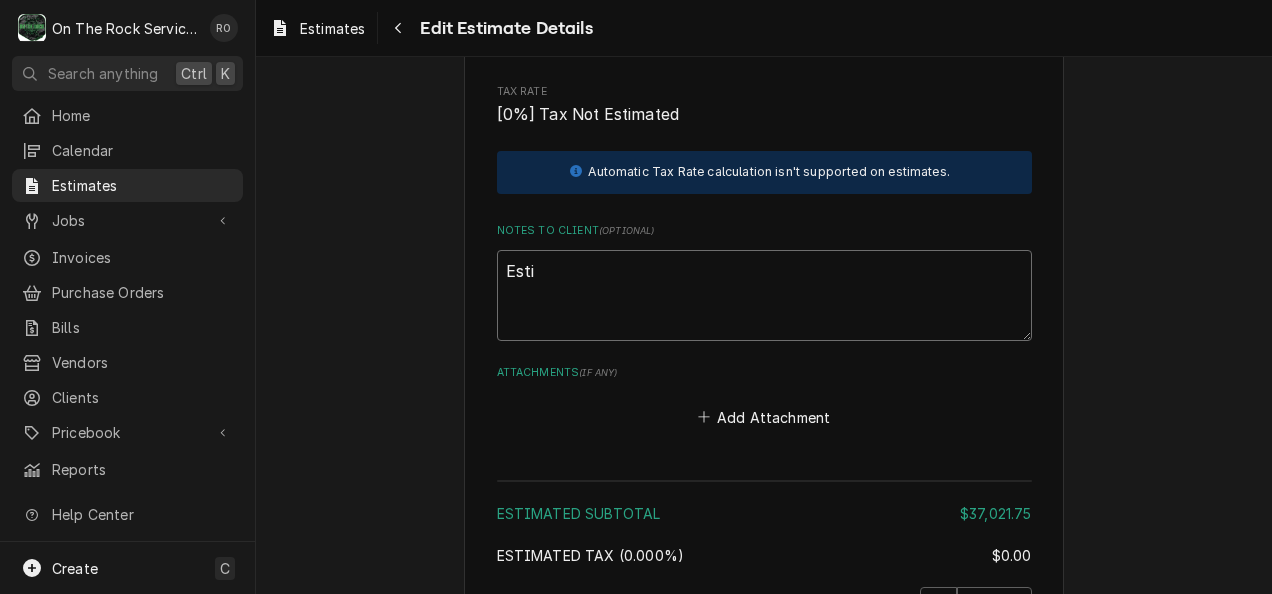 type on "x" 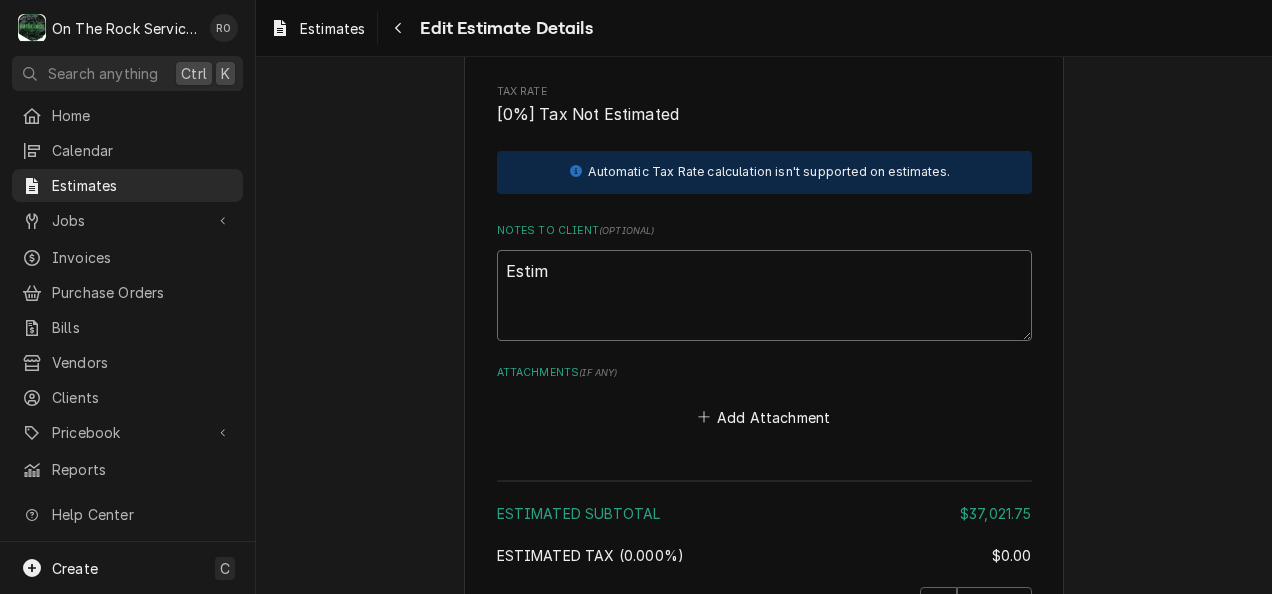 type on "x" 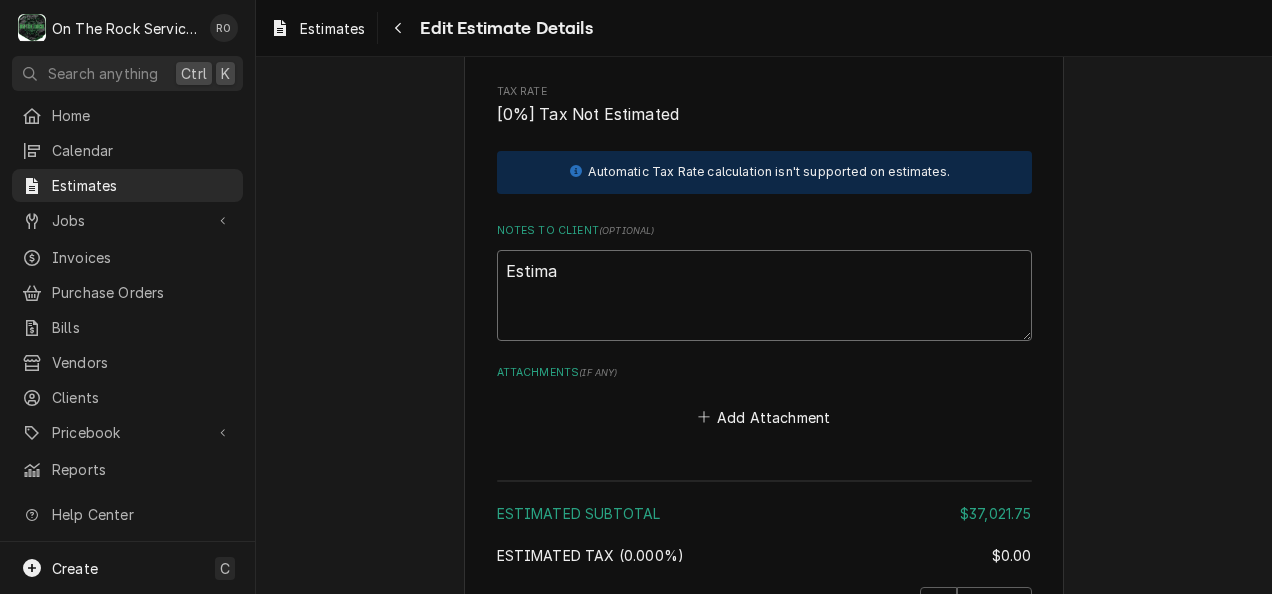 type on "x" 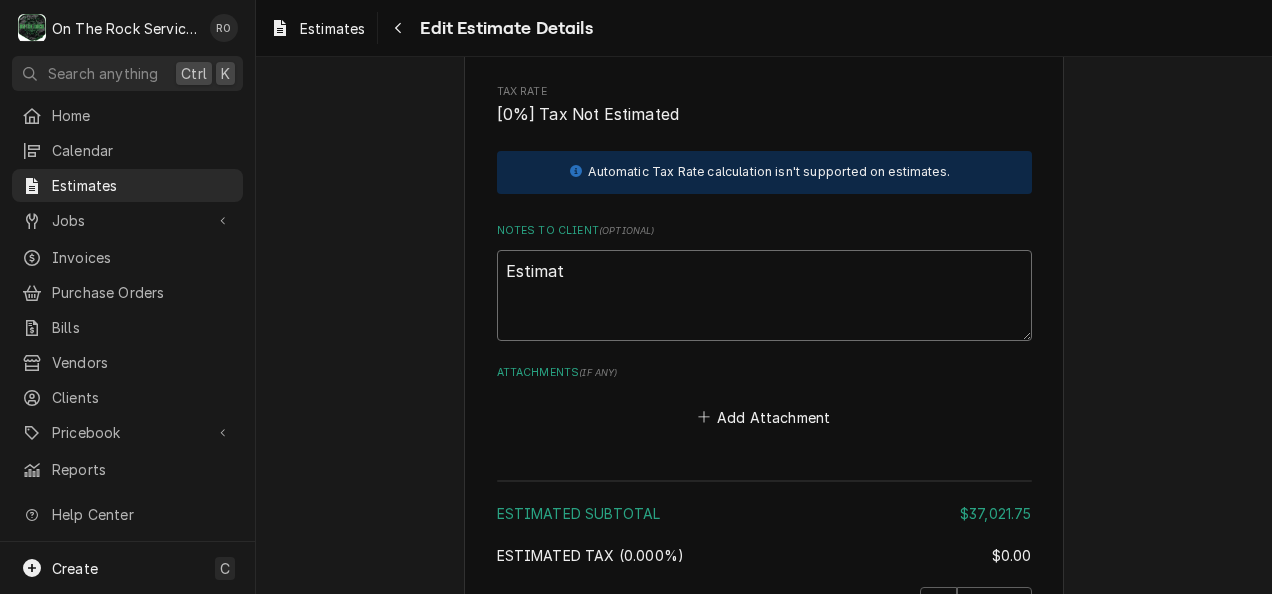 type on "x" 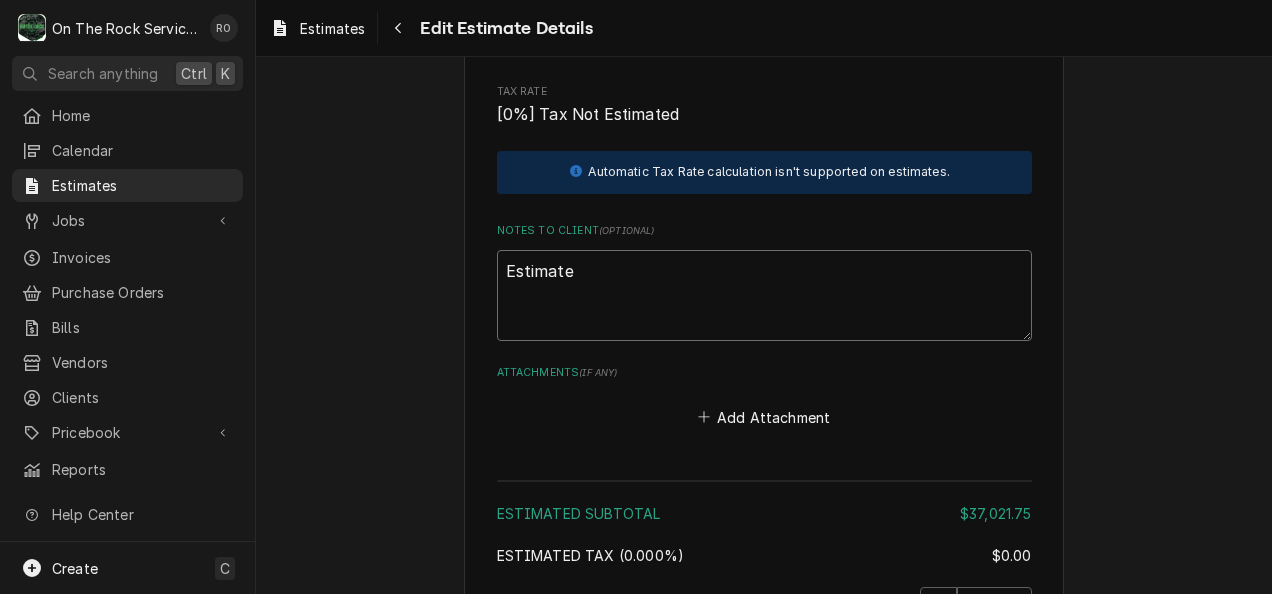 type on "x" 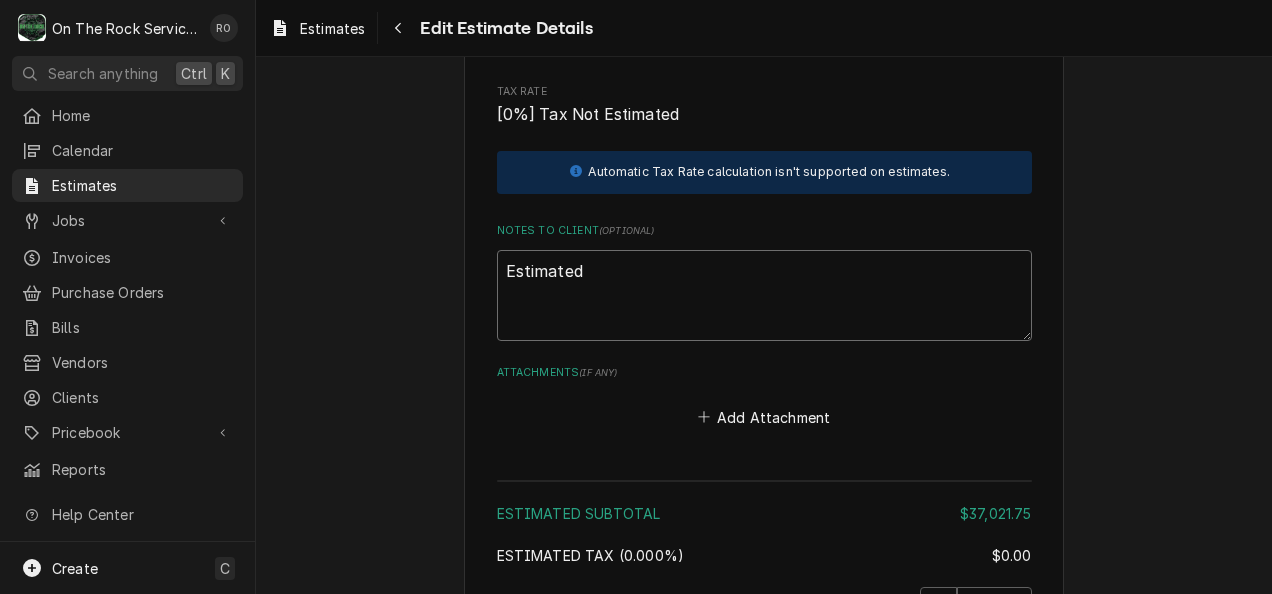 type on "x" 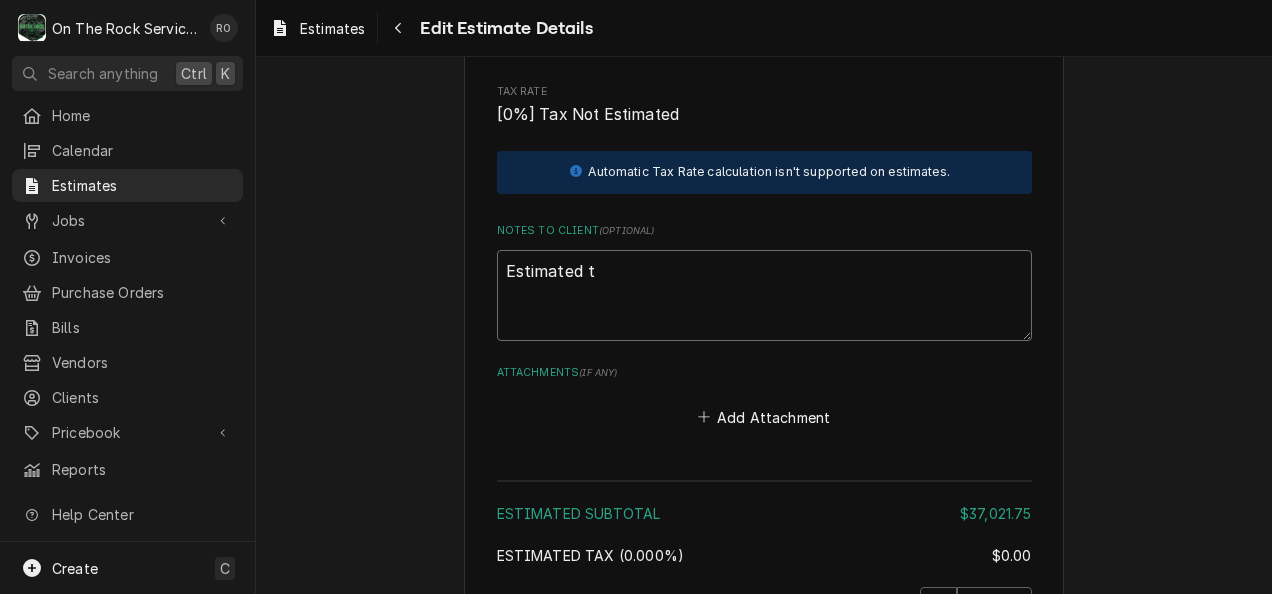 type on "x" 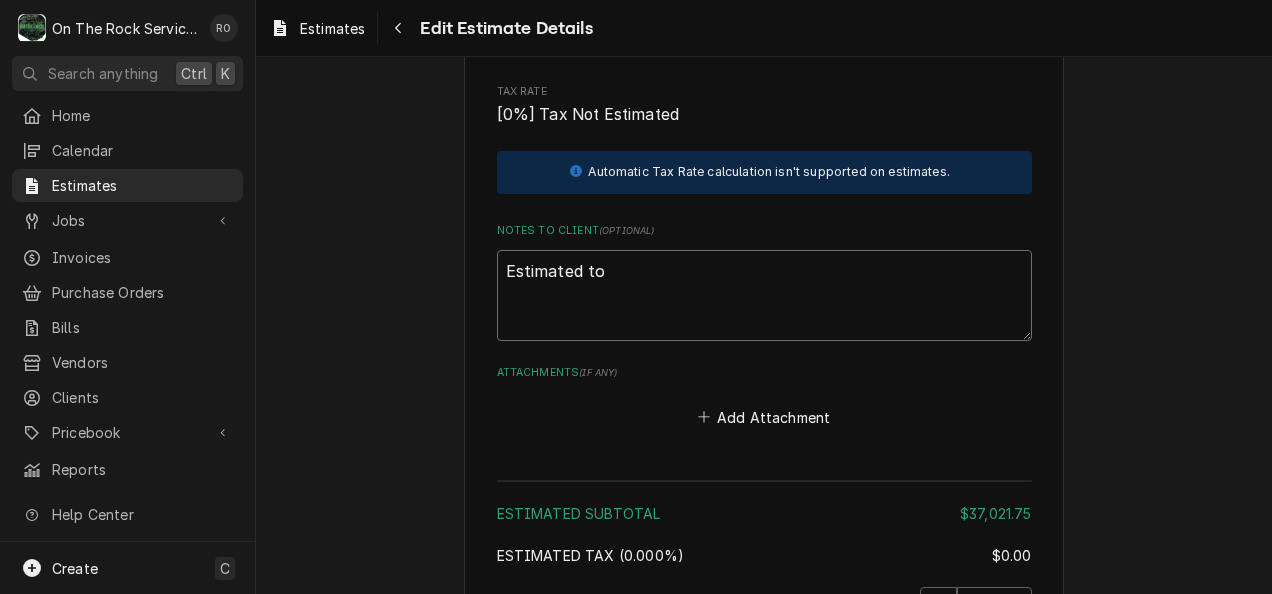 type on "x" 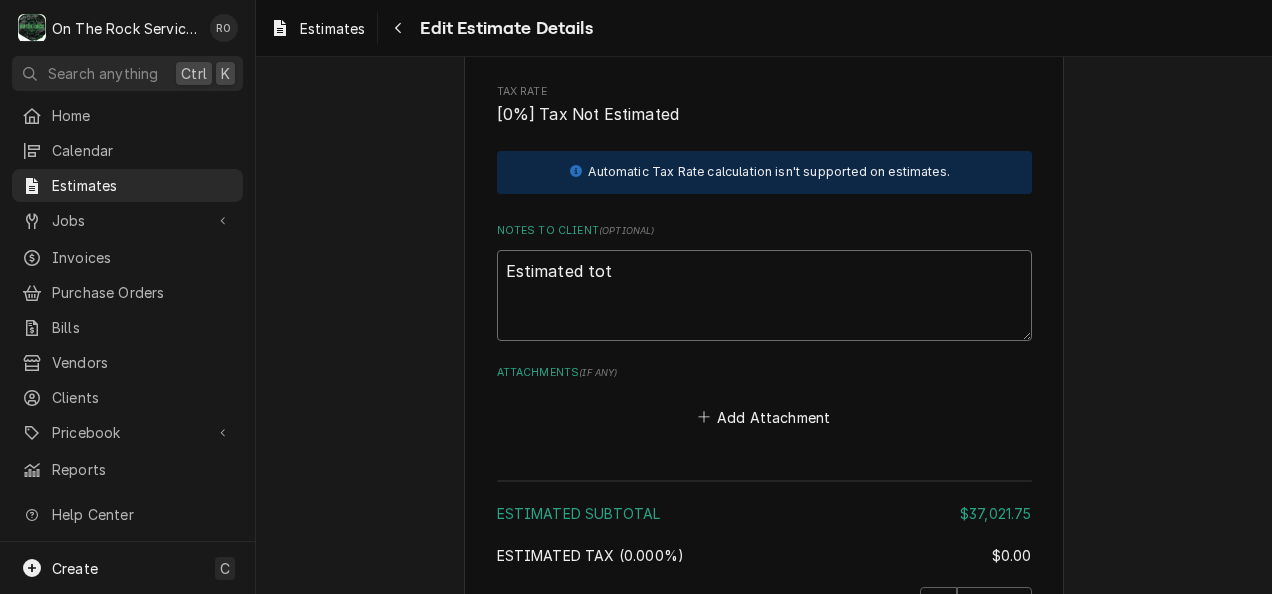 type on "x" 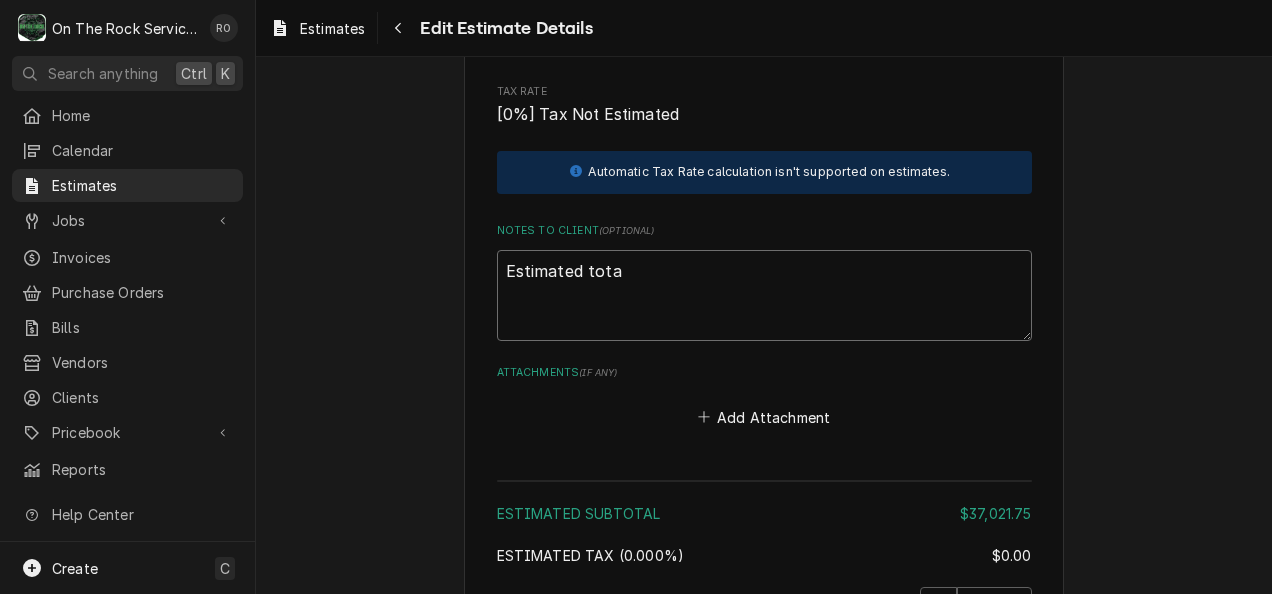 type 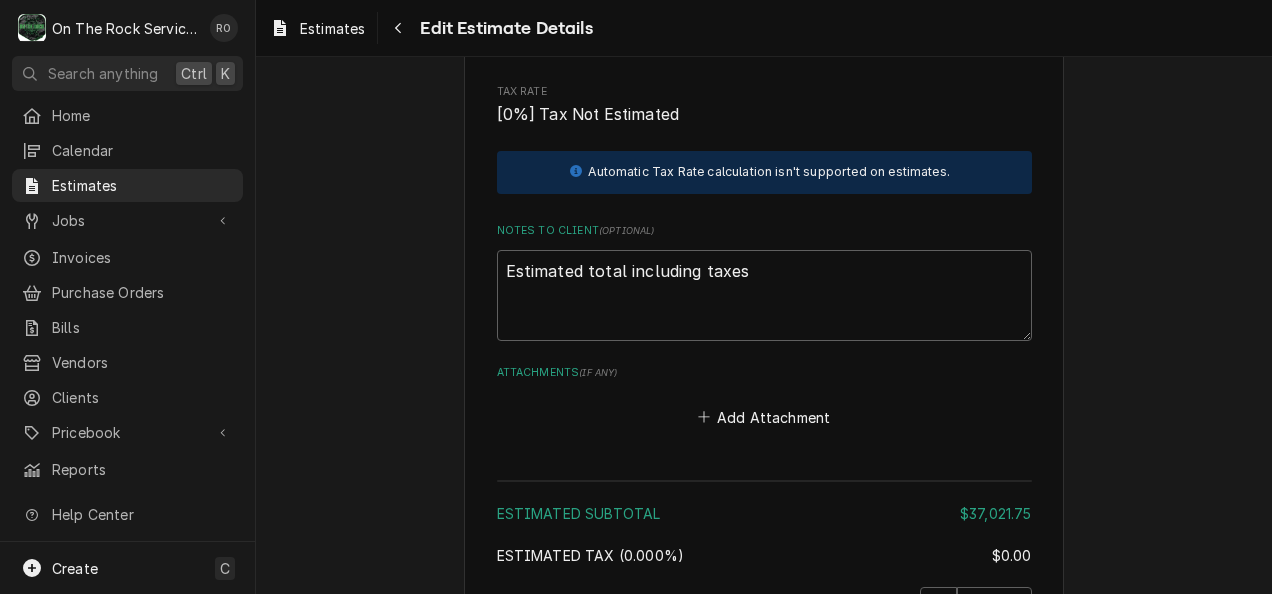 click on "Please provide the following information to create your estimate: Client Details Client Cornerstone Equipment Repair Edit Client Service Location McDonald's Taylors / W Wade Hampton Blvd, Greer, SC Edit Service Location Basic Details Service Type Scope - RTU Replacement Quote Template 📦 Edit Service Type Reason For Call RTU Replacement Equipment  ( optional ) Search for Equipment... View/Edit Logged Equipment    Labels  ( optional ) Add Labels... Billing Address Same as service location Recipient, Attention To, etc.  ( if different ) Andrew Buiges Street Address 1429 W Floyd Baker Blvd Apartment, Suite, etc. City Gaffney State/Province SC Postal Code 29341 Issue Date 2025-08-04 Expiration Date 2025-08-18 Payment Methods Accept Online Card Payments Charge Details Estimated Service Charges Short Description Scope - RTU Replacement Unit Cost $0.00 Qty. 1 Price $37,021.75 Amount $37,021.75 Tax Taxable Service  Summary Add Service Charge Estimated Parts and Materials  ( if any ) Add Part or Material  ( if any )" at bounding box center [764, -1111] 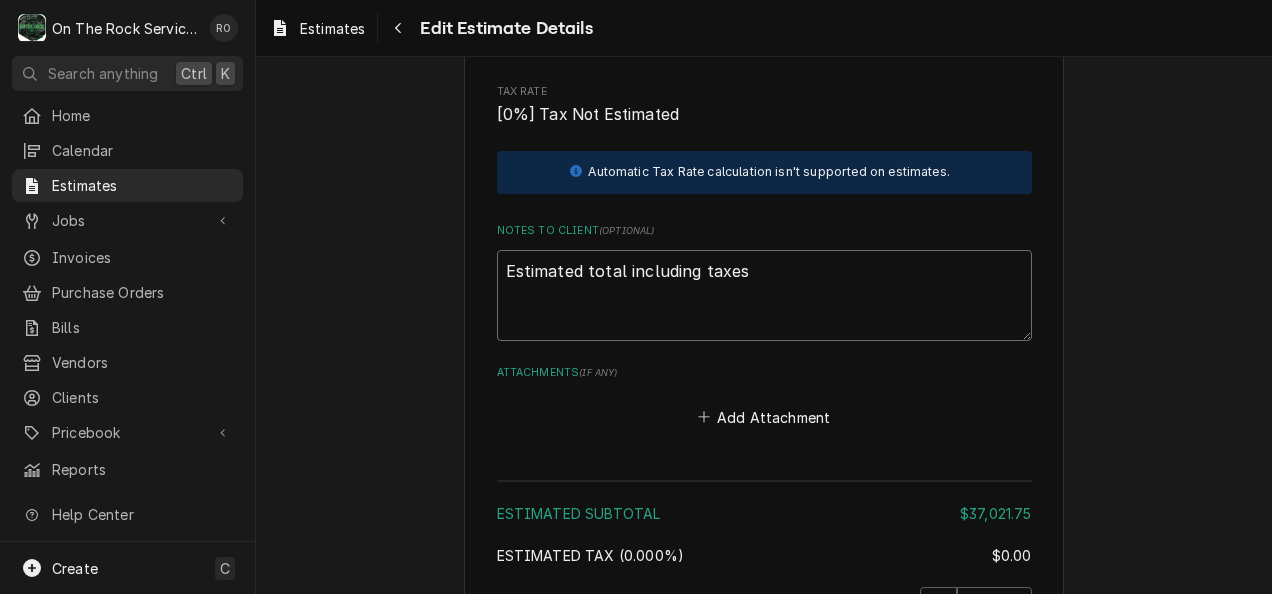 drag, startPoint x: 750, startPoint y: 207, endPoint x: 688, endPoint y: 199, distance: 62.514 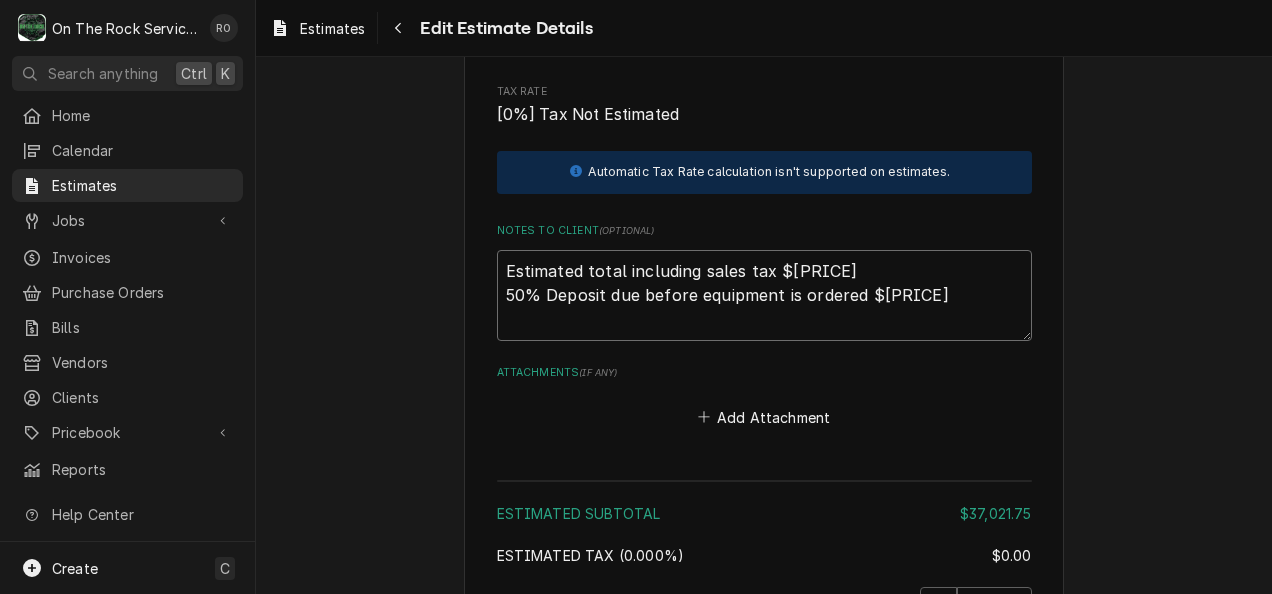 drag, startPoint x: 528, startPoint y: 222, endPoint x: 400, endPoint y: 232, distance: 128.39003 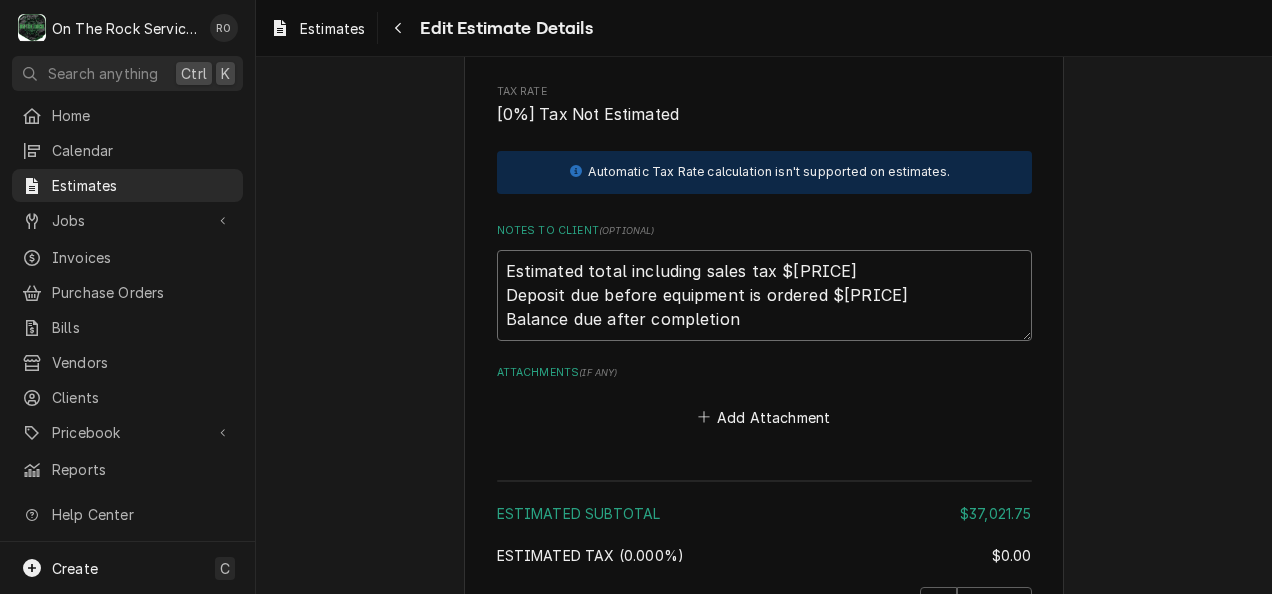 click on "Estimated total including sales tax $39,613.27
Deposit due before equipment is ordered $19,806.64" at bounding box center [764, 295] 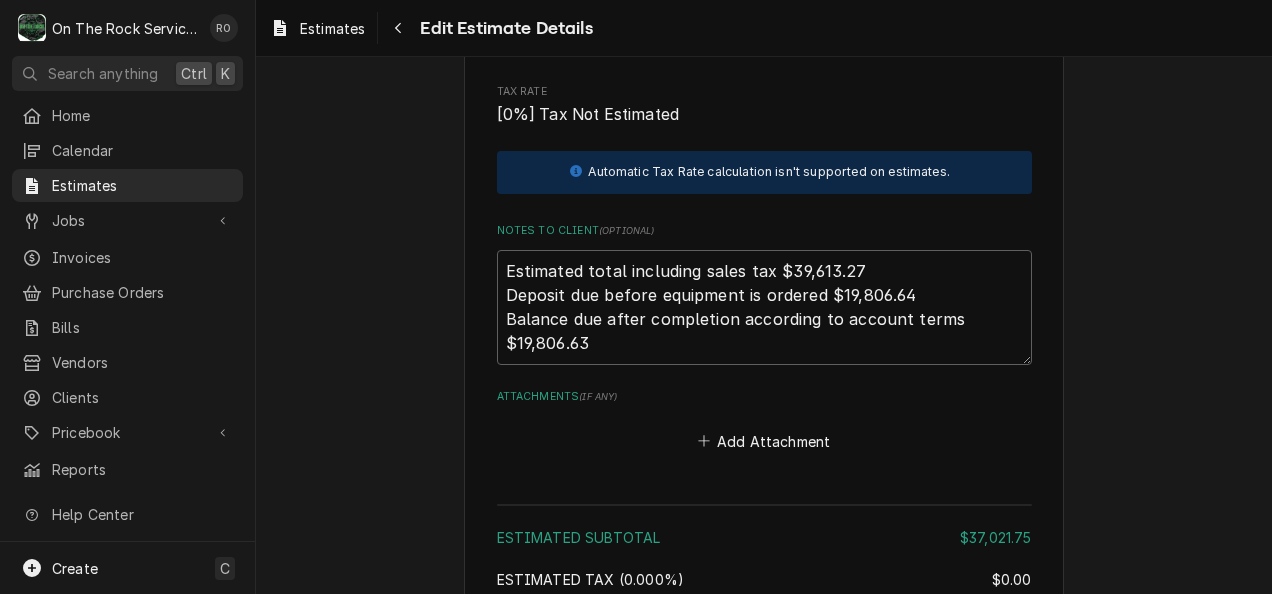drag, startPoint x: 1010, startPoint y: 570, endPoint x: 978, endPoint y: 572, distance: 32.06244 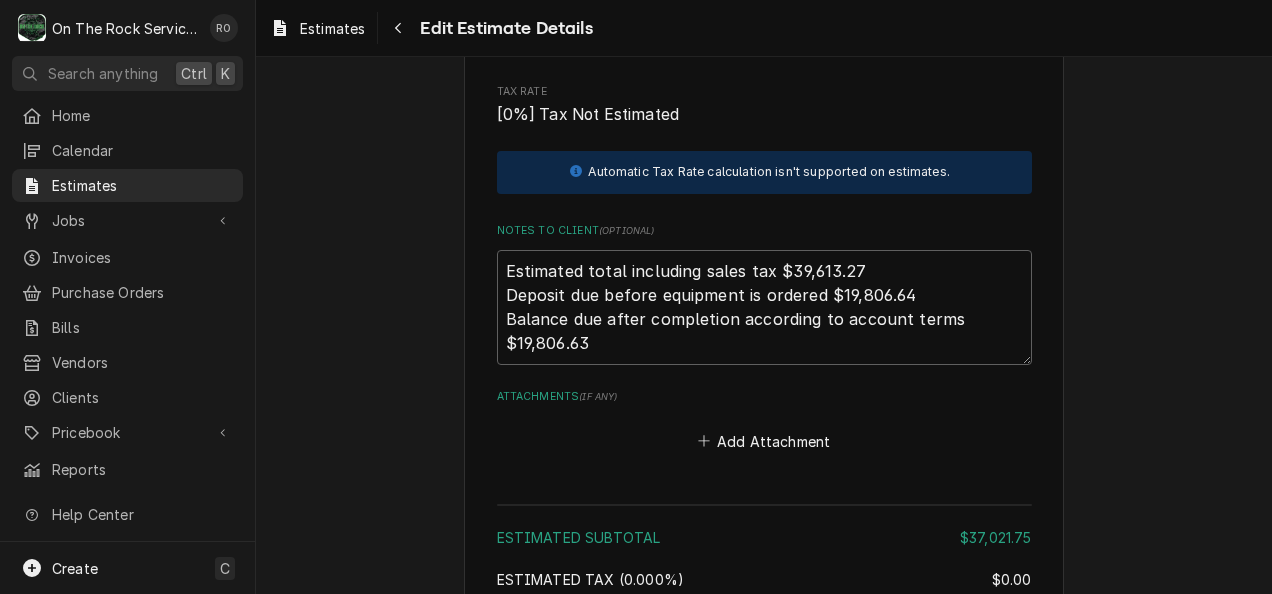 scroll, scrollTop: 0, scrollLeft: 29, axis: horizontal 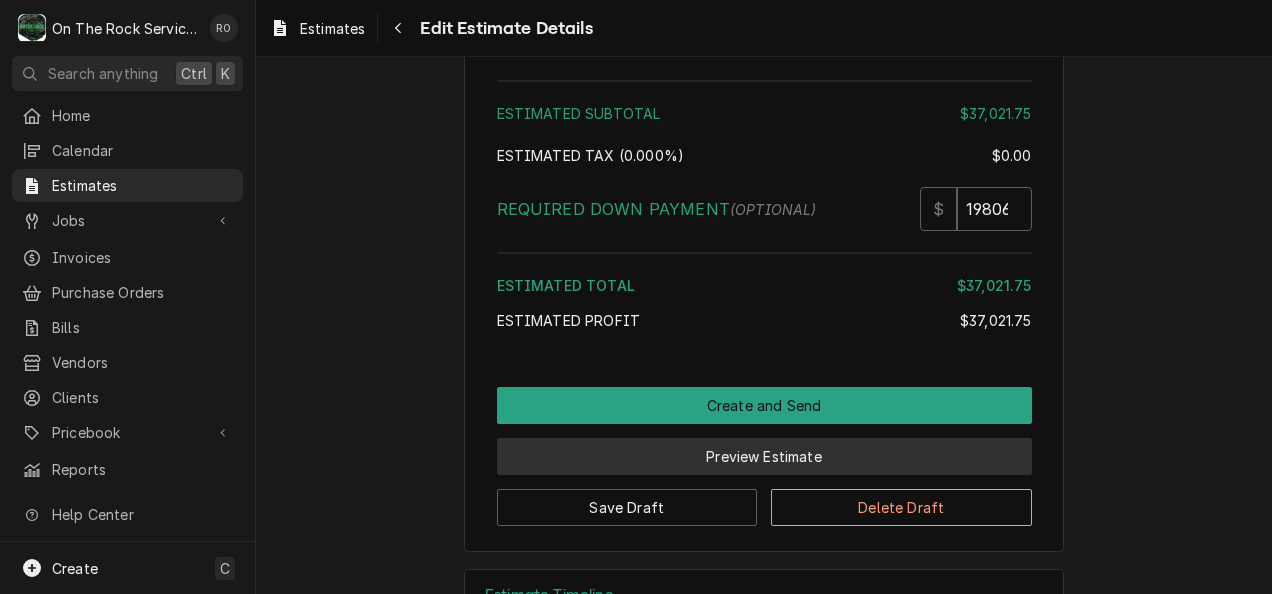click on "Preview Estimate" at bounding box center (764, 456) 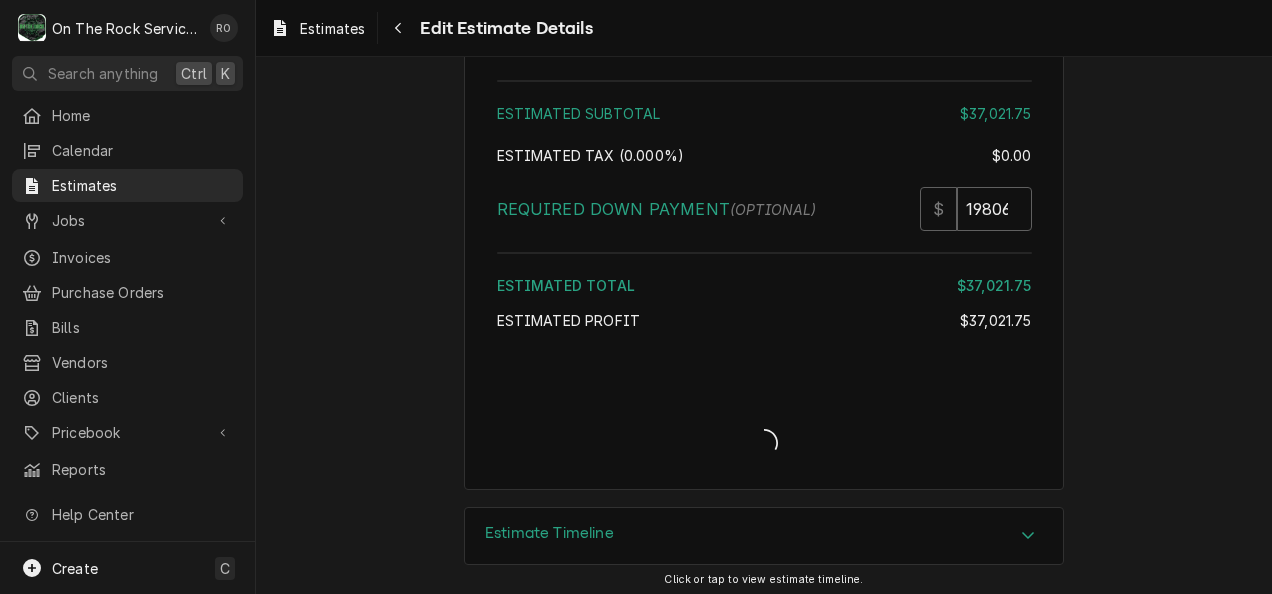 scroll, scrollTop: 3630, scrollLeft: 0, axis: vertical 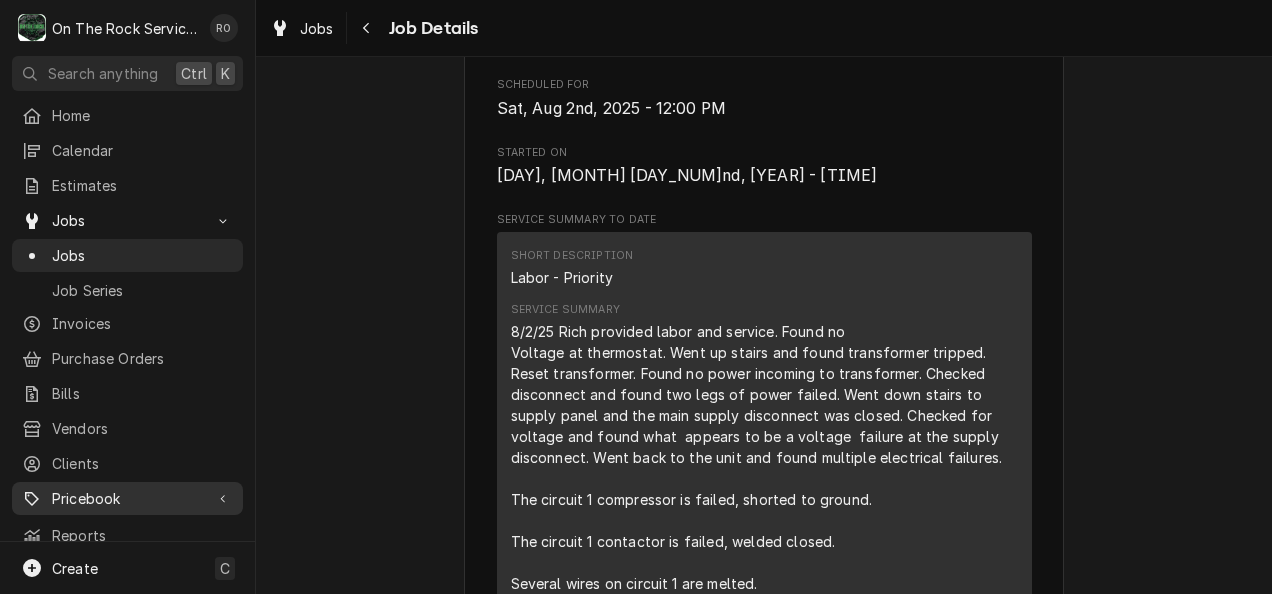 click on "Pricebook" at bounding box center (127, 498) 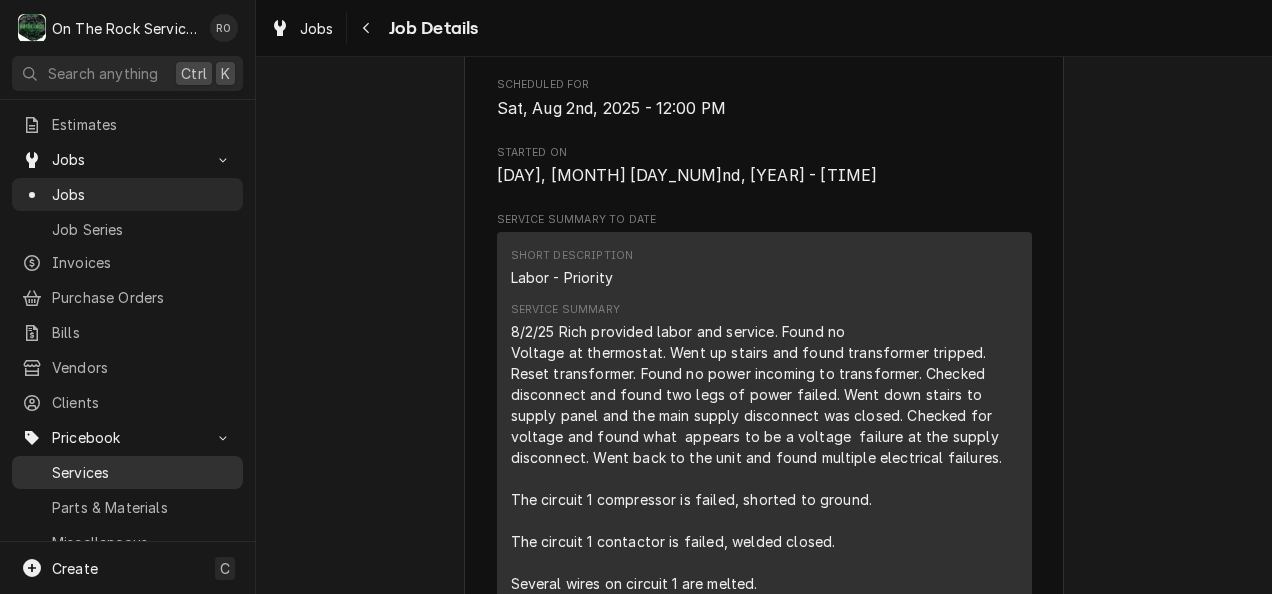 scroll, scrollTop: 64, scrollLeft: 0, axis: vertical 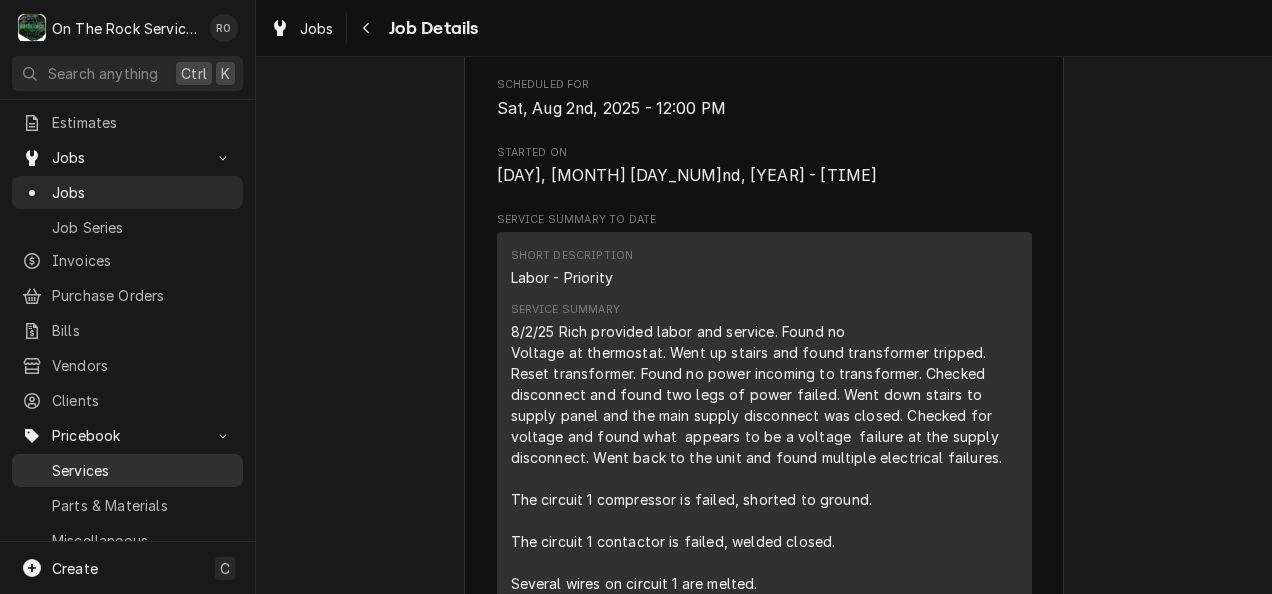 click on "Services" at bounding box center [142, 470] 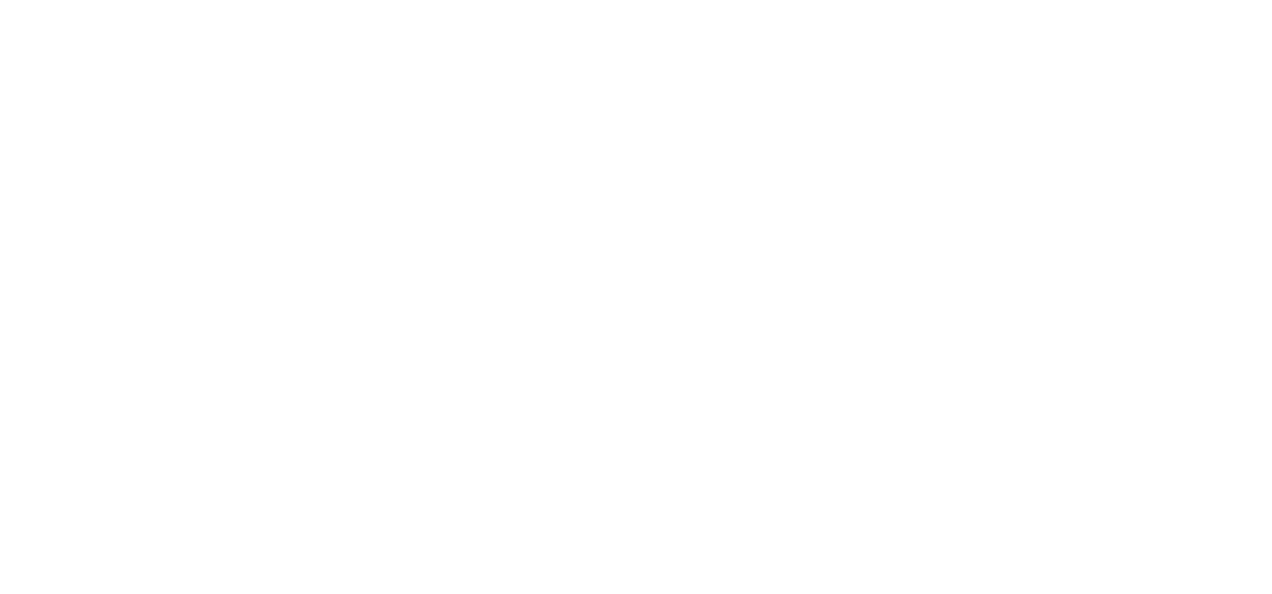 scroll, scrollTop: 0, scrollLeft: 0, axis: both 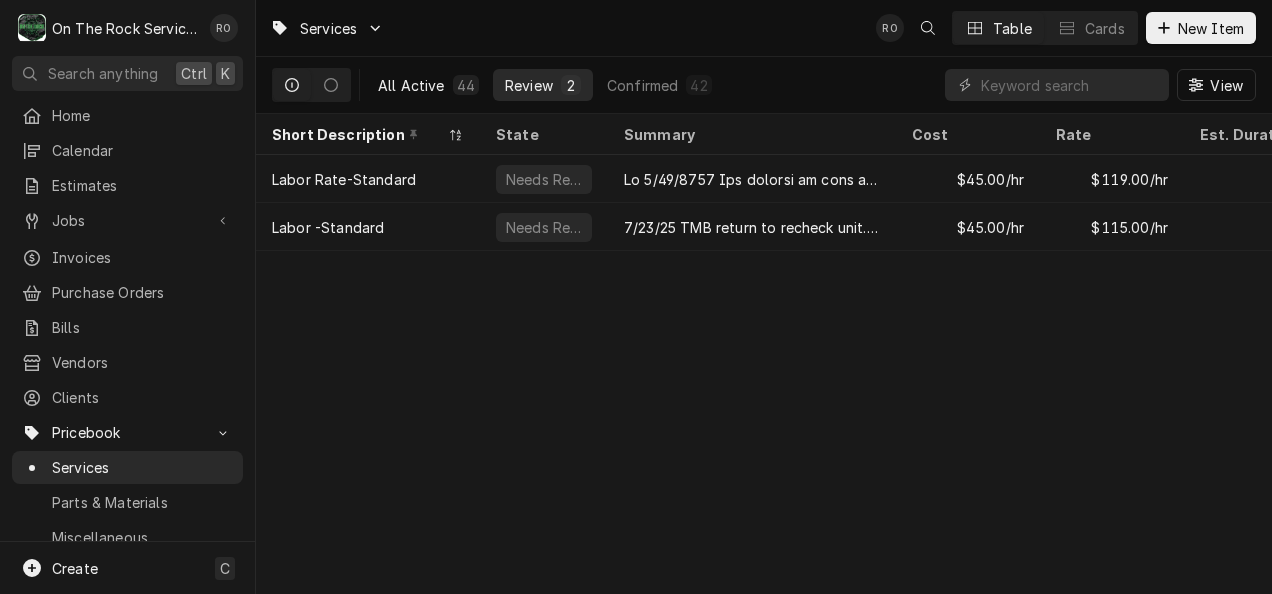 click on "All Active" at bounding box center [411, 85] 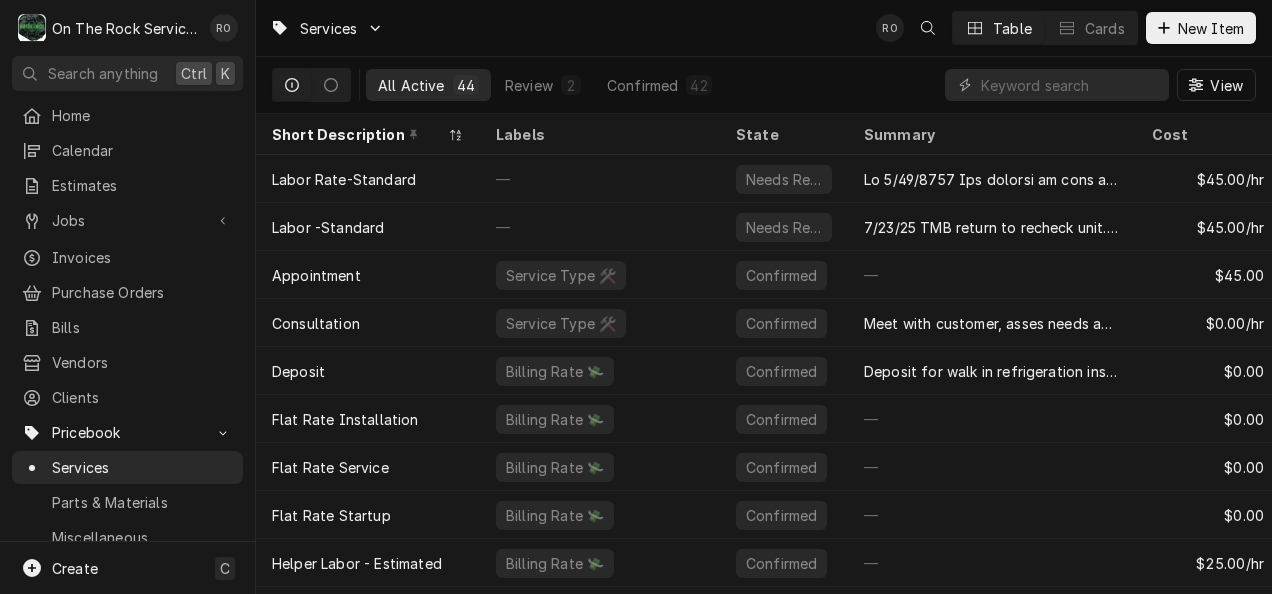 click on "View" at bounding box center [1100, 85] 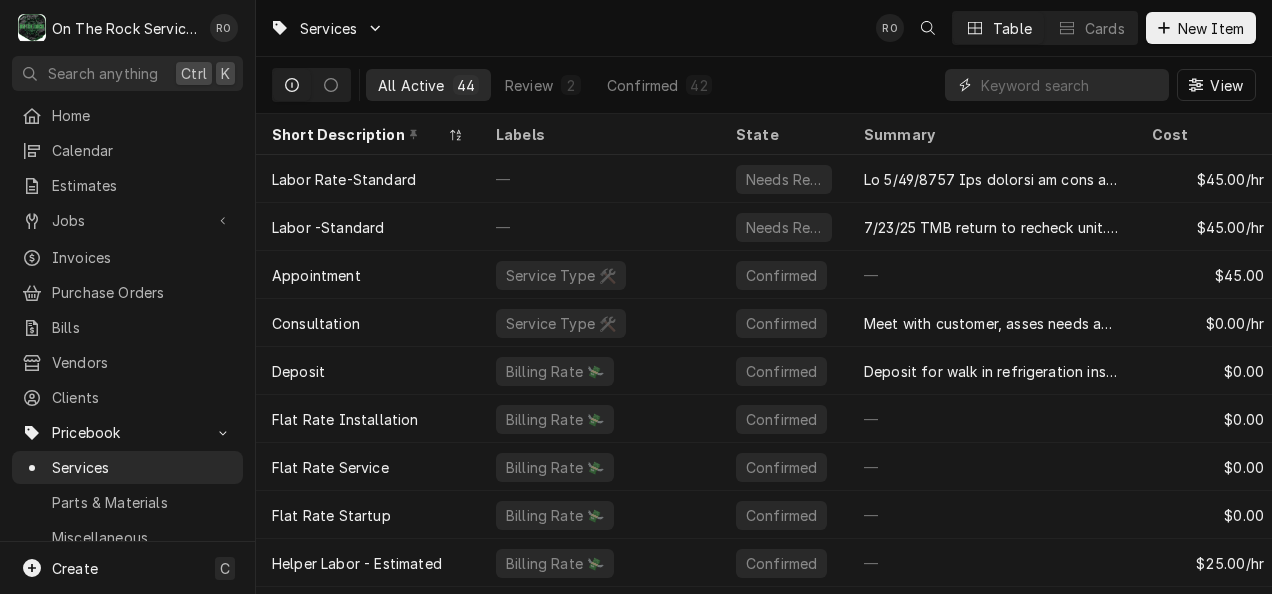 click at bounding box center (1070, 85) 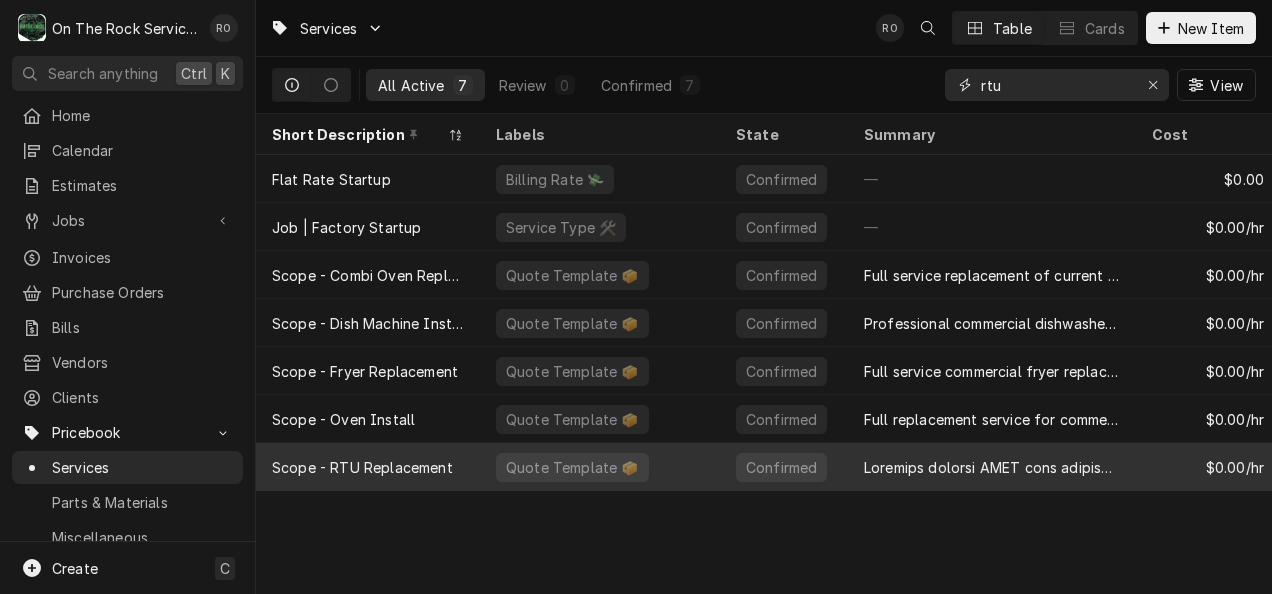 type on "rtu" 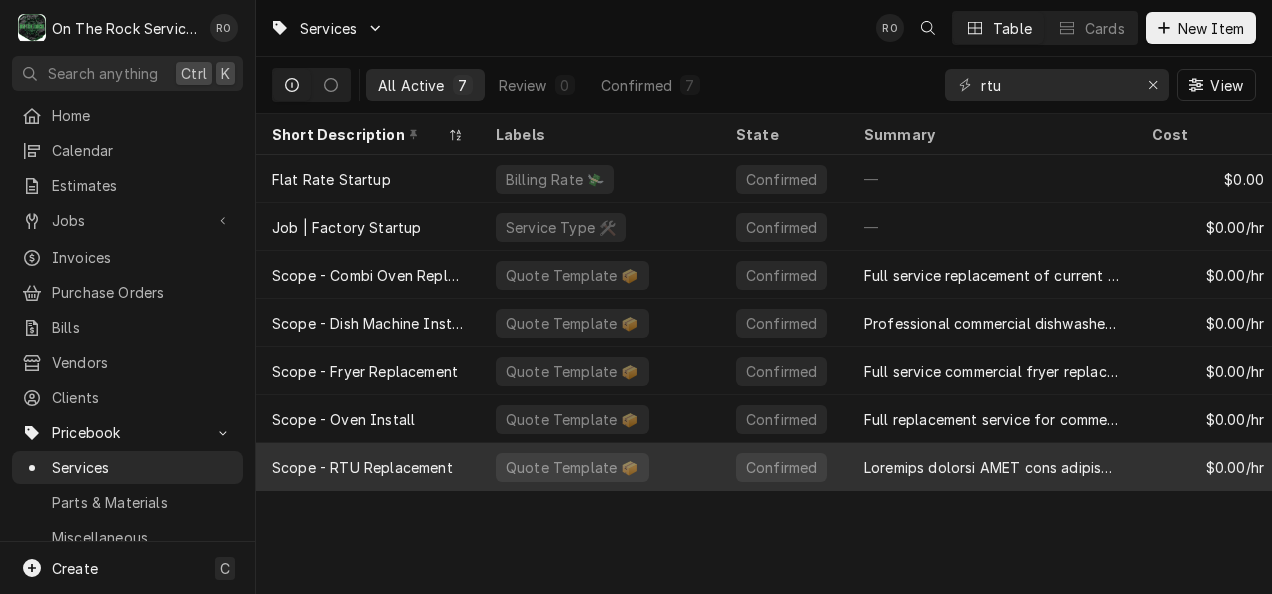 click on "Scope - RTU Replacement" at bounding box center [362, 467] 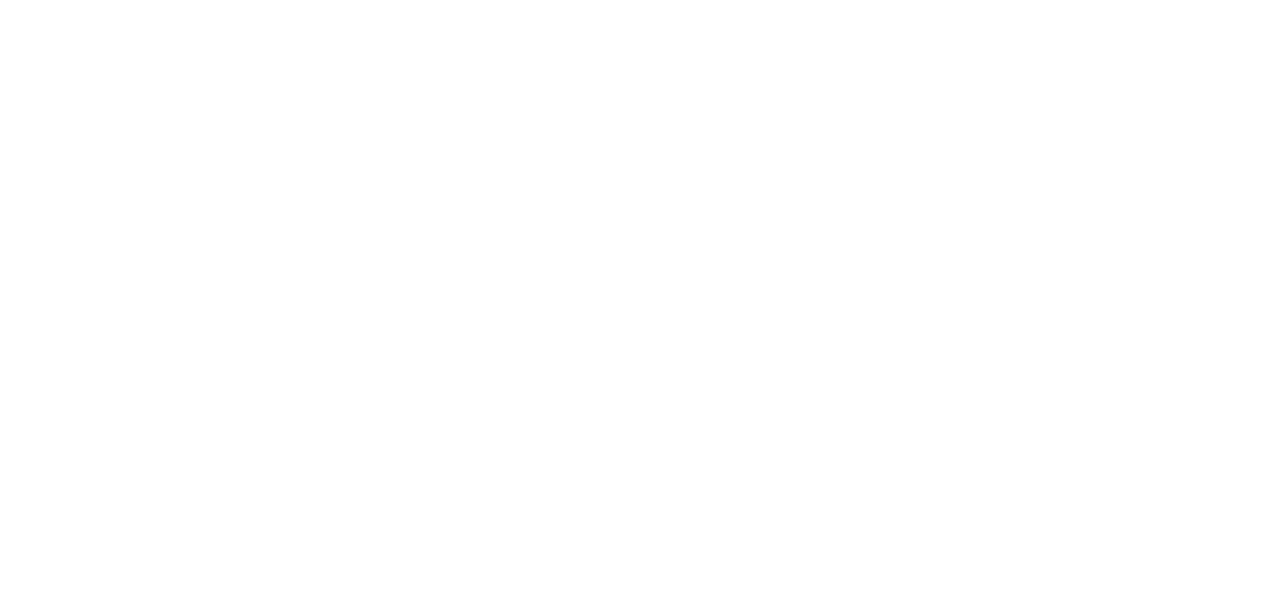 scroll, scrollTop: 0, scrollLeft: 0, axis: both 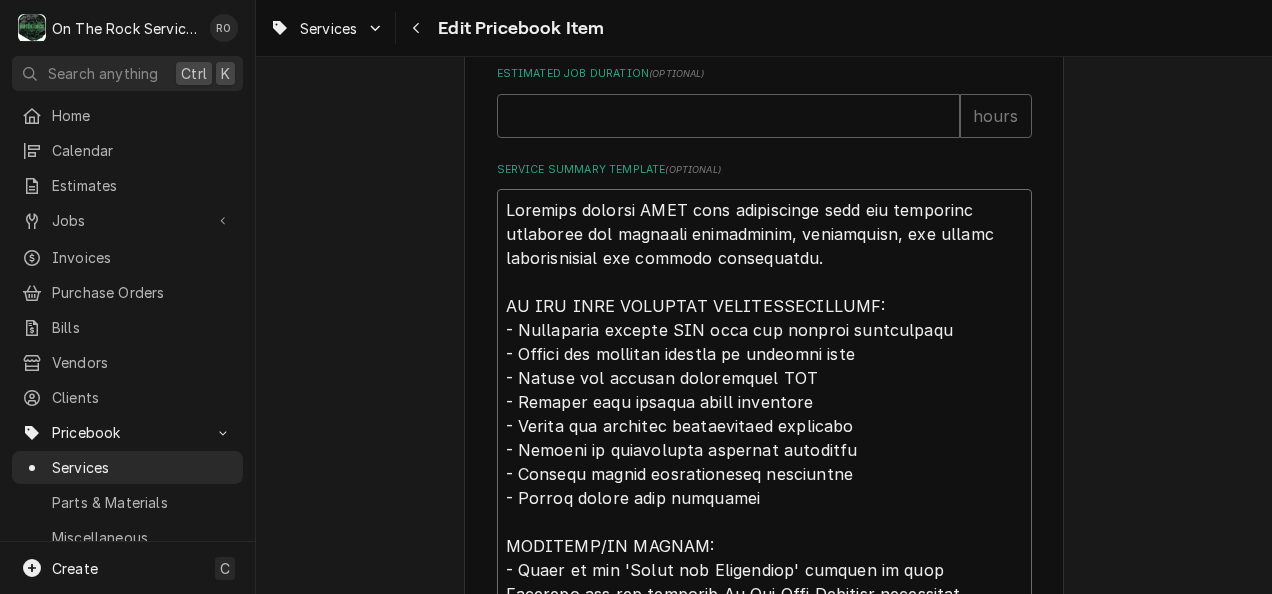 click on "Service Summary Template  ( optional )" at bounding box center (764, 570) 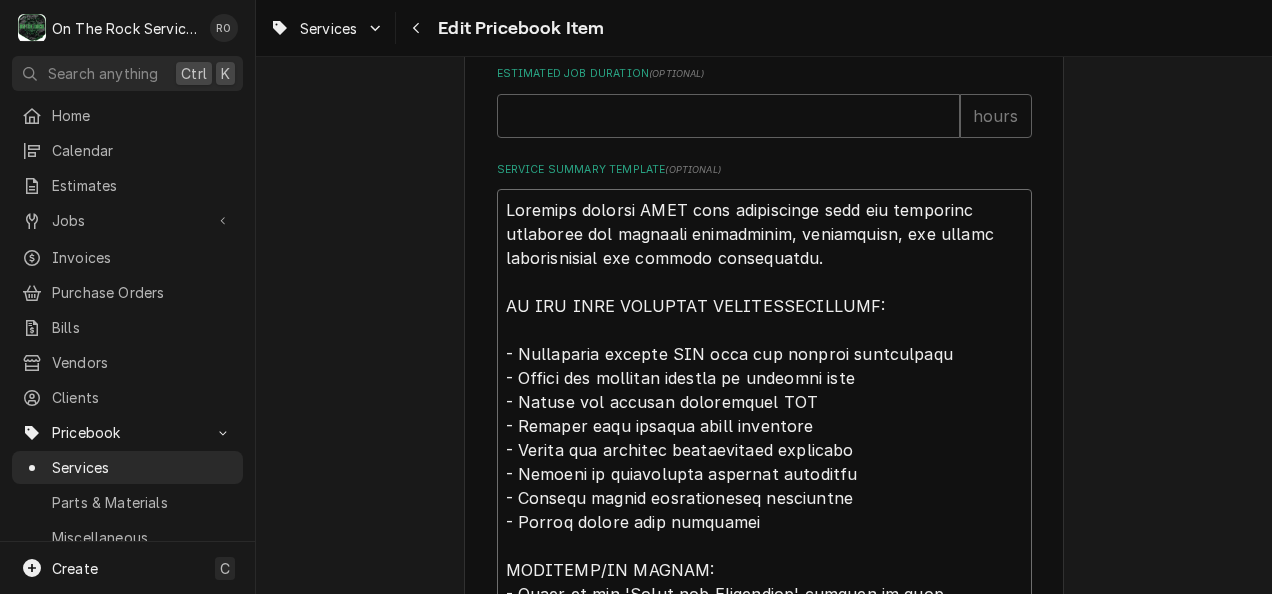 paste on "-Obtain proper permits specific to this scope" 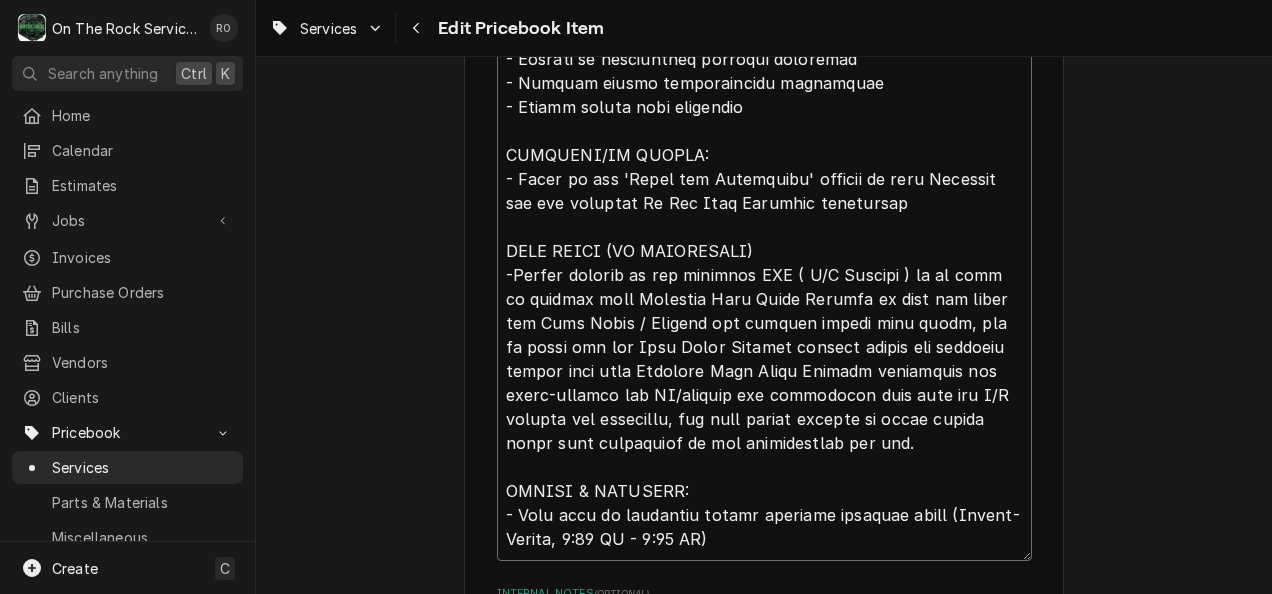 scroll, scrollTop: 1757, scrollLeft: 0, axis: vertical 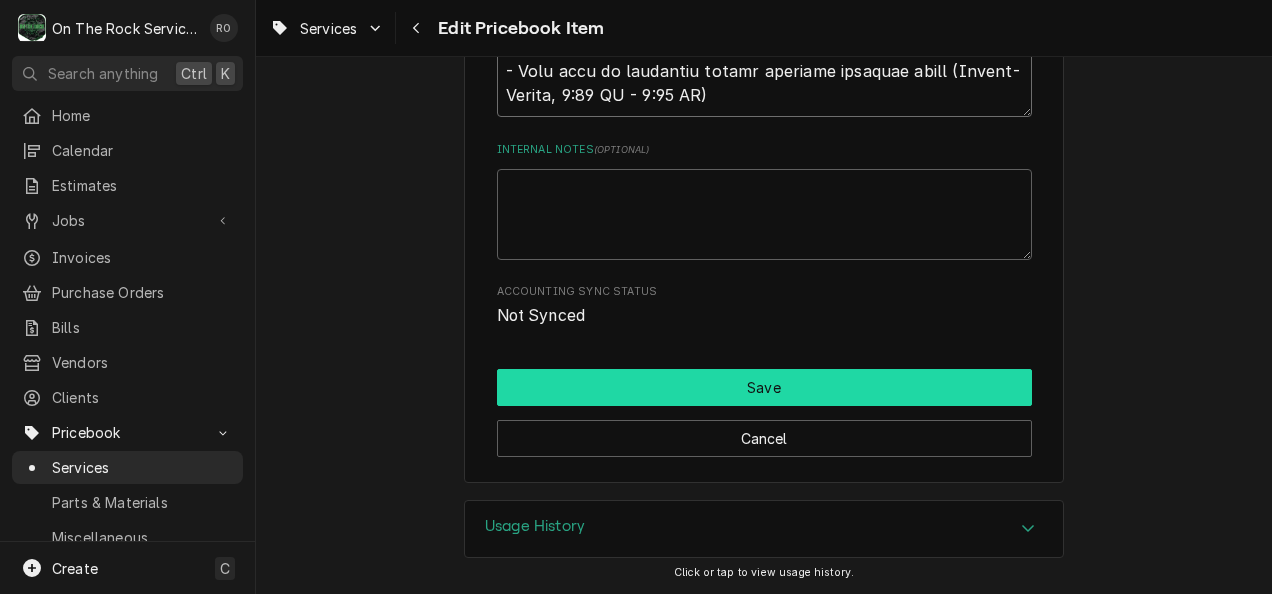 type on "Complete rooftop HVAC unit replacement with new equipment including all required connections, adaptations, and system commissioning for optimal performance.
ON THE ROCK SERVICES RESPONSIBILITIES:
-Obtain proper permits specific to this scope
- Disconnect current RTU from all utility connections
- Remove and properly dispose of existing unit
- Supply and install replacement RTU
- Install curb adapter where necessary
- Supply all required installation materials
- Connect to appropriate existing utilities
- Execute system commissioning procedures
- Verify proper unit operation
EXCLUDED/BY OTHERS:
- Refer to the 'Terms and Conditions' portion of this Estimate for all standard On The Rock Services exclusions
FIRE ALARM (IF APPLICABLE)
-Before removal of the existing RTU ( A/C Systems ) it is best to contact your Licensed Fire Alarm Company to find out where the Fire Alarm / Sensors are located within your space, and if there are any Fire Alarm Sensors located within the ductwork please have your Licensed Fir..." 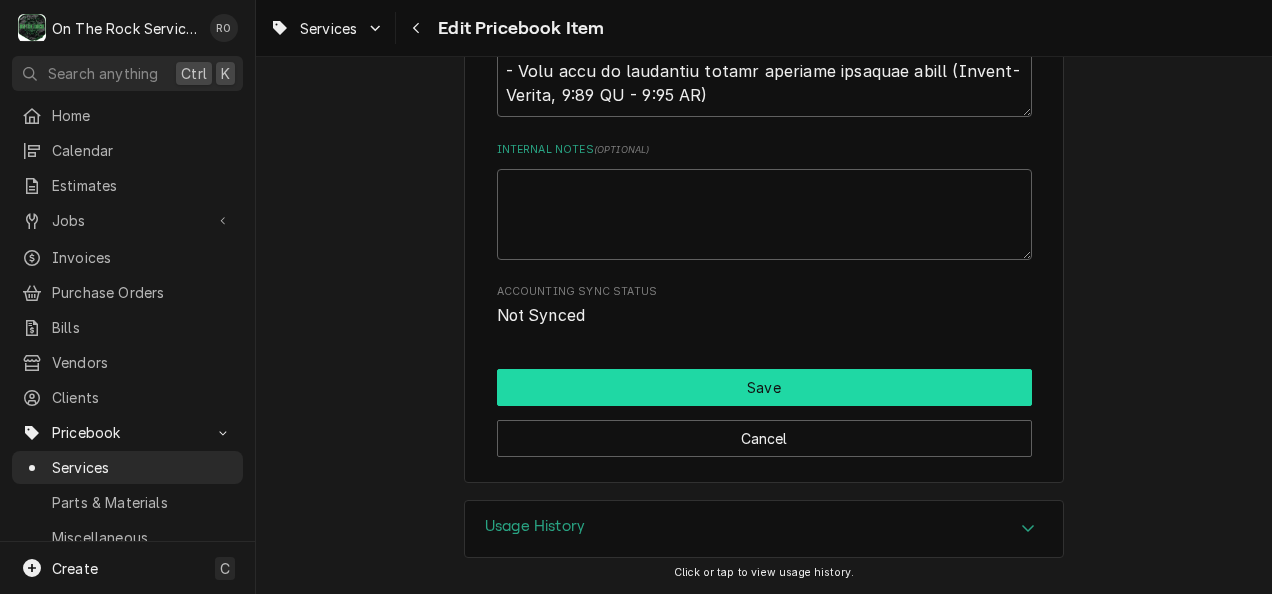 click on "Save" at bounding box center [764, 387] 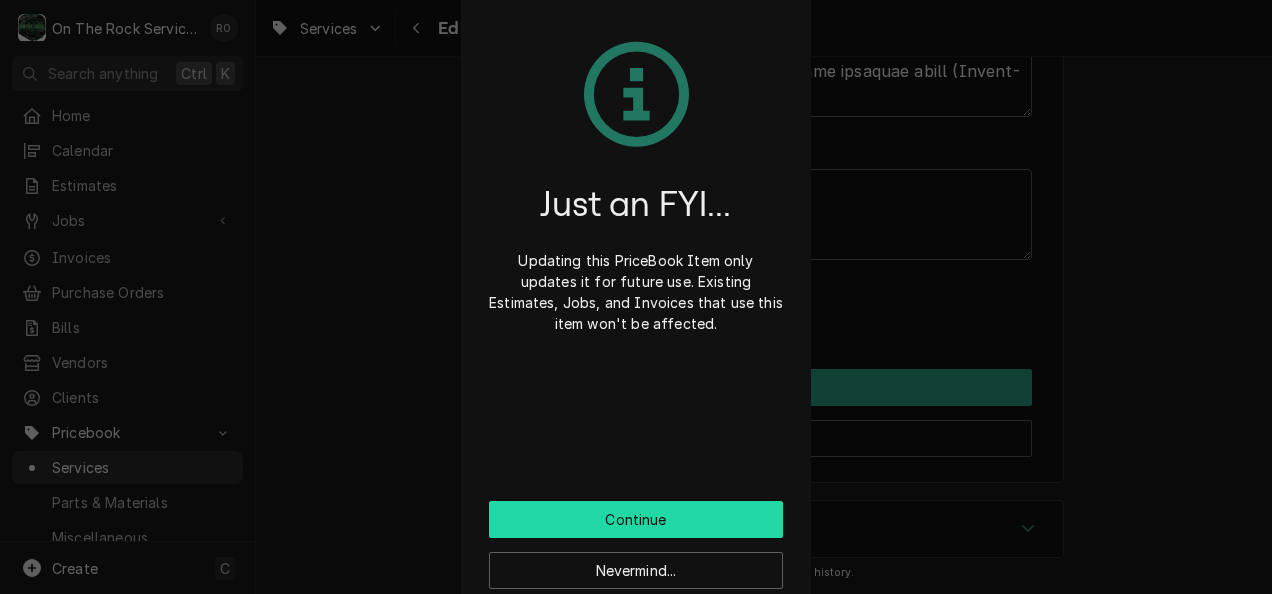 click on "Continue" at bounding box center (636, 519) 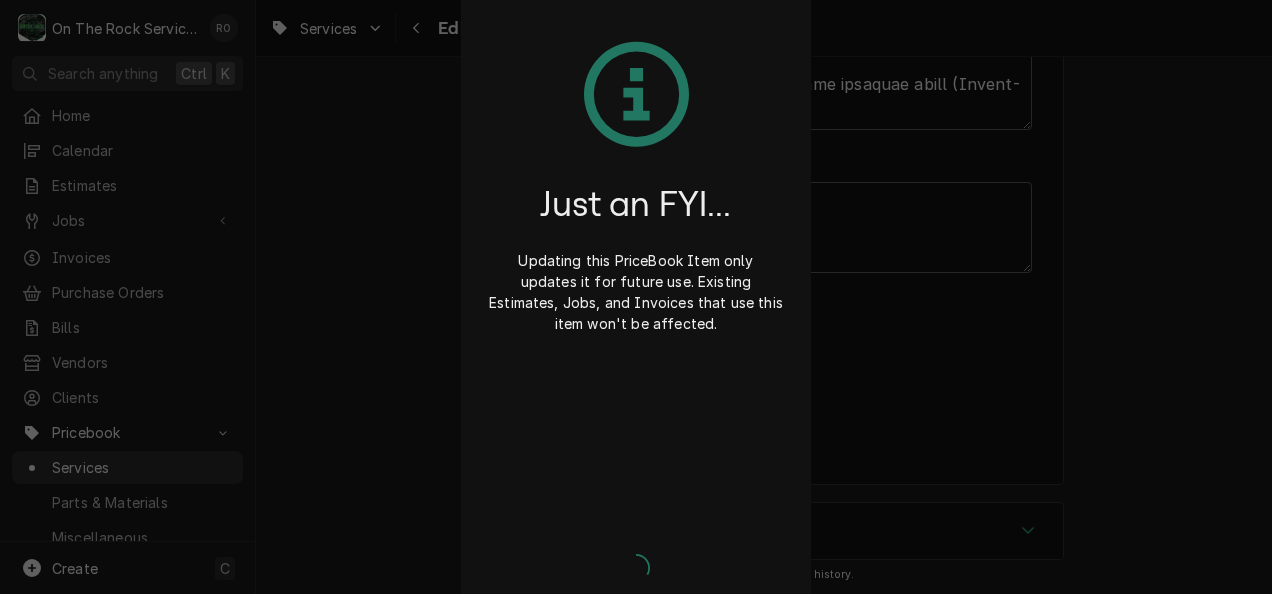 type on "x" 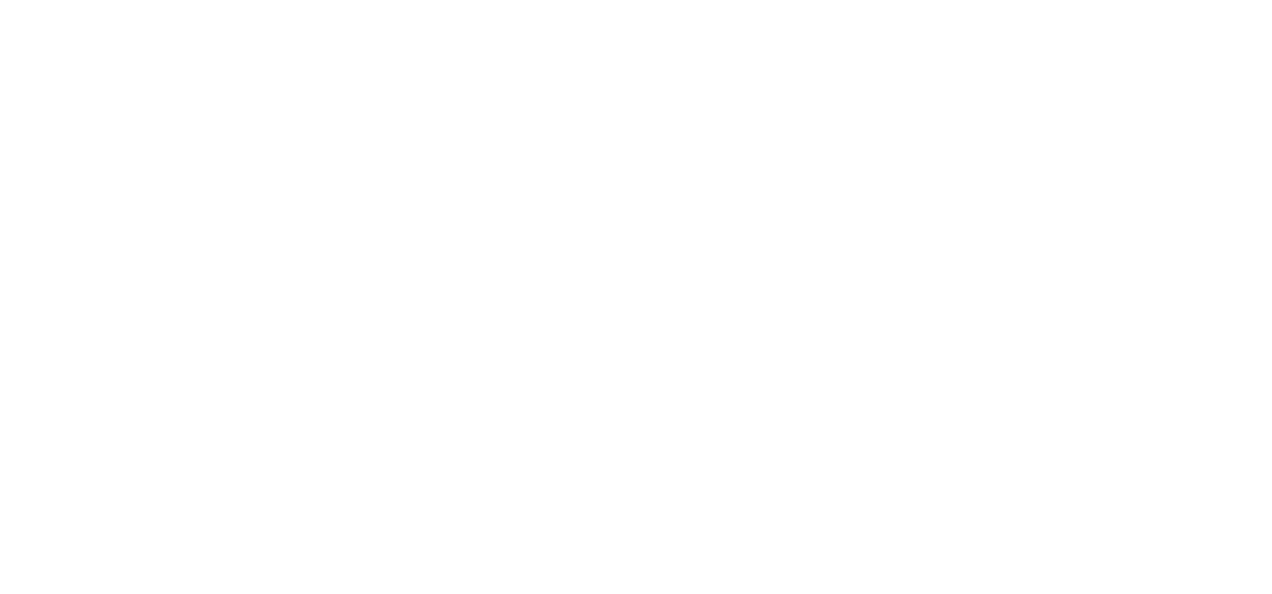 scroll, scrollTop: 0, scrollLeft: 0, axis: both 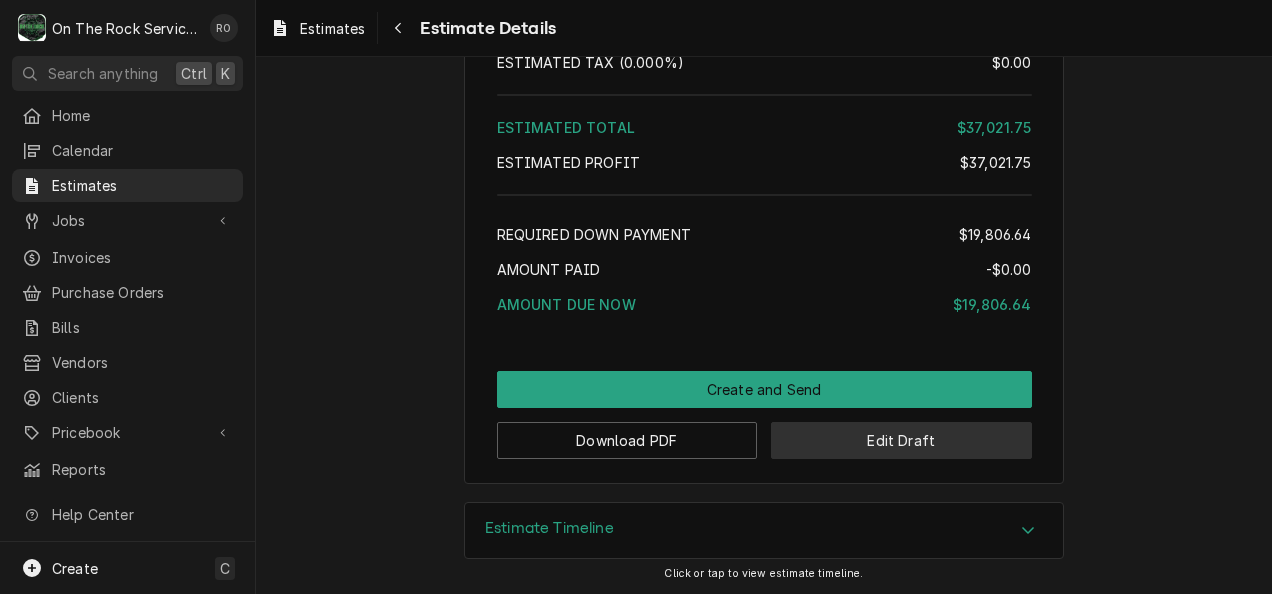 click on "Edit Draft" at bounding box center [901, 440] 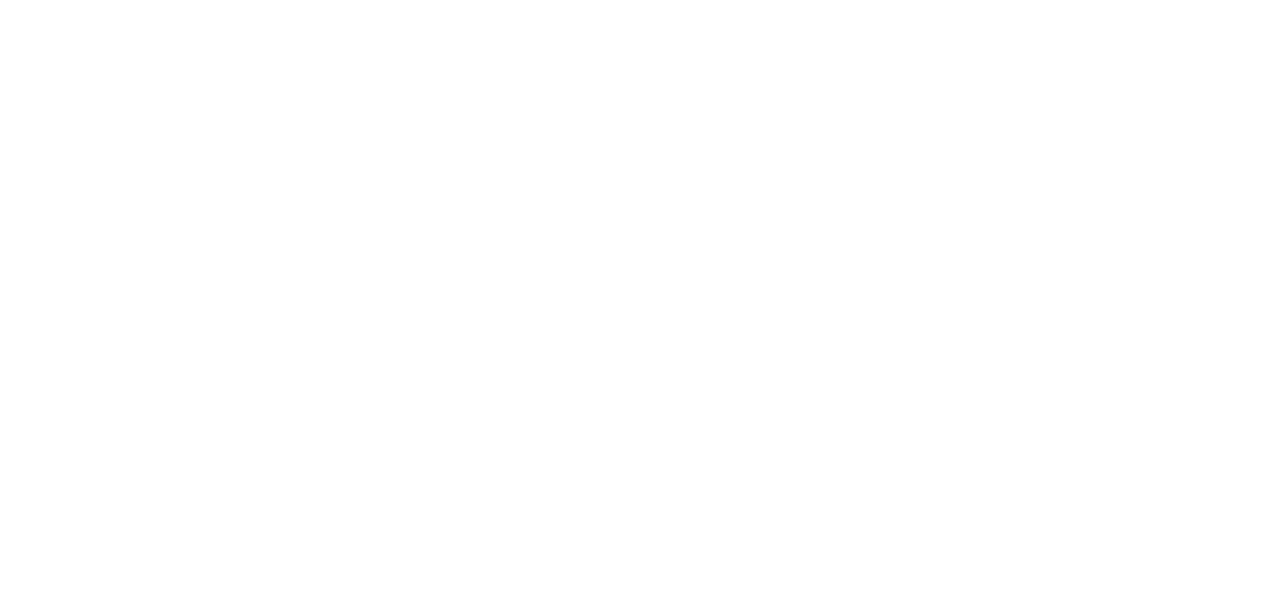 scroll, scrollTop: 0, scrollLeft: 0, axis: both 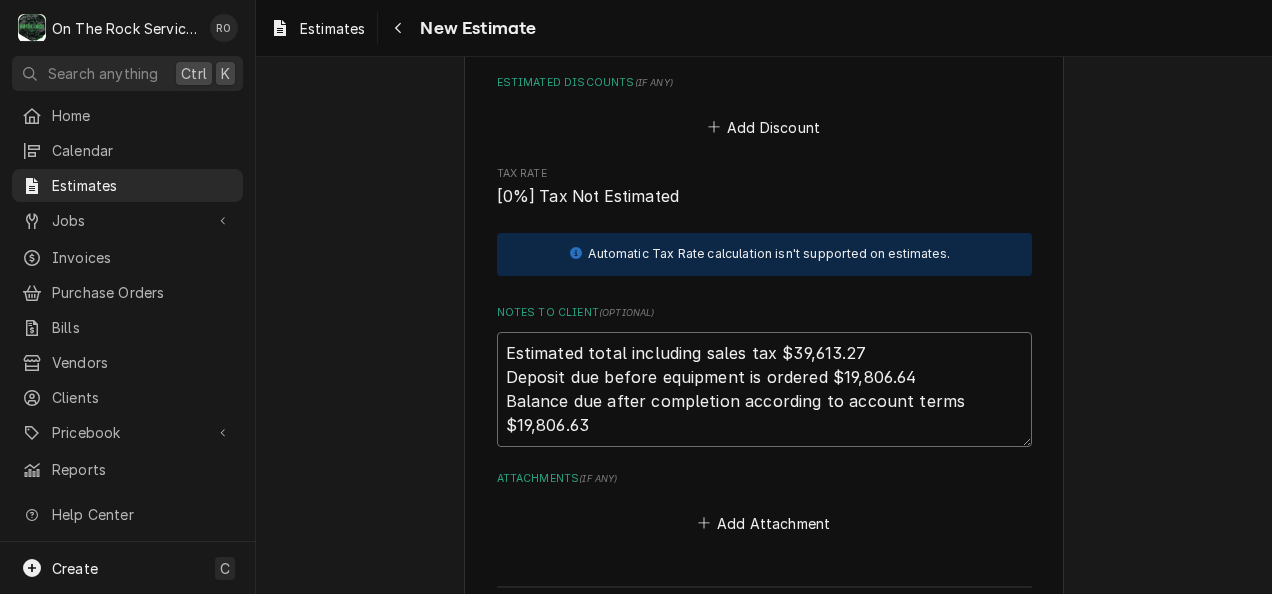 click on "Estimated total including sales tax $39,613.27
Deposit due before equipment is ordered $19,806.64
Balance due after completion according to account terms $19,806.63" at bounding box center (764, 389) 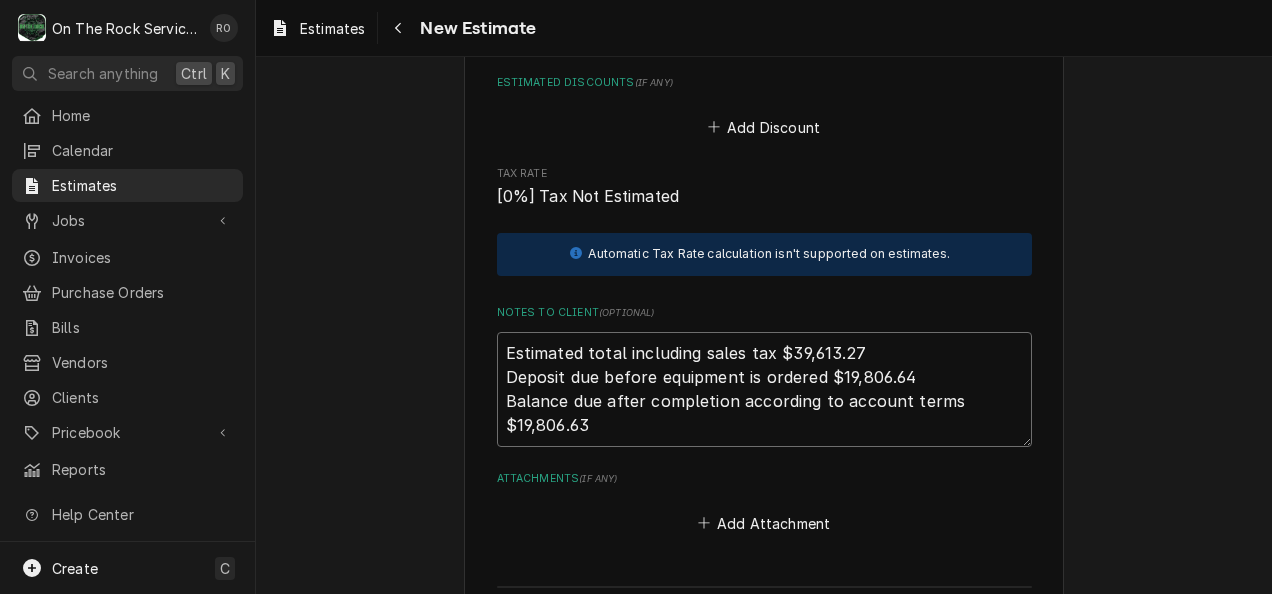 type on "x" 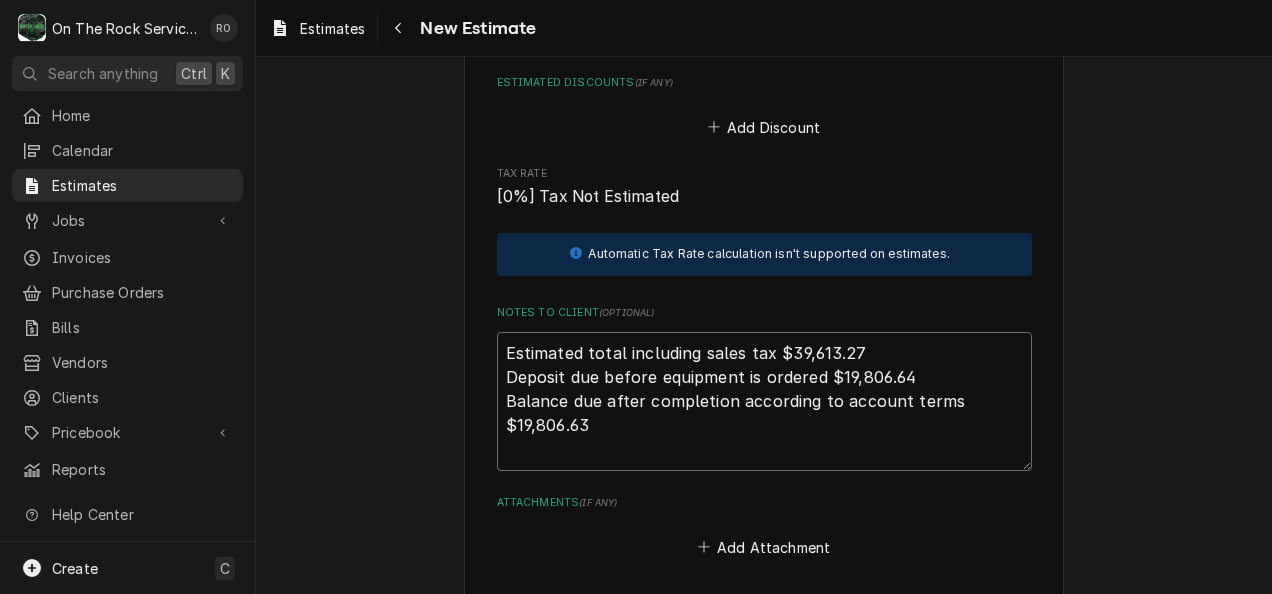 type on "x" 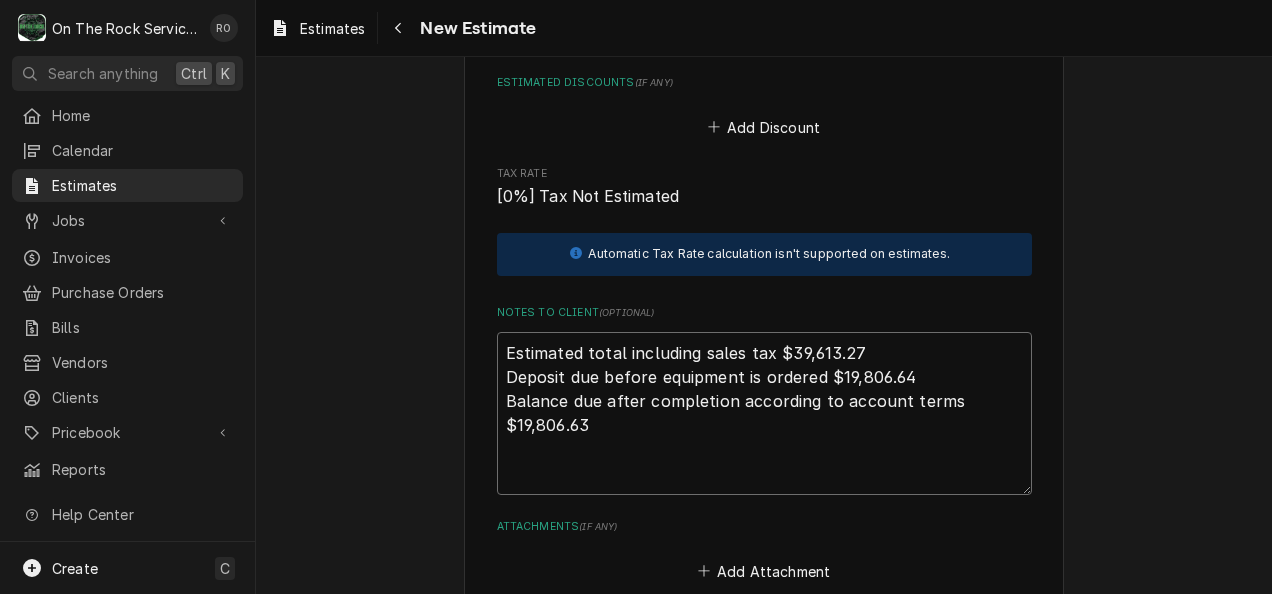 type on "x" 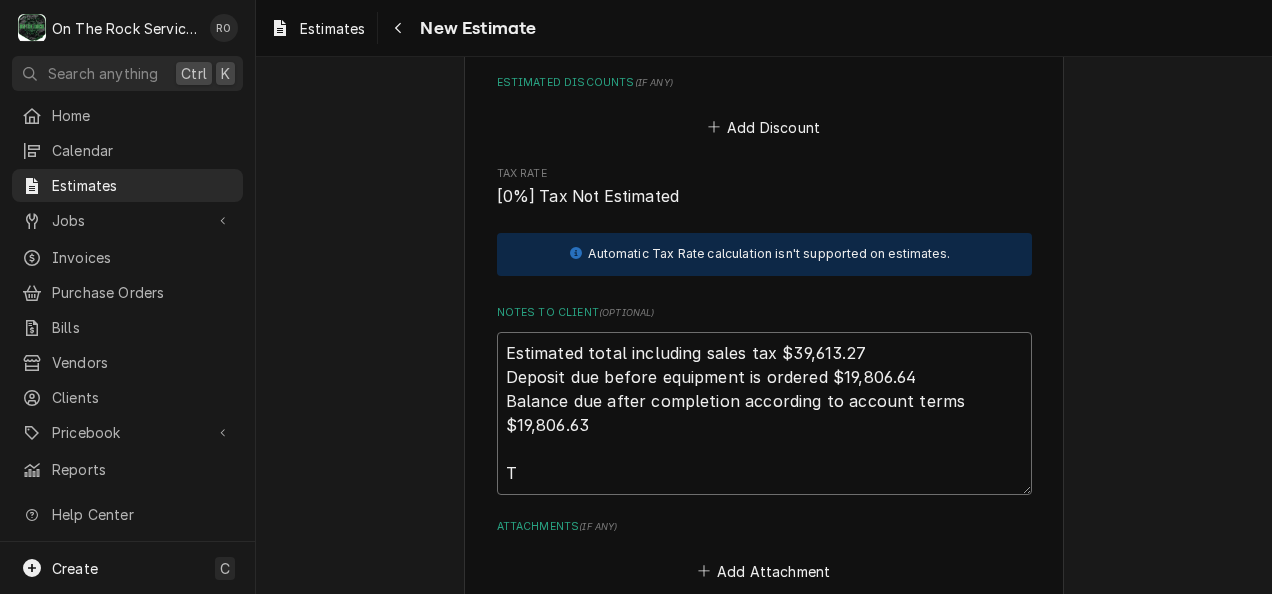 type on "x" 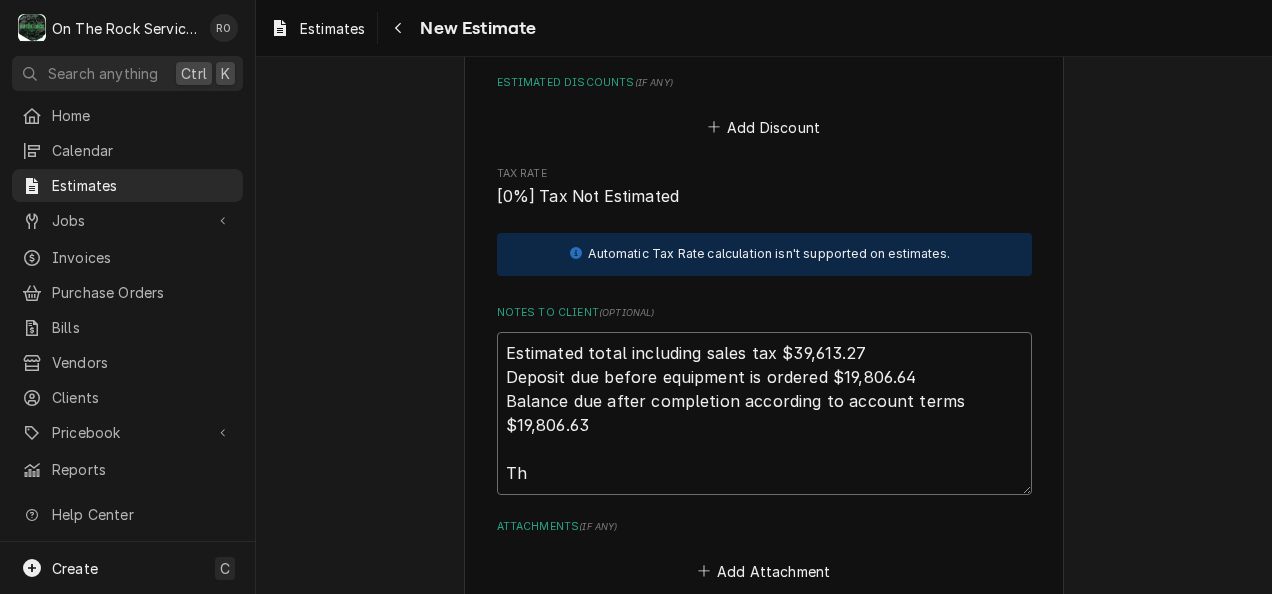 type on "x" 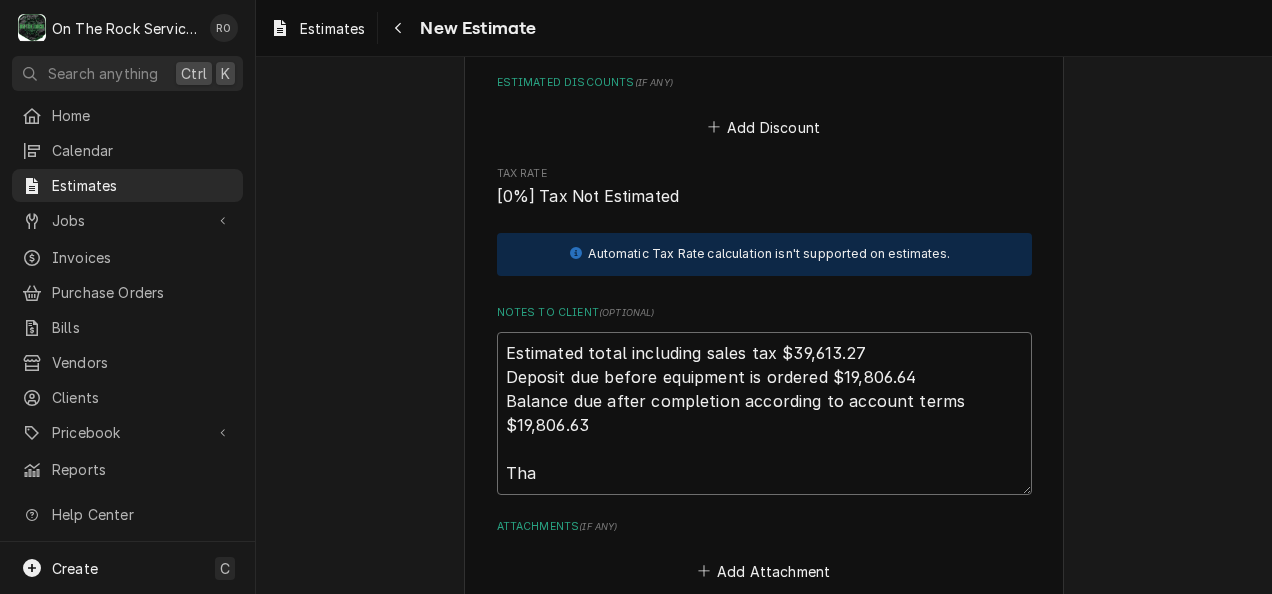 type on "x" 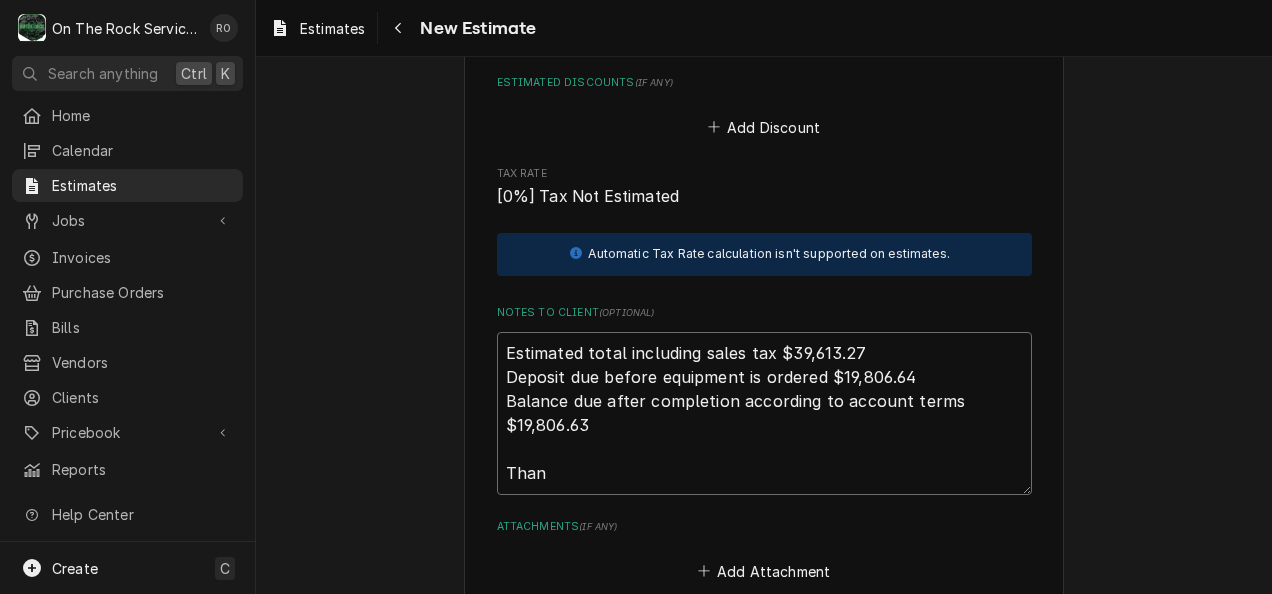type on "x" 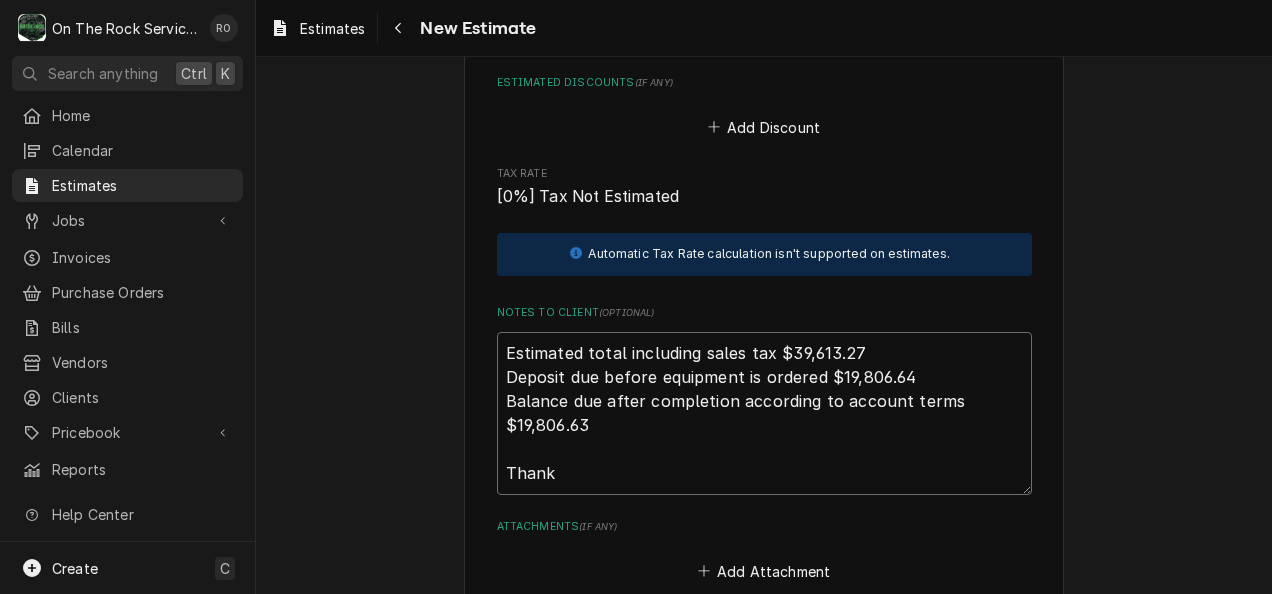 type on "x" 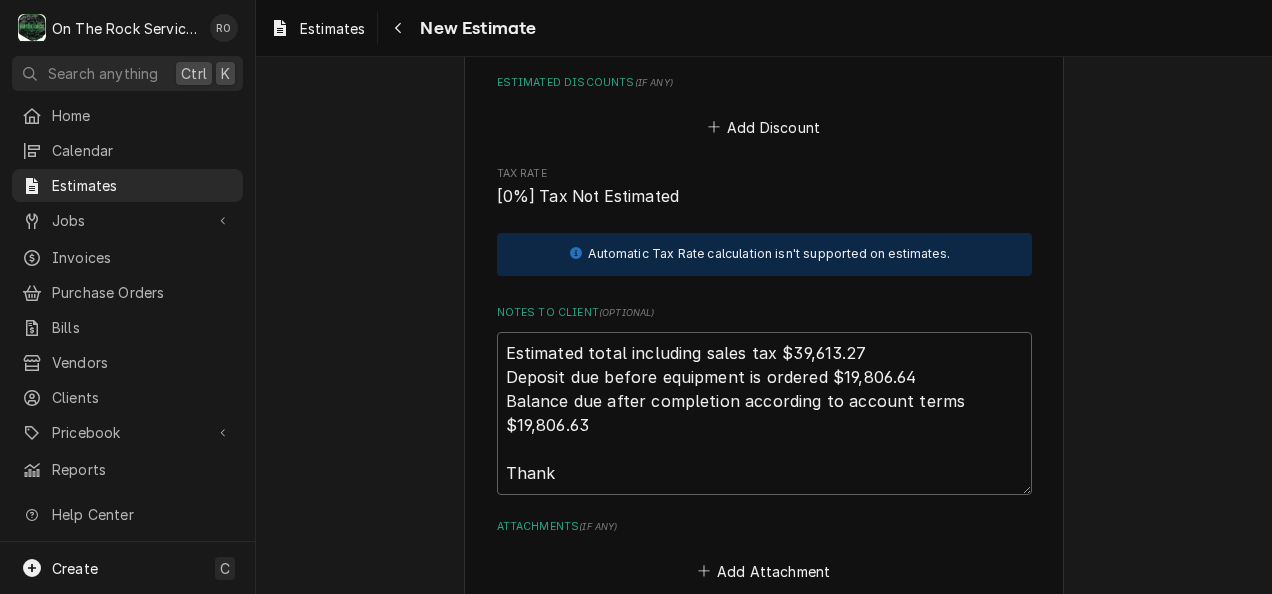click on "Charge Details Estimated Service Charges Short Description Scope - RTU Replacement Unit Cost $0.00 Qty. 1 Price $37,021.75 Amount $37,021.75 Tax Taxable Service  Summary Add Service Charge Estimated Parts and Materials  ( if any ) Add Part or Material Estimated Trip Charges, Diagnostic Fees, etc.  ( if any ) Add Miscellaneous Charge Estimated Discounts  ( if any ) Add Discount Tax Rate [0%] Tax Not Estimated Automatic Tax Rate calculation isn't supported on estimates. Notes to Client  ( optional ) Estimated total including sales tax $39,613.27
Deposit due before equipment is ordered $19,806.64
Balance due after completion according to account terms $19,806.63
Thank Attachments  ( if any ) Add Attachment" at bounding box center (764, -389) 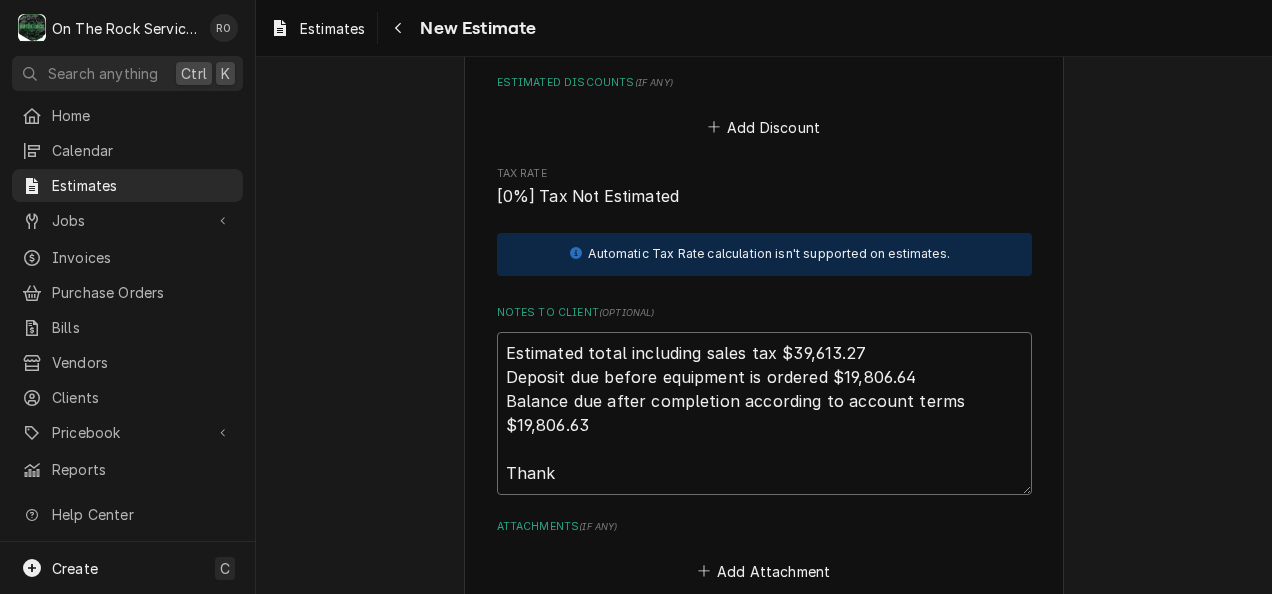 click on "Estimated total including sales tax $39,613.27
Deposit due before equipment is ordered $19,806.64
Balance due after completion according to account terms $19,806.63
Thank" at bounding box center (764, 413) 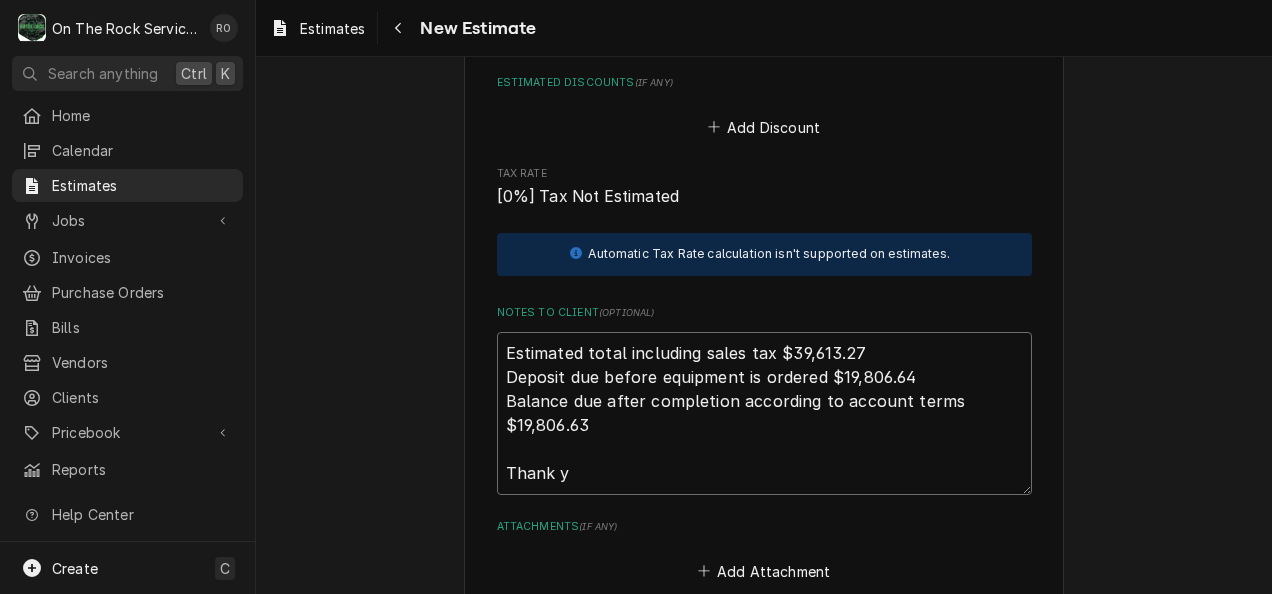 type on "x" 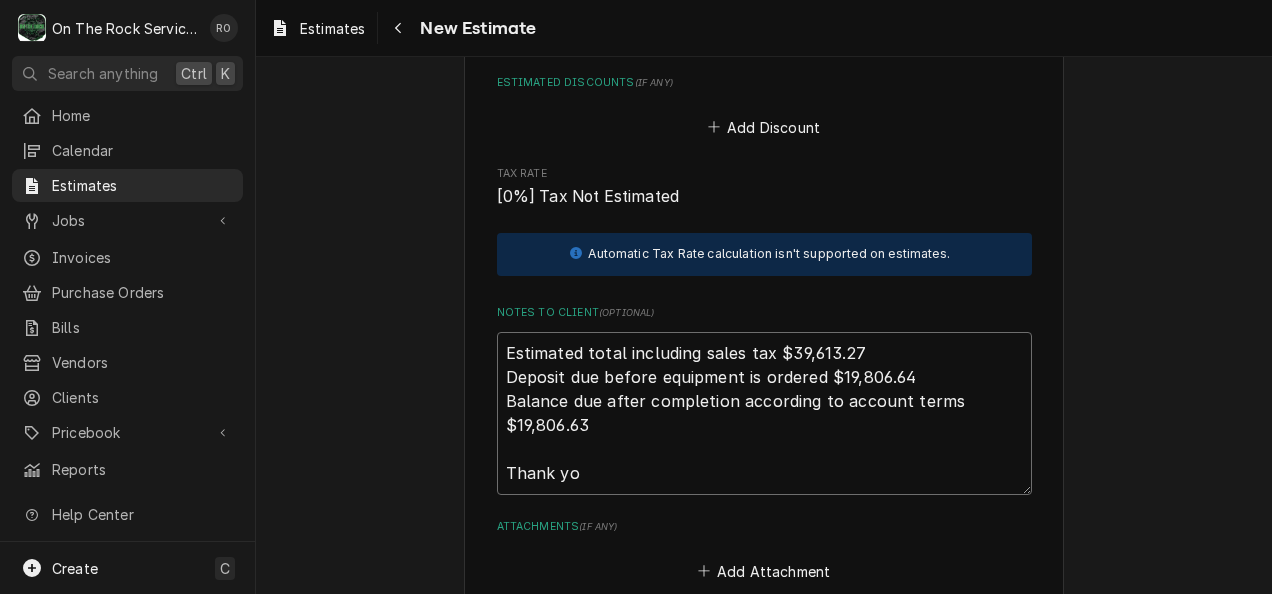 type on "x" 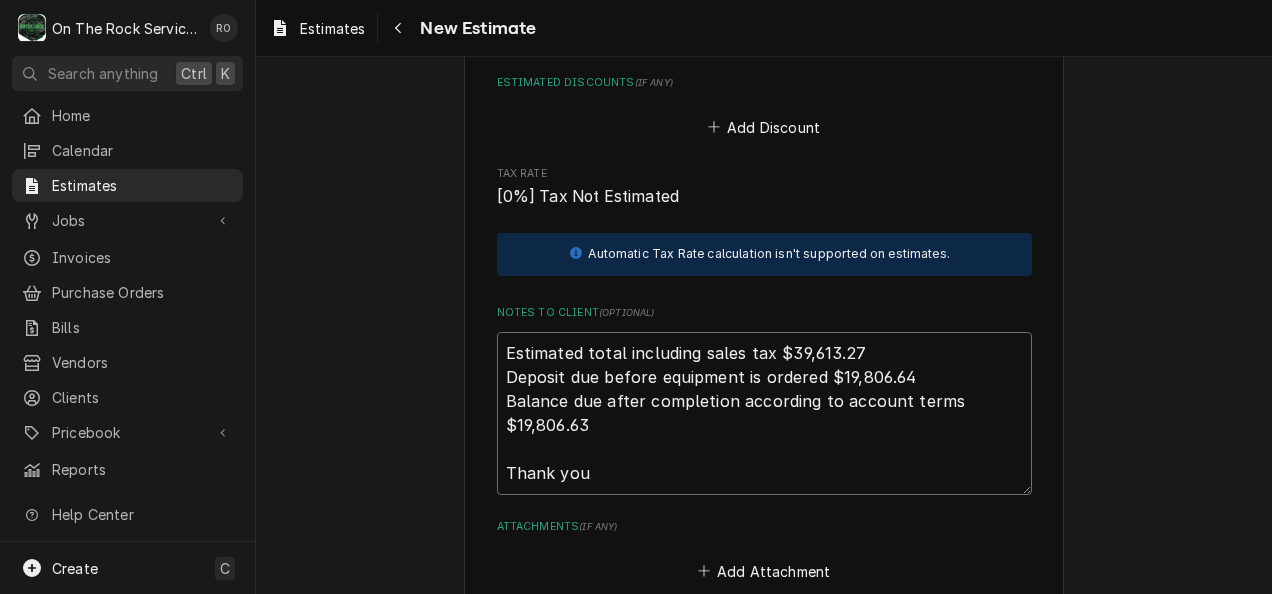 type on "x" 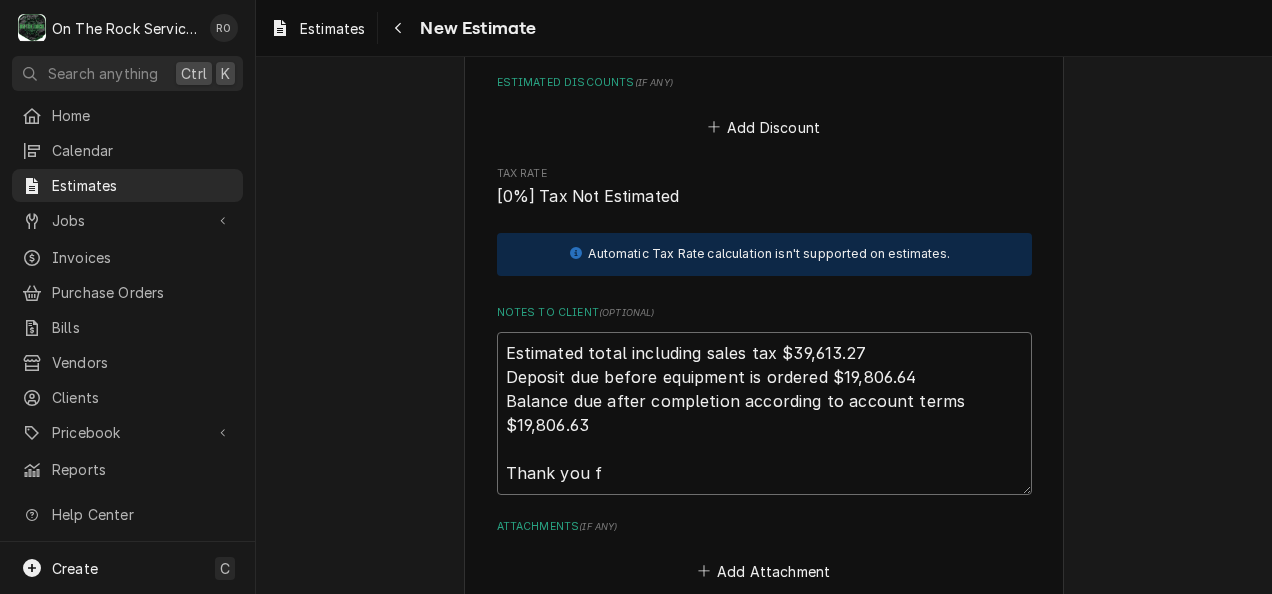 type on "x" 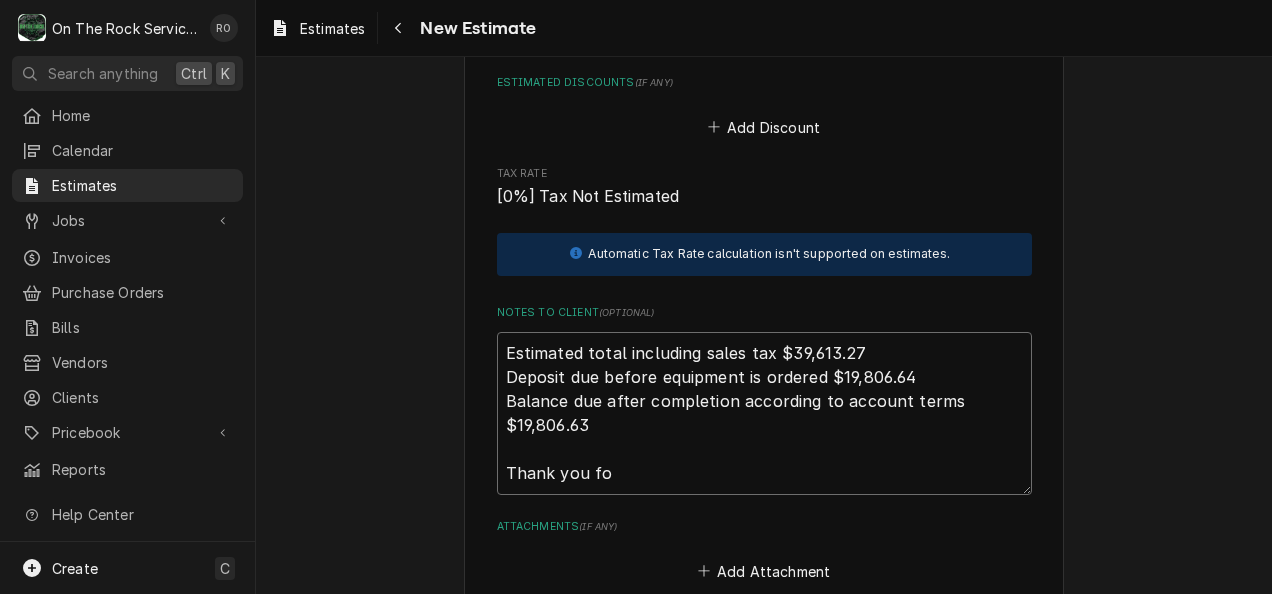 type on "x" 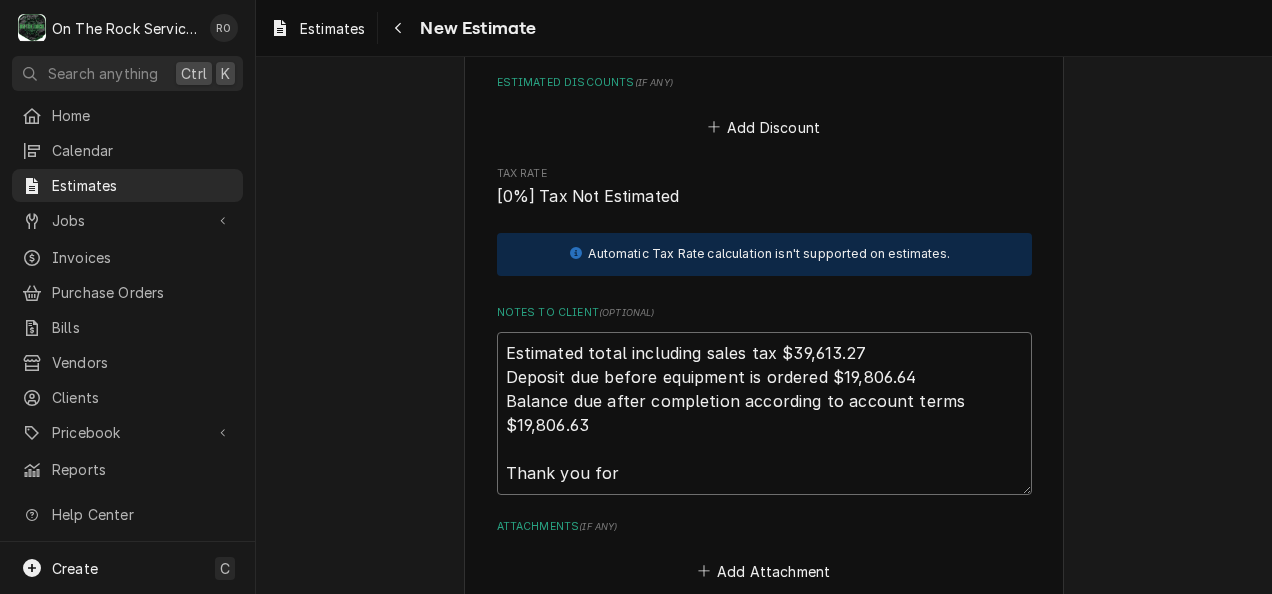 type on "x" 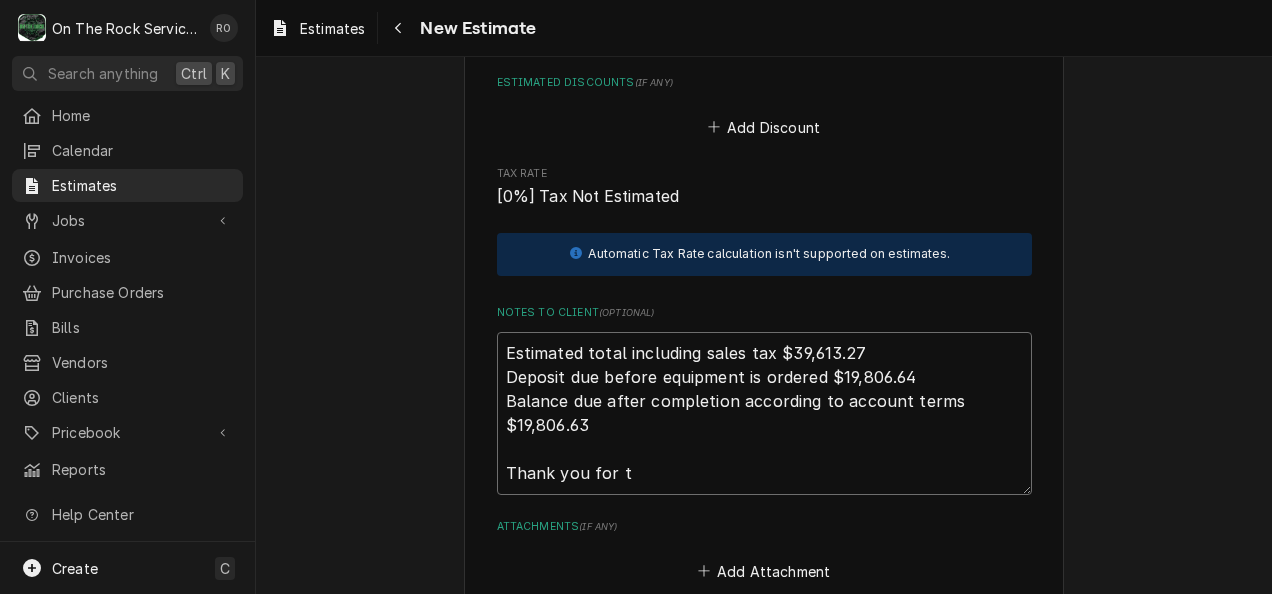 type on "x" 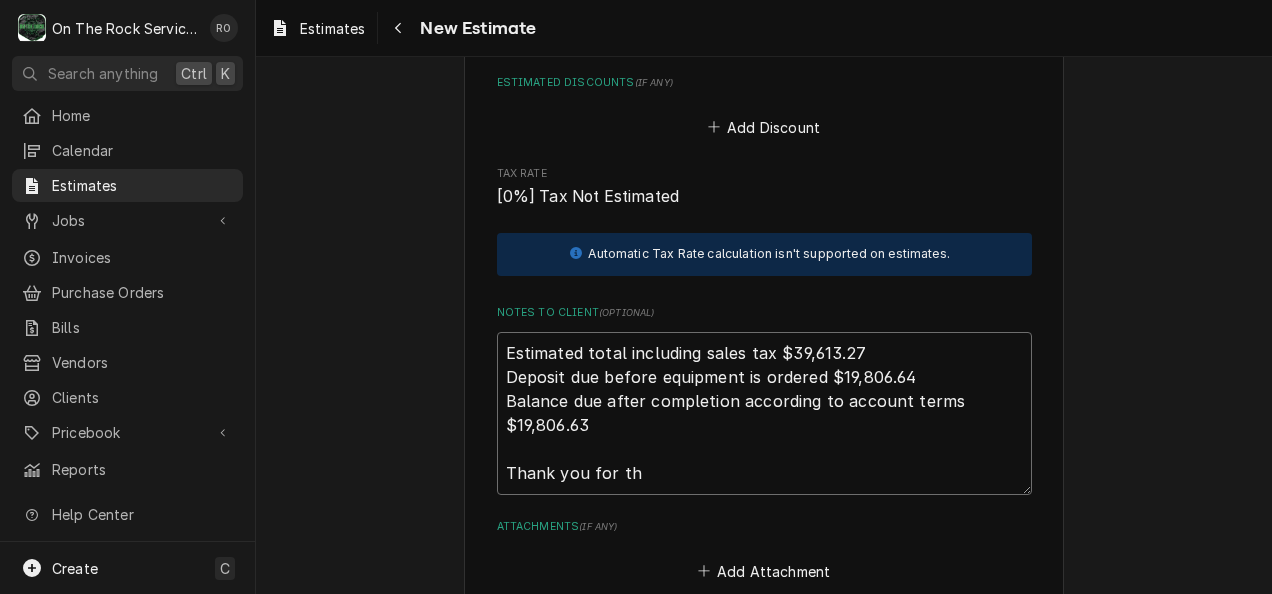 type on "Estimated total including sales tax $39,613.27
Deposit due before equipment is ordered $19,806.64
Balance due after completion according to account terms $19,806.63
Thank you for the" 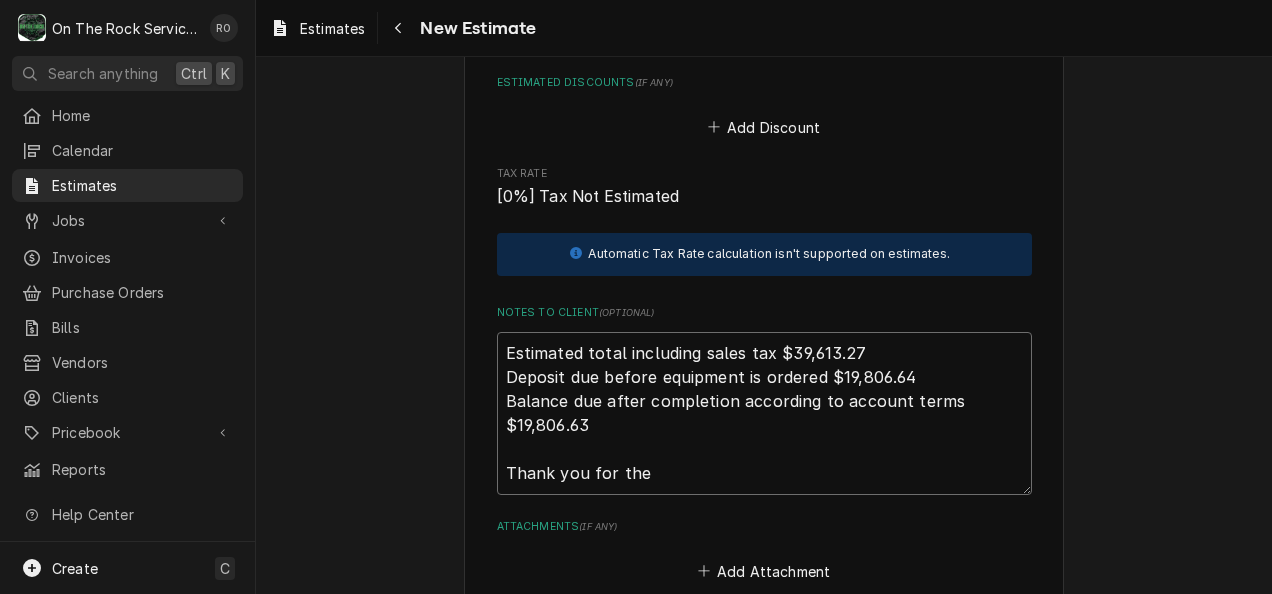 type on "x" 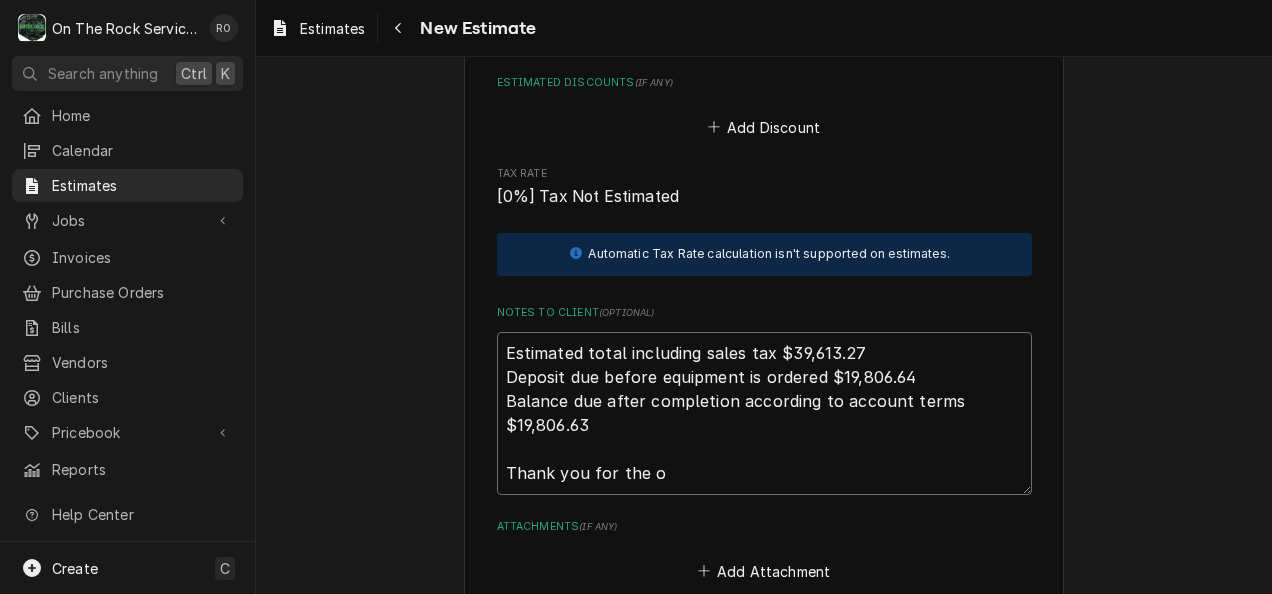 type on "x" 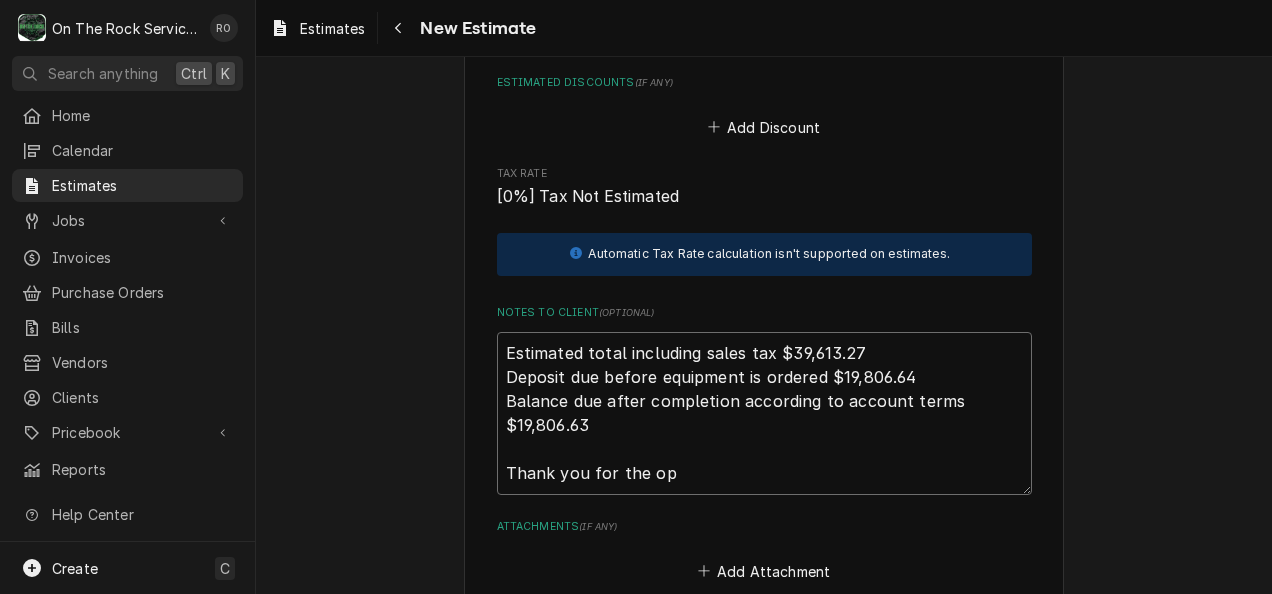 type on "x" 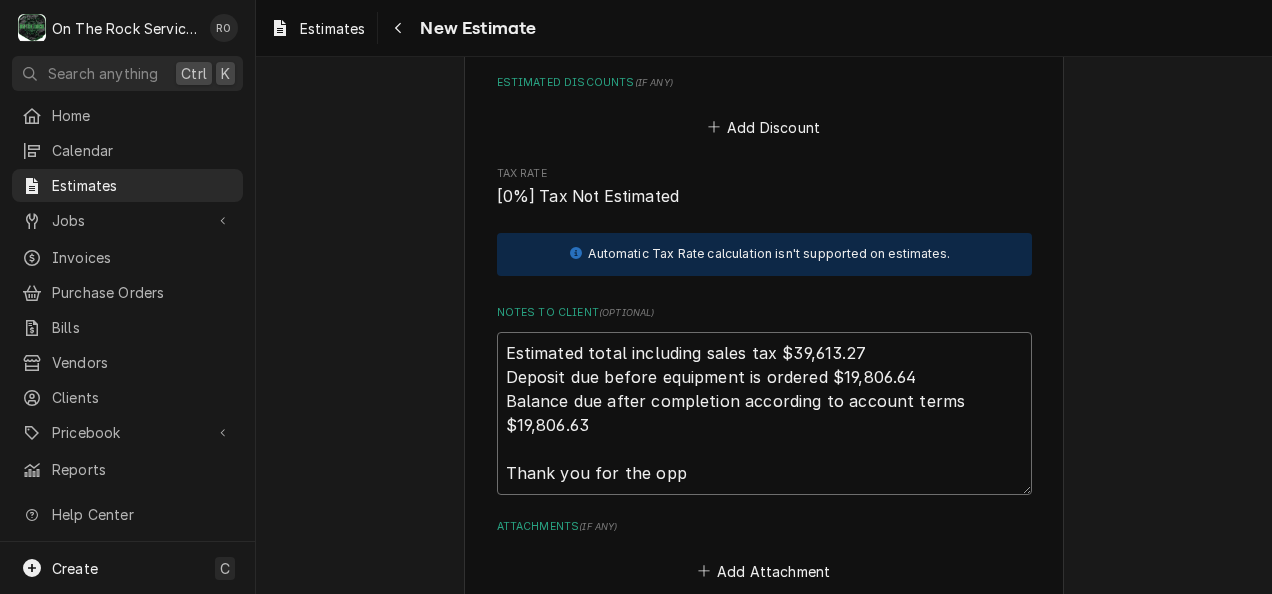 type on "x" 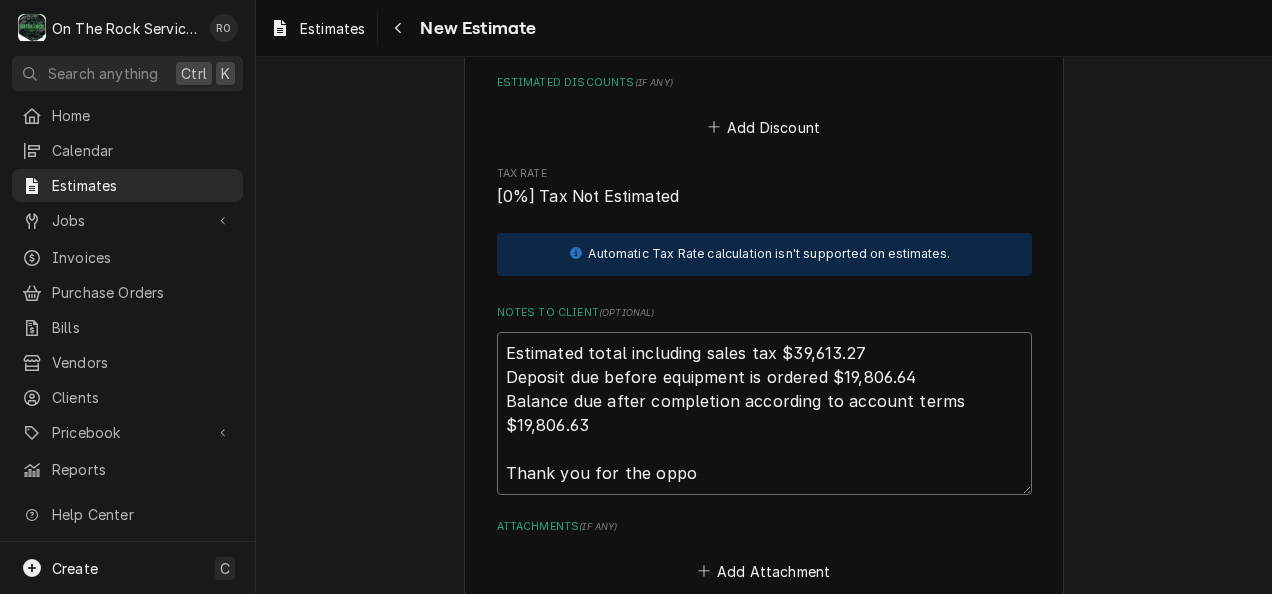 type on "x" 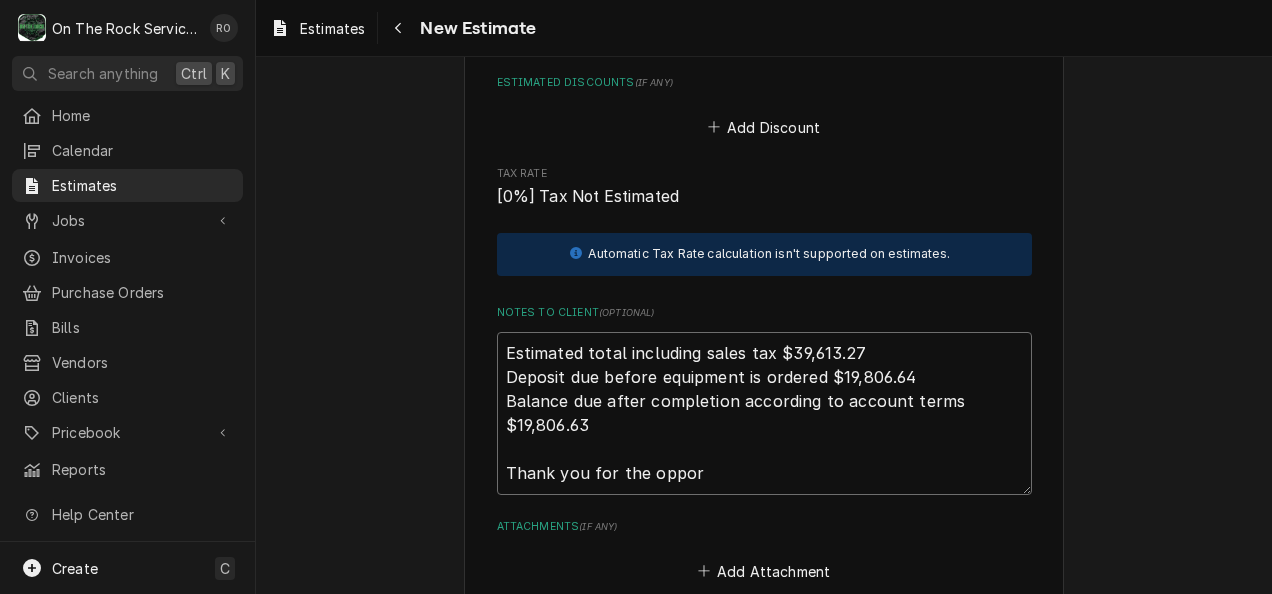 type on "x" 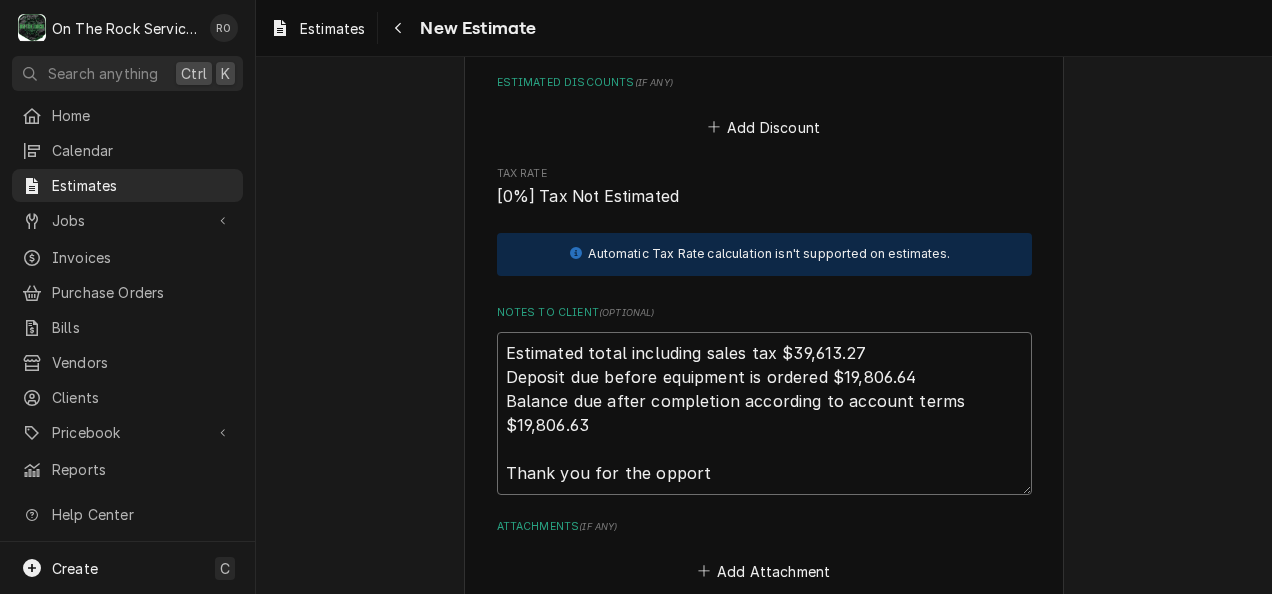type on "x" 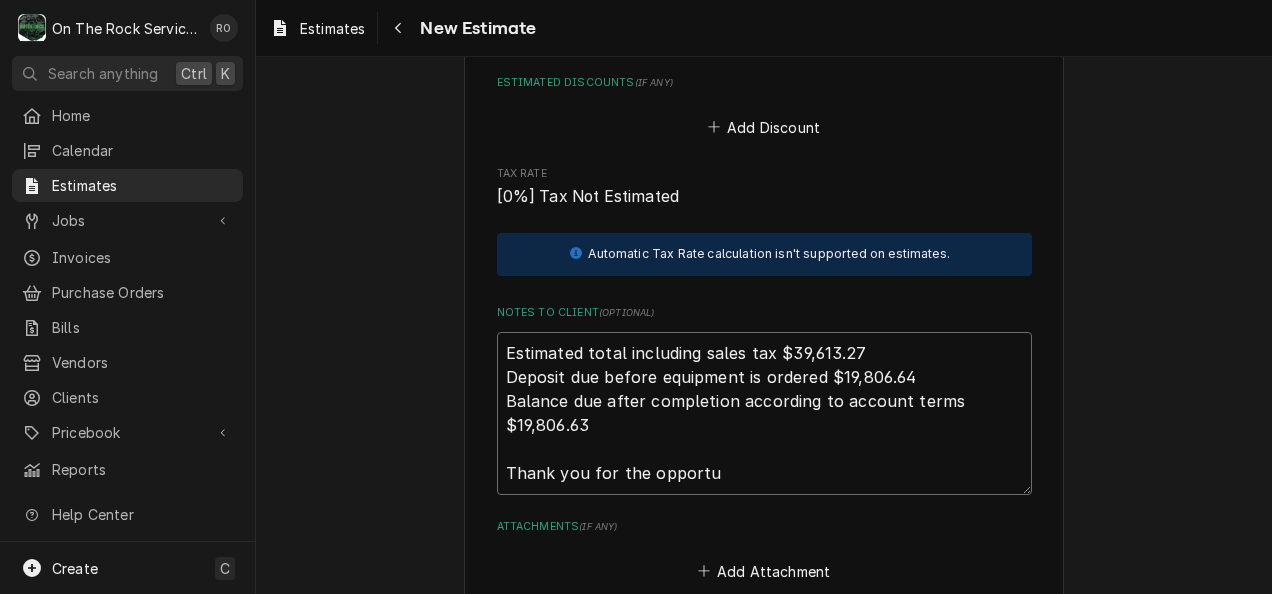 type on "x" 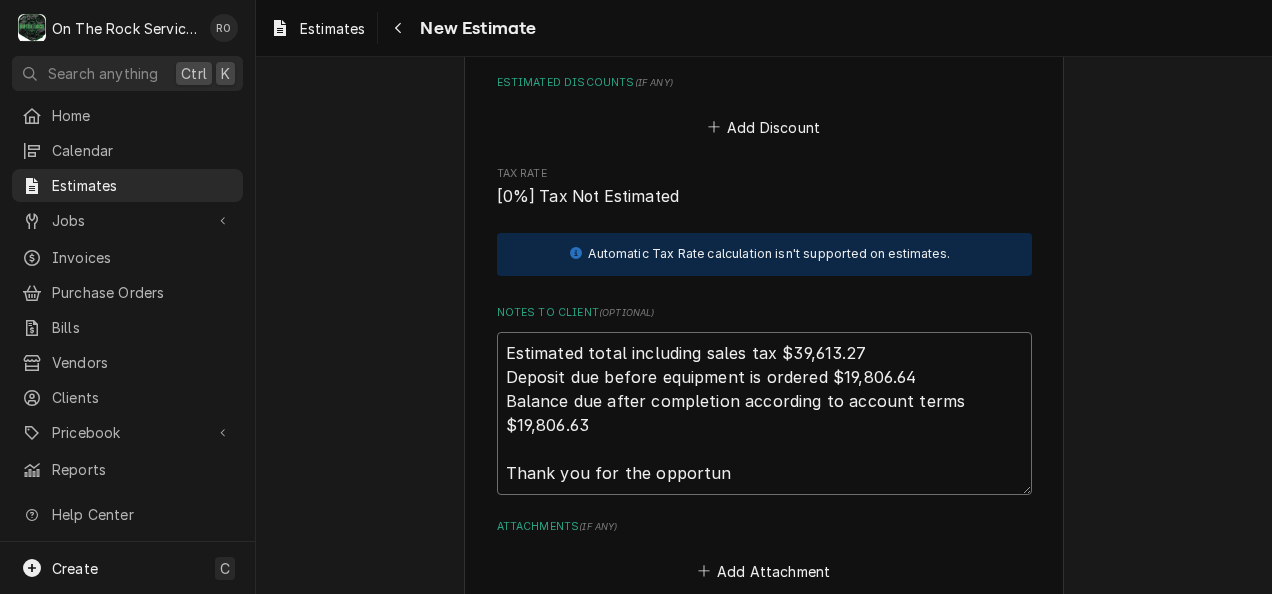 type on "x" 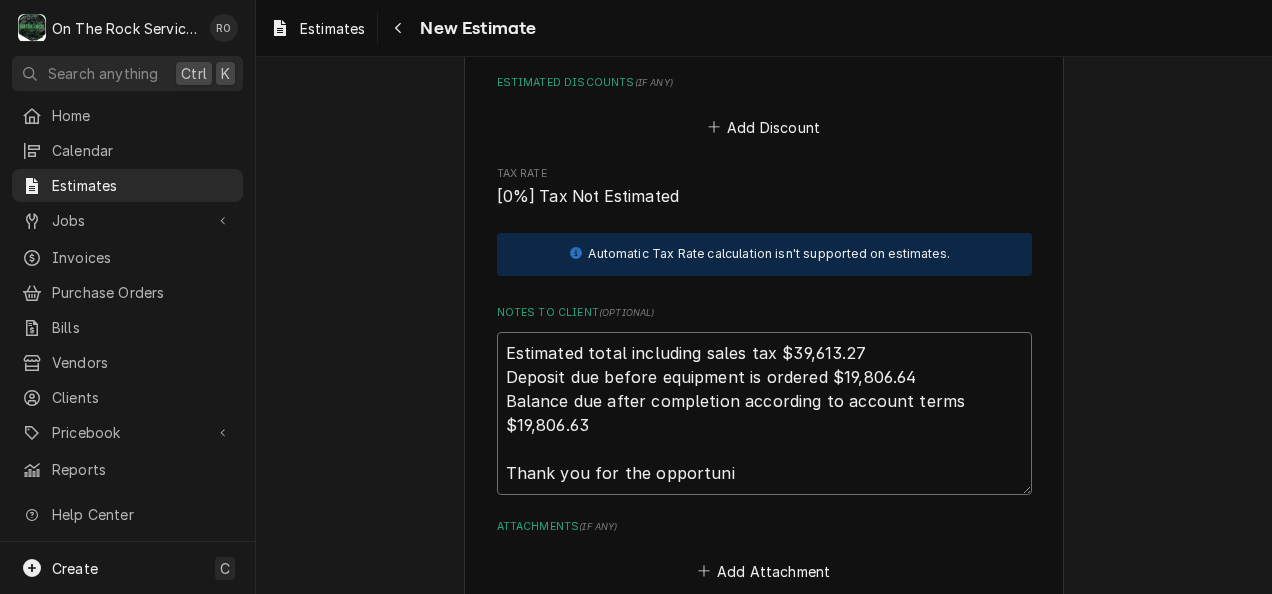 type on "x" 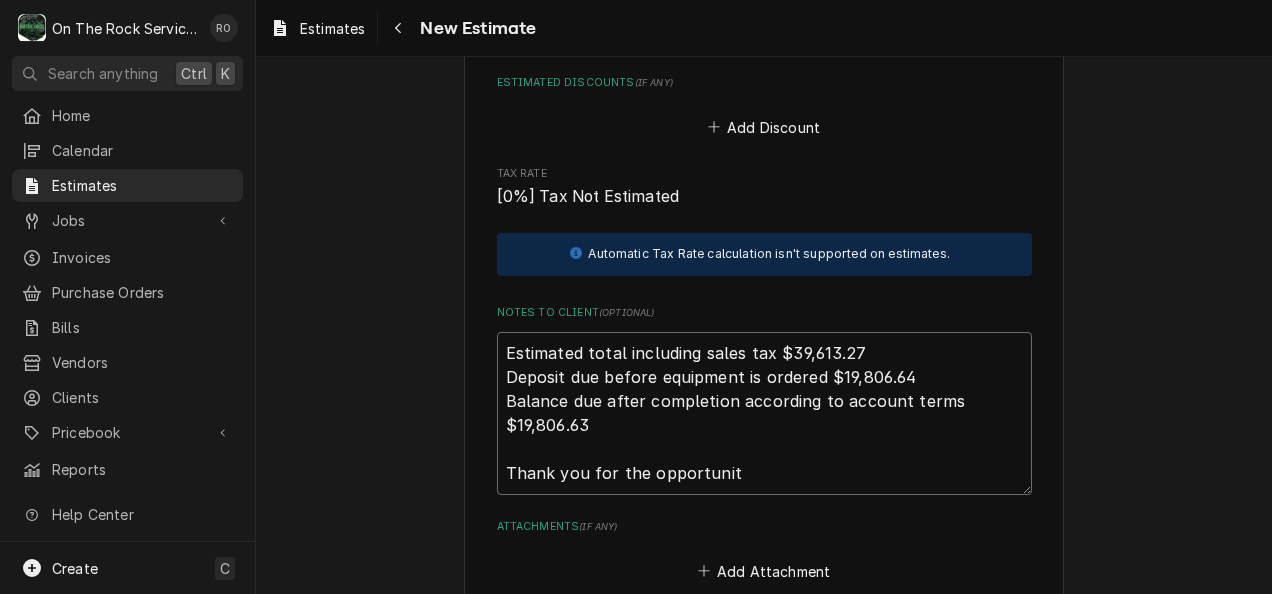 type on "x" 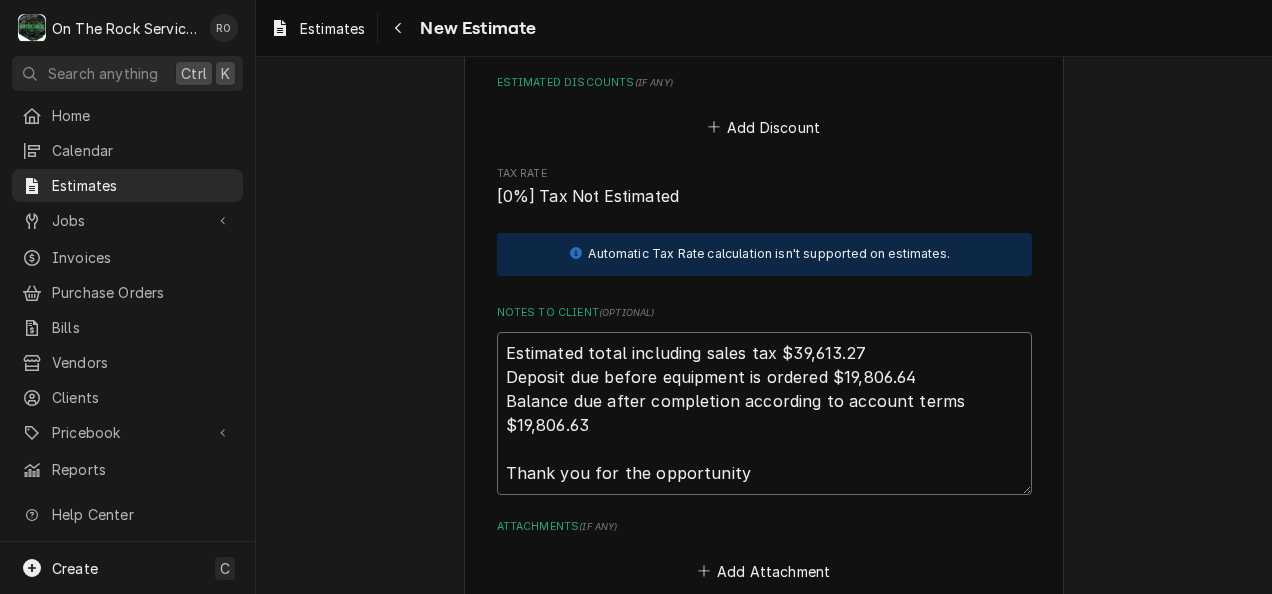type on "x" 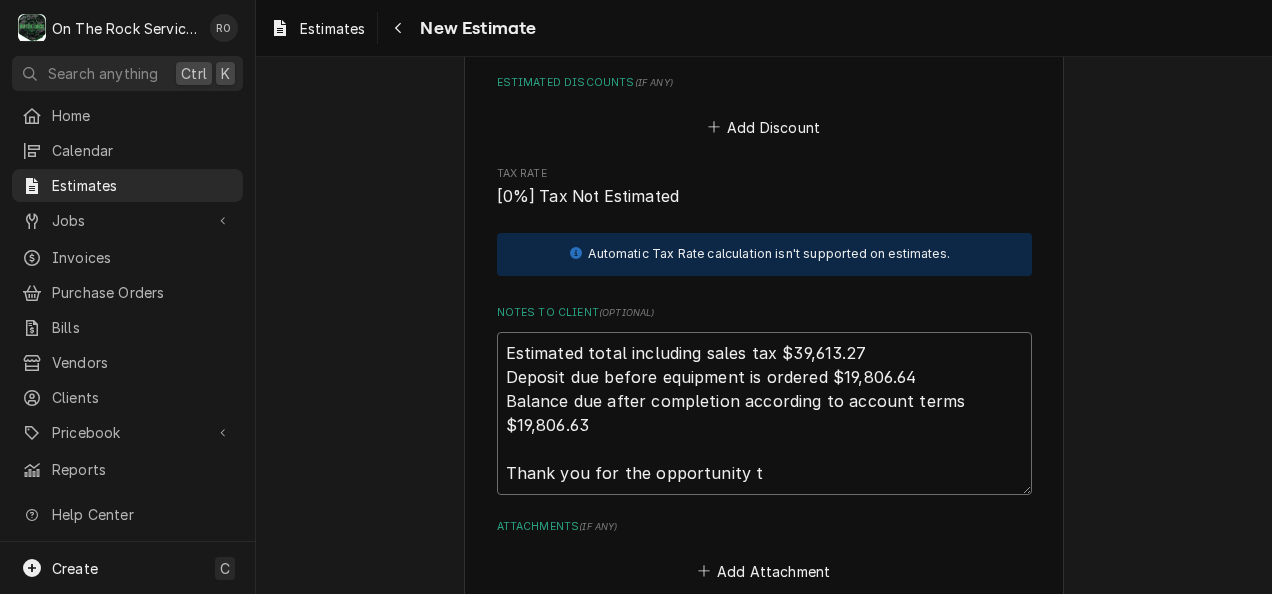 type on "x" 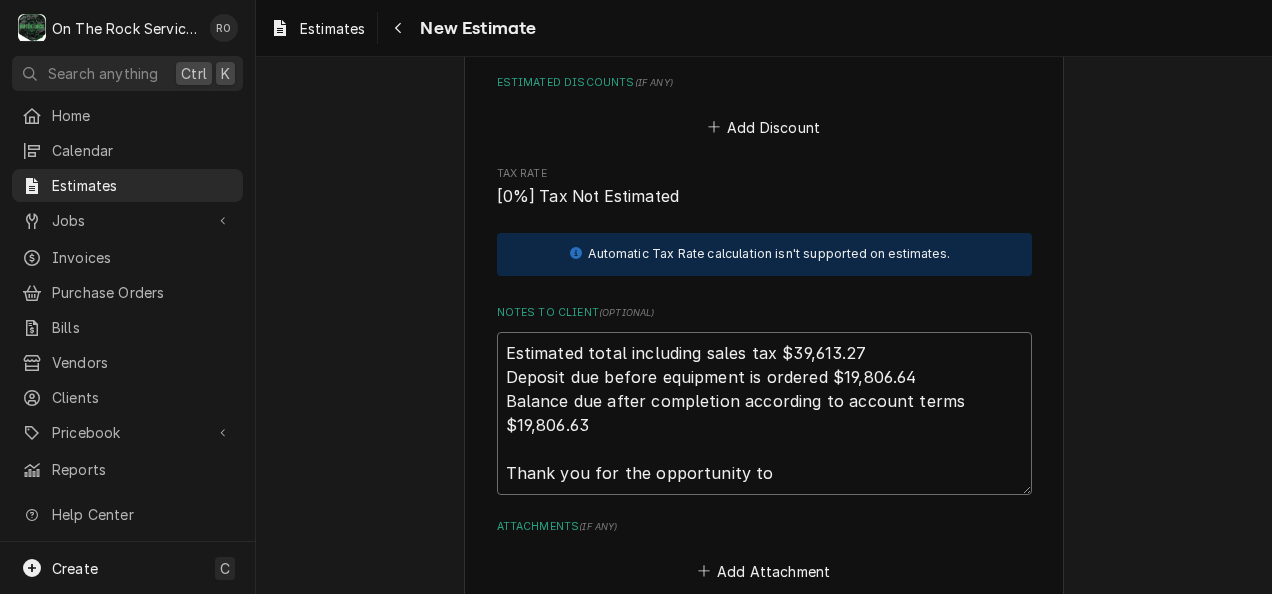 type on "x" 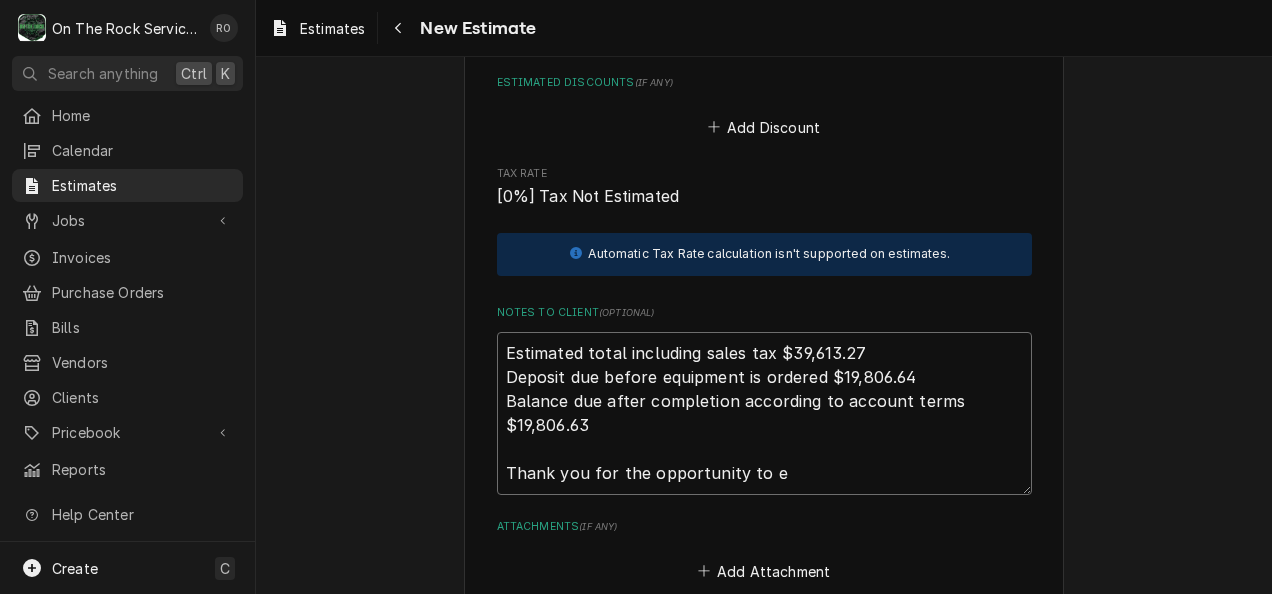 type on "x" 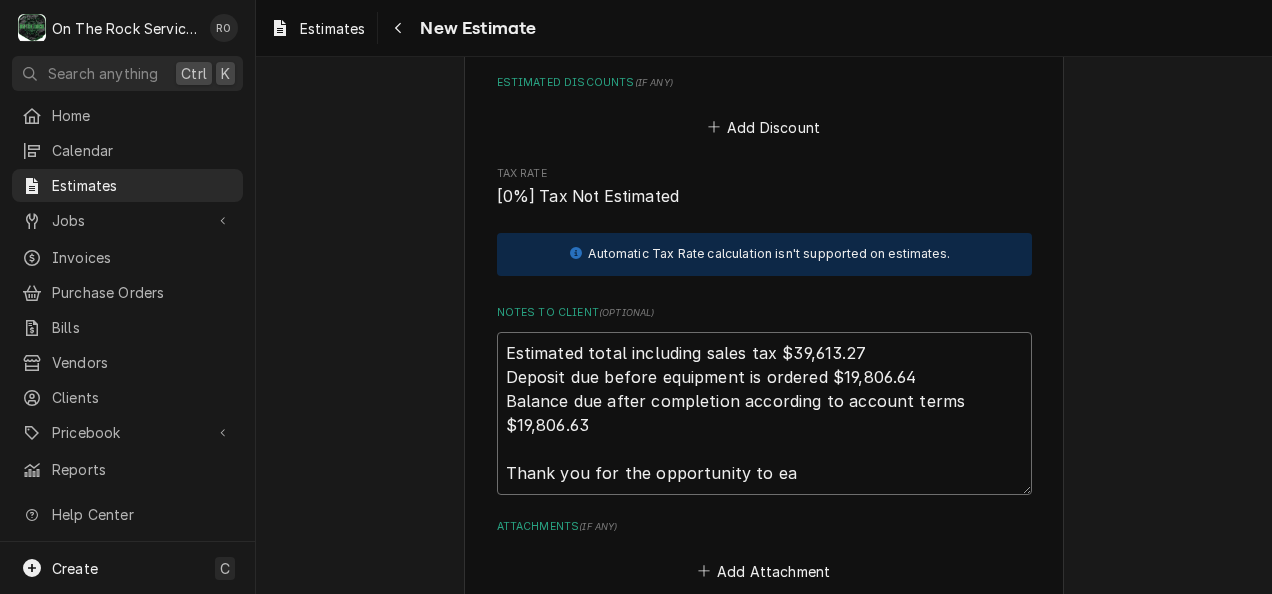 type on "x" 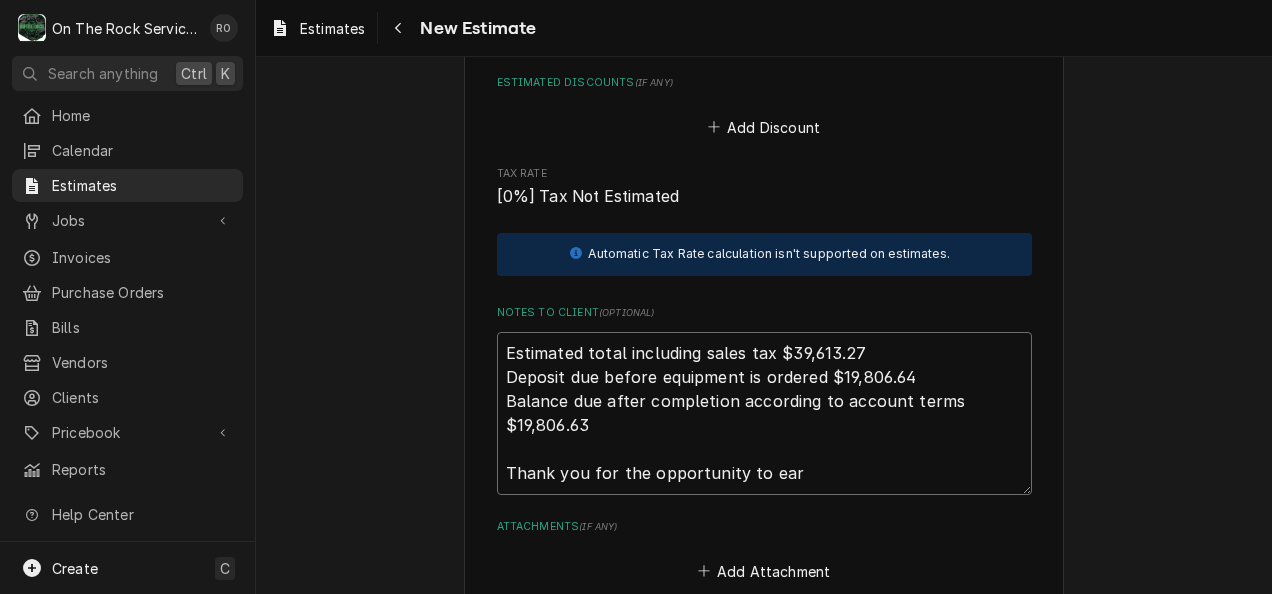 type on "x" 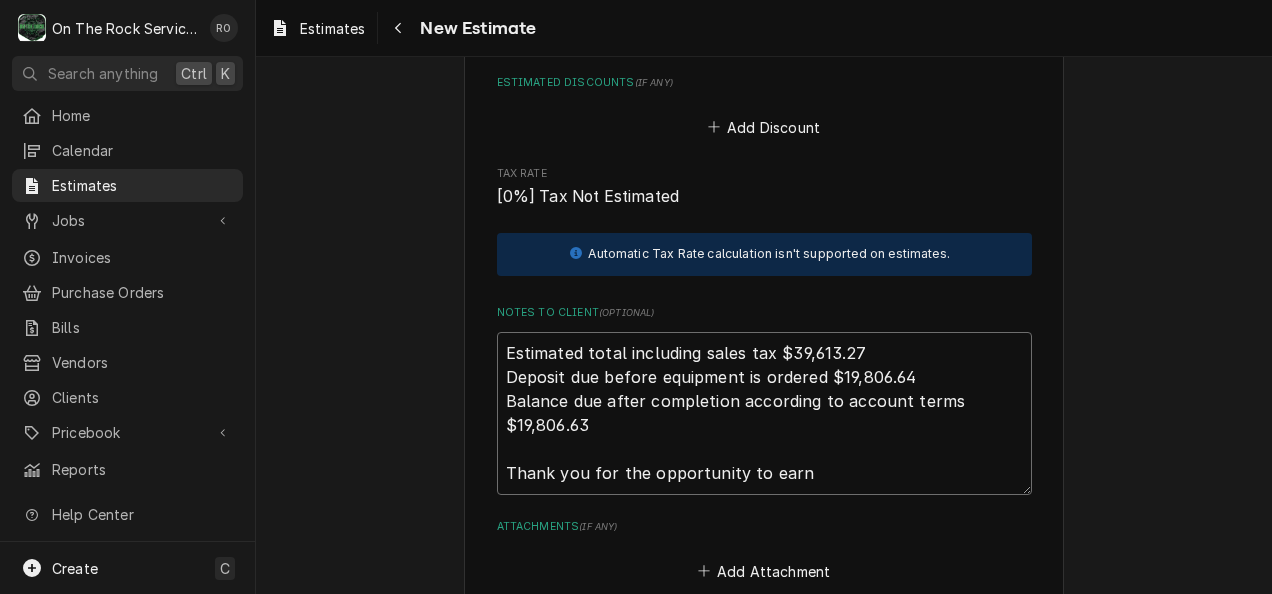 type on "x" 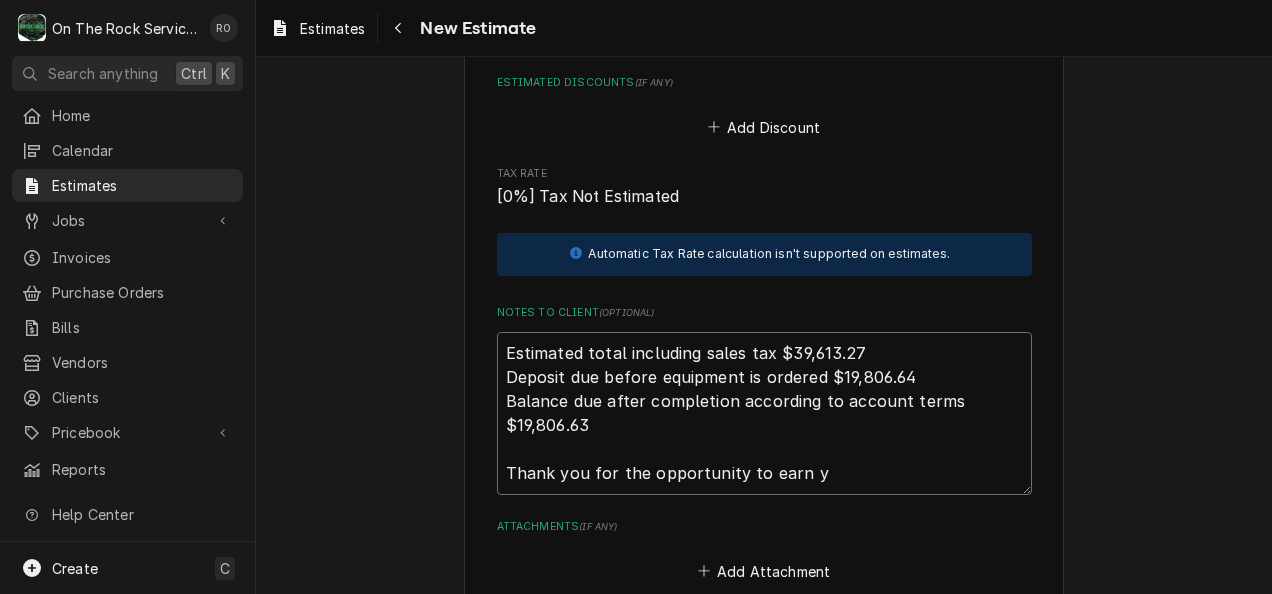 type on "x" 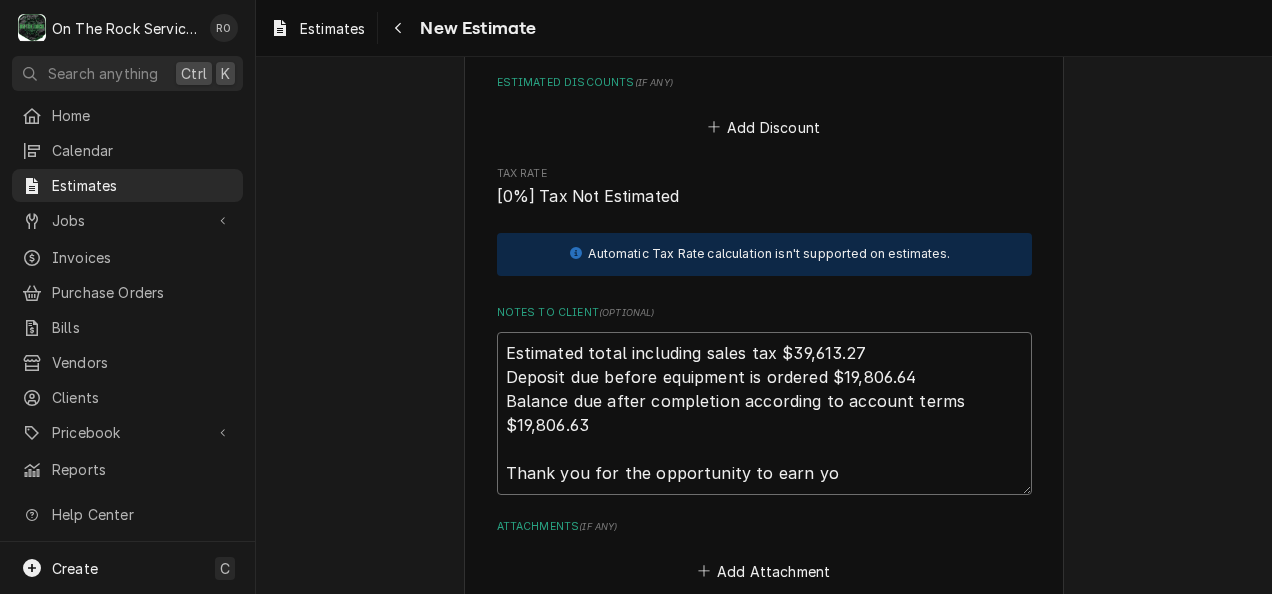 type on "x" 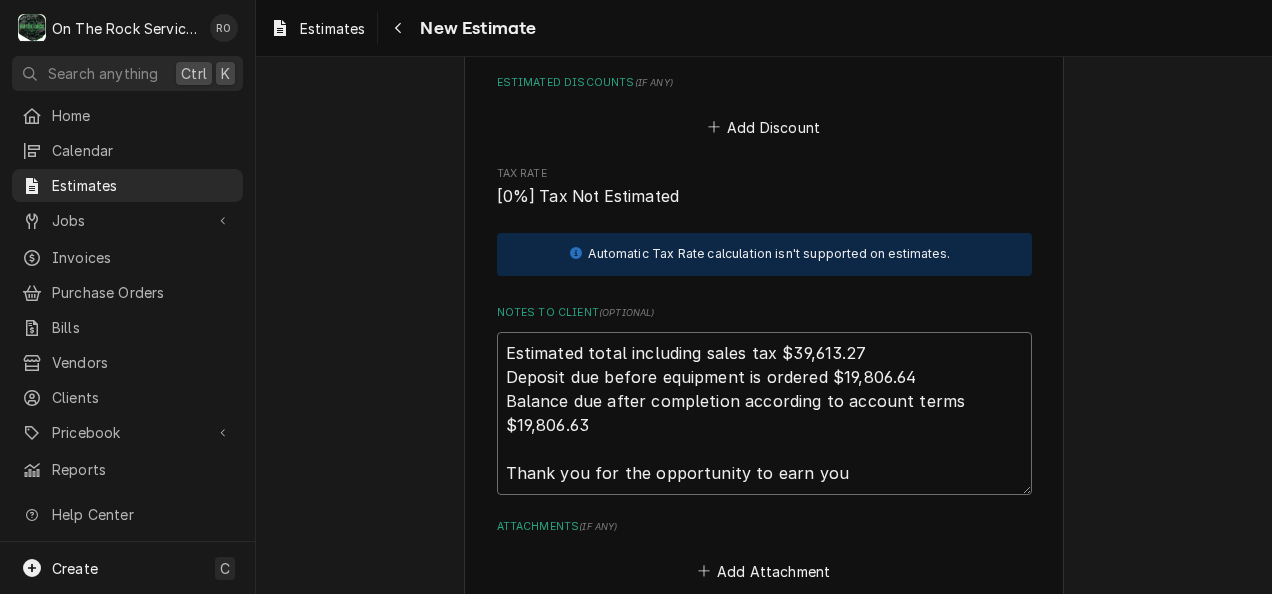 type on "x" 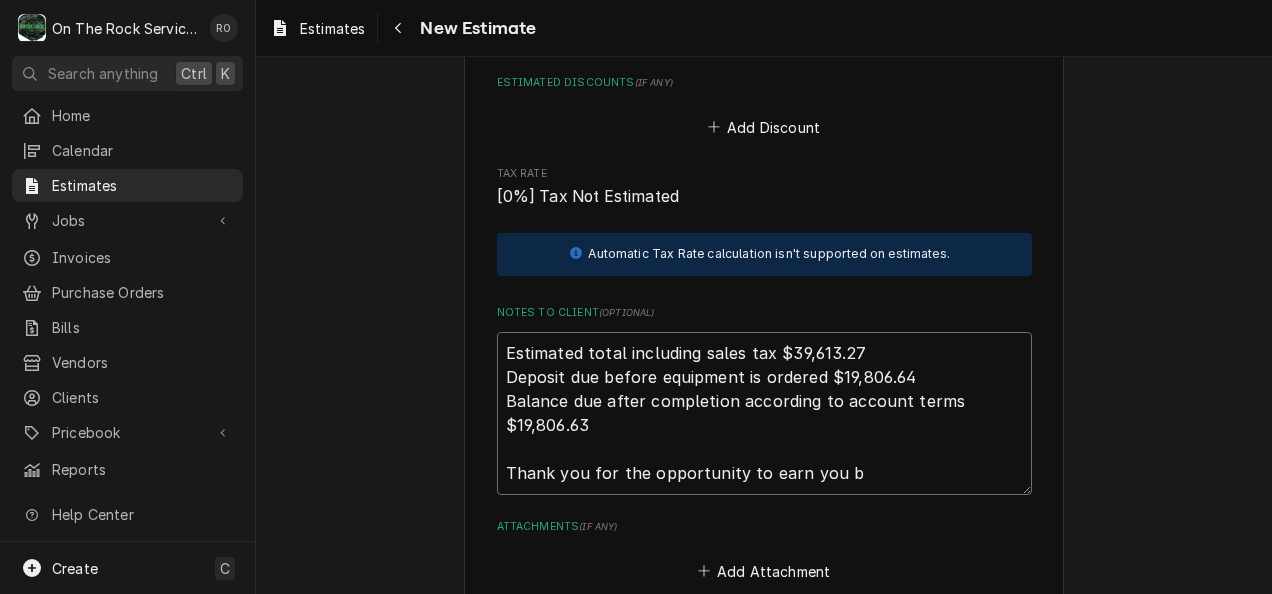 type on "x" 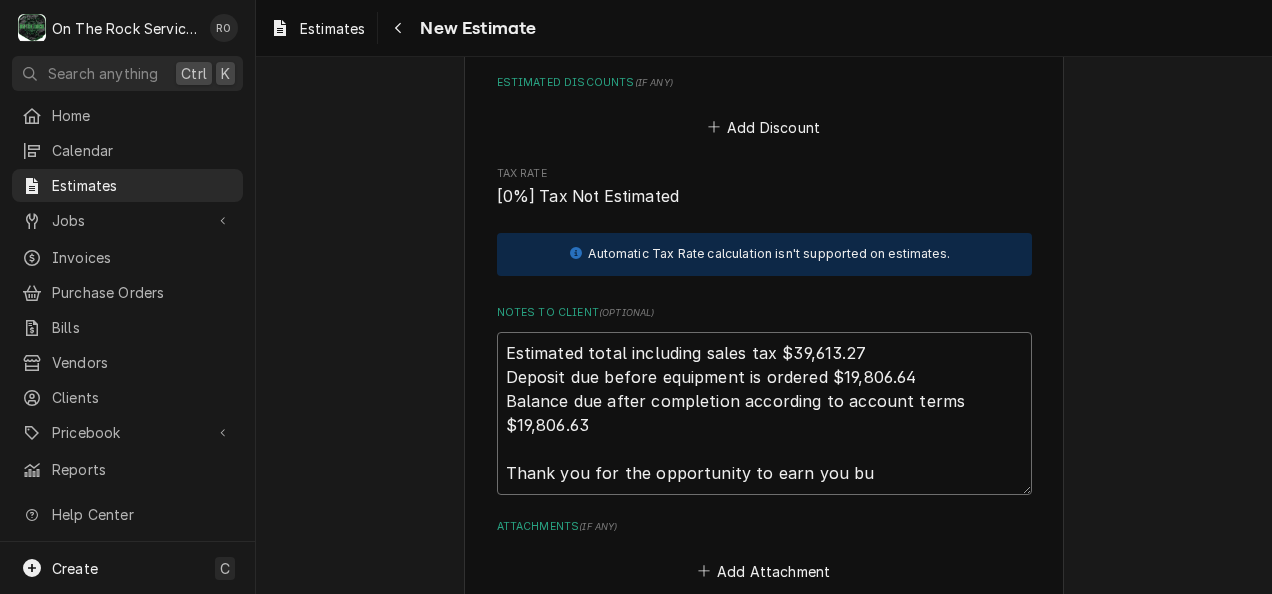 type on "x" 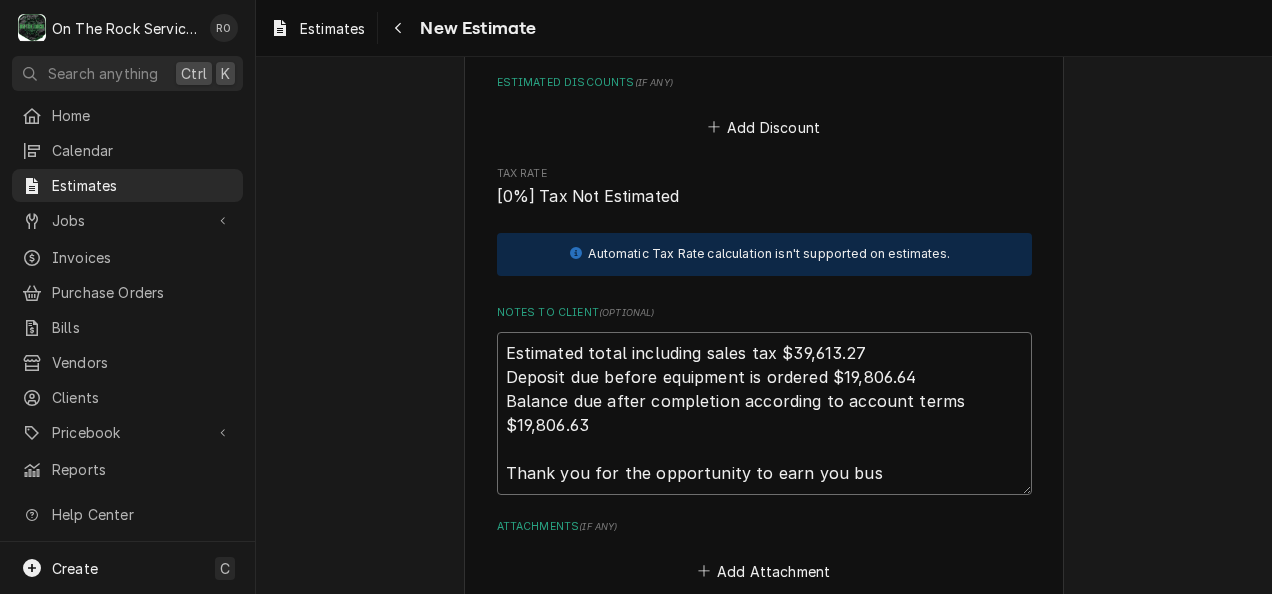 type on "x" 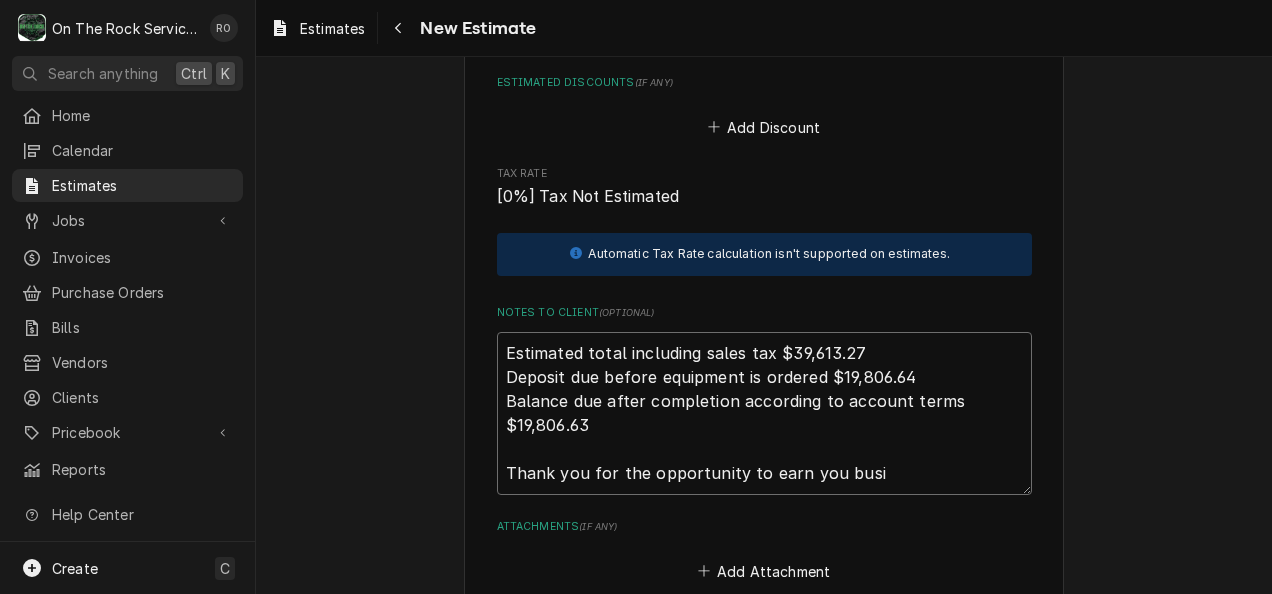 type on "x" 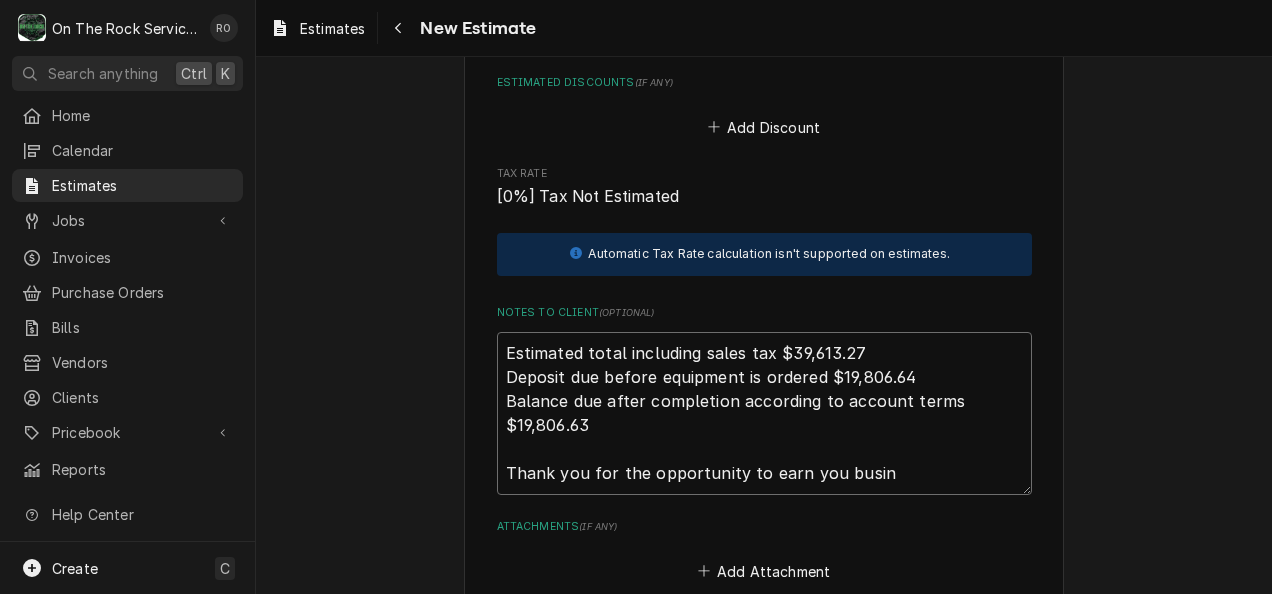 type on "x" 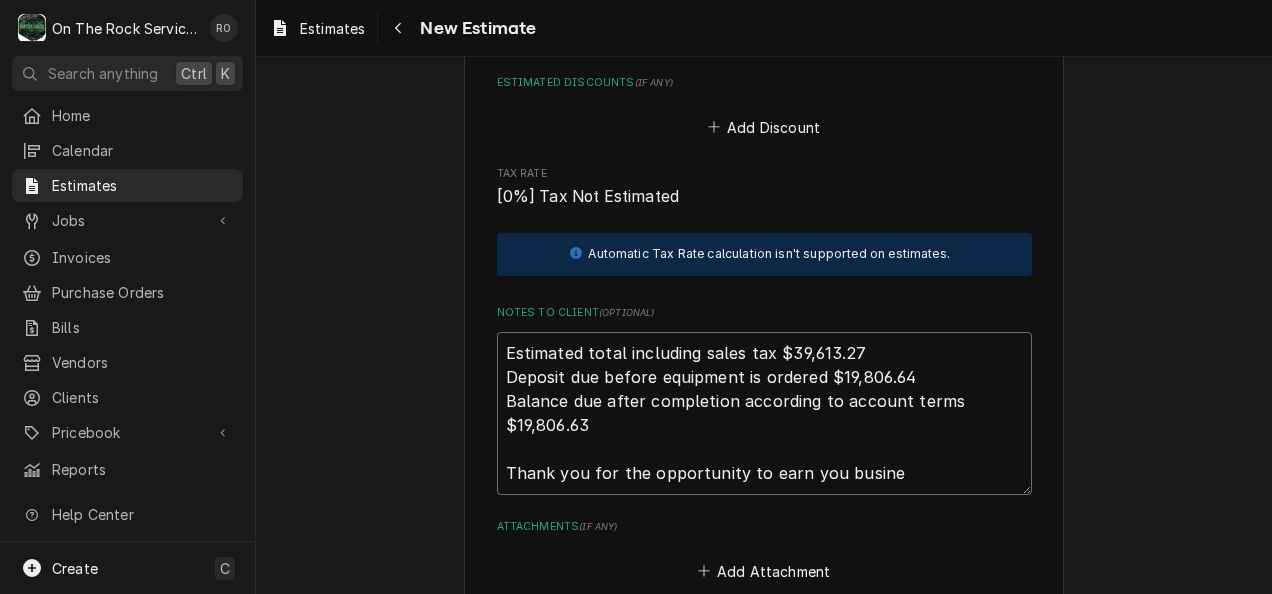 type on "x" 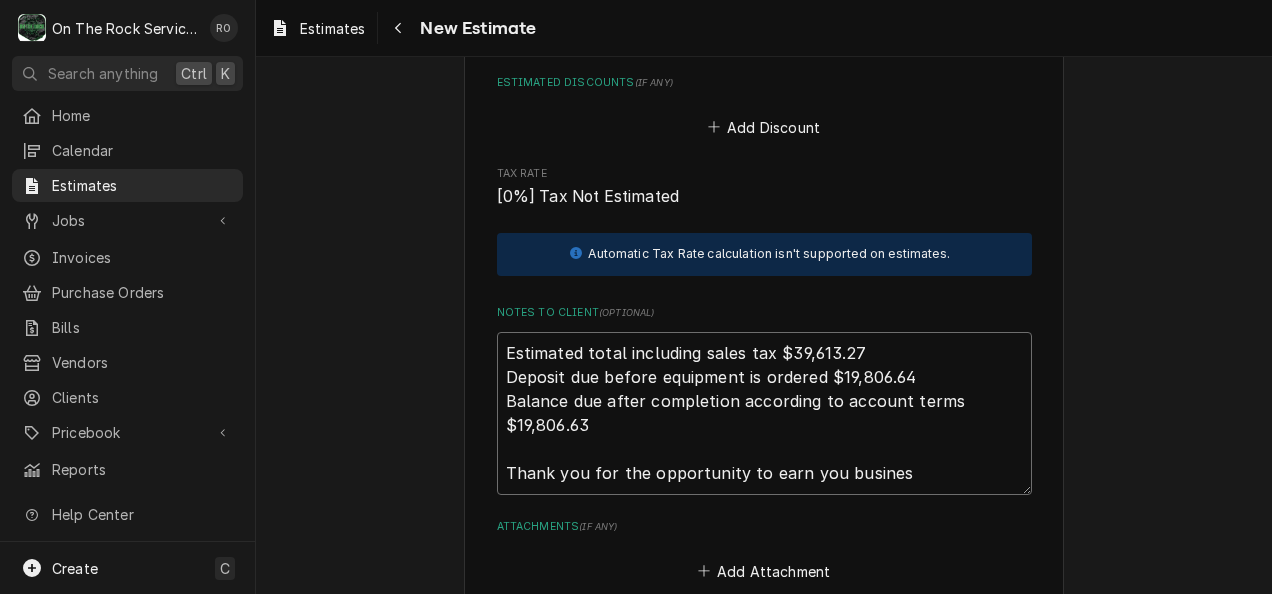 type on "x" 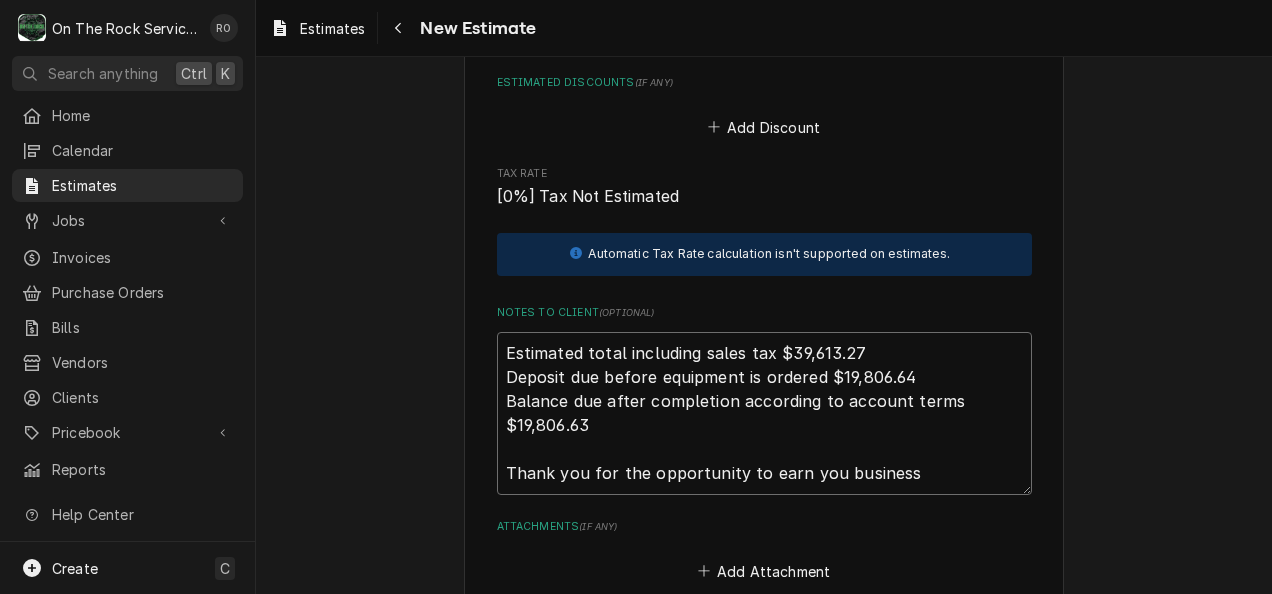 type on "x" 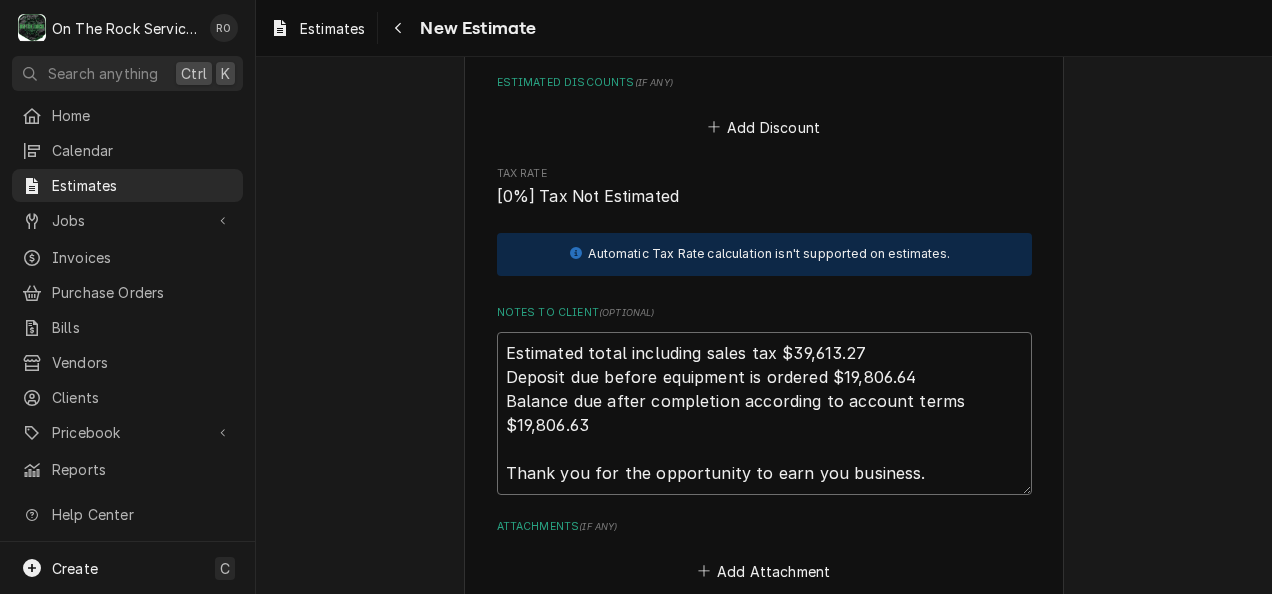 type on "x" 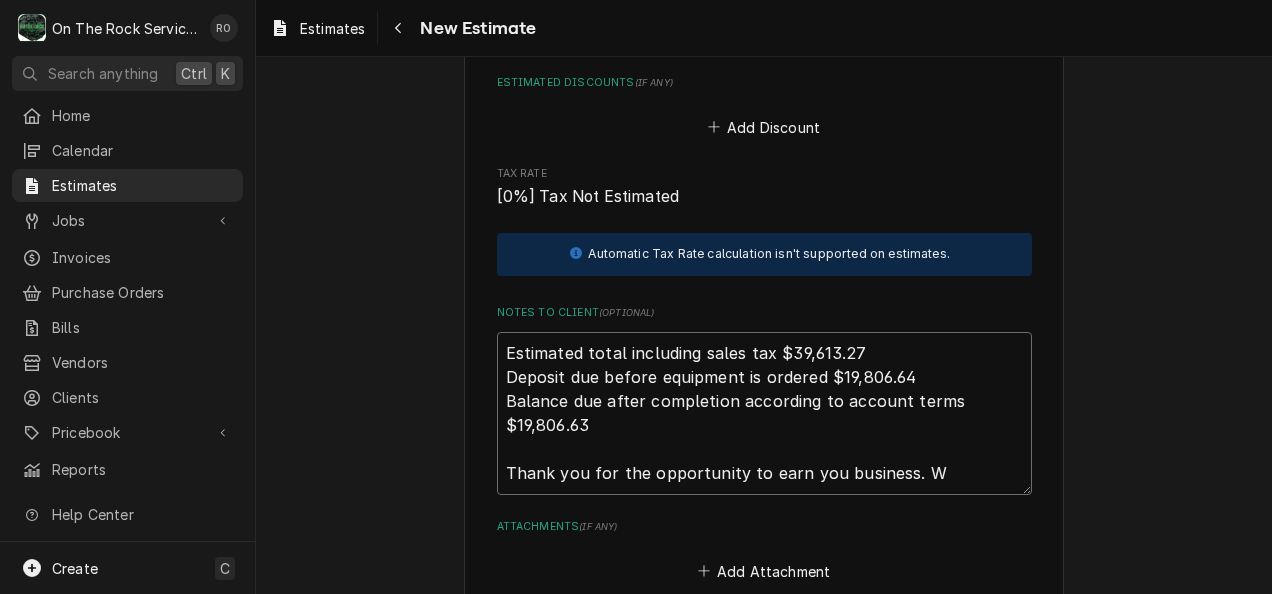 type on "x" 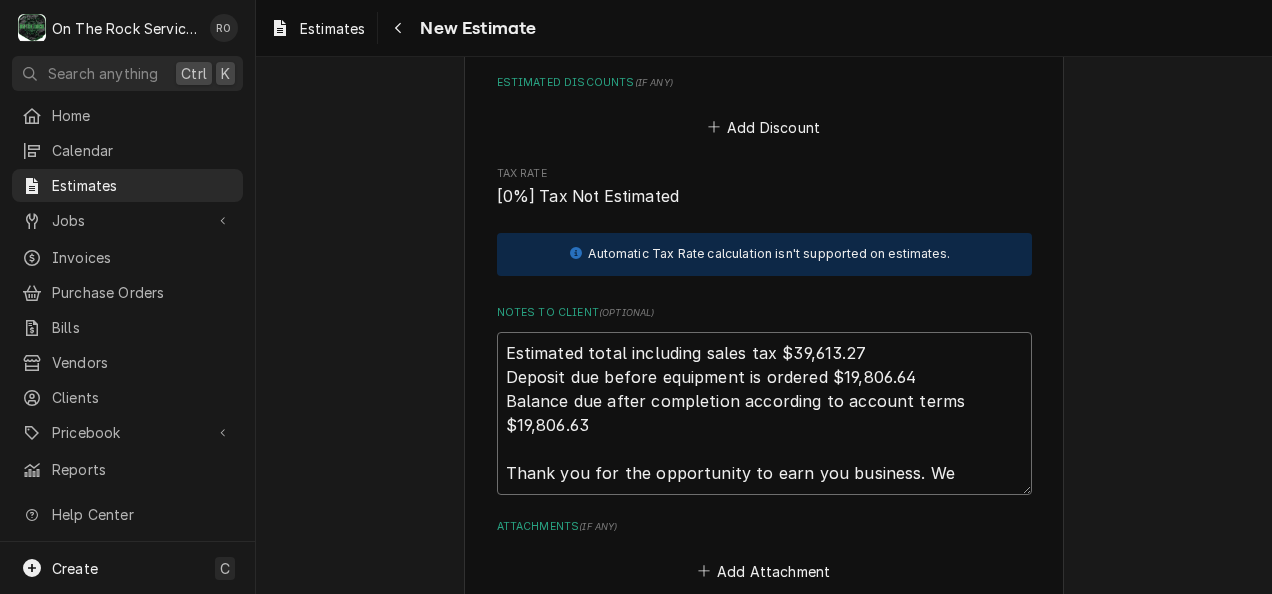 type on "x" 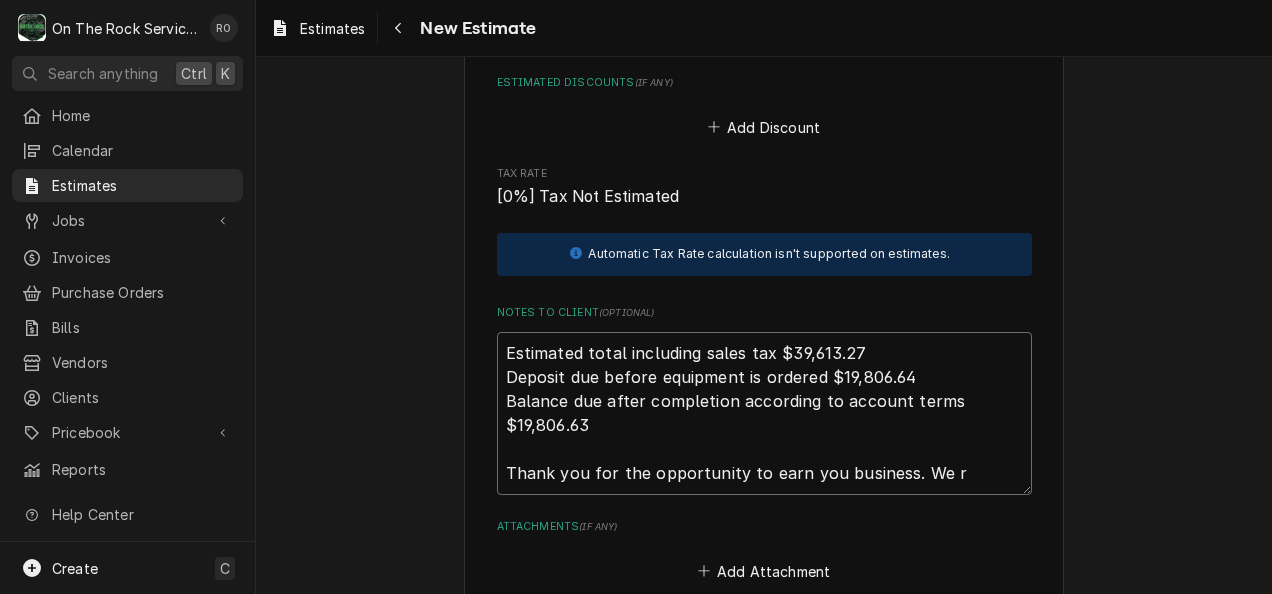 type on "x" 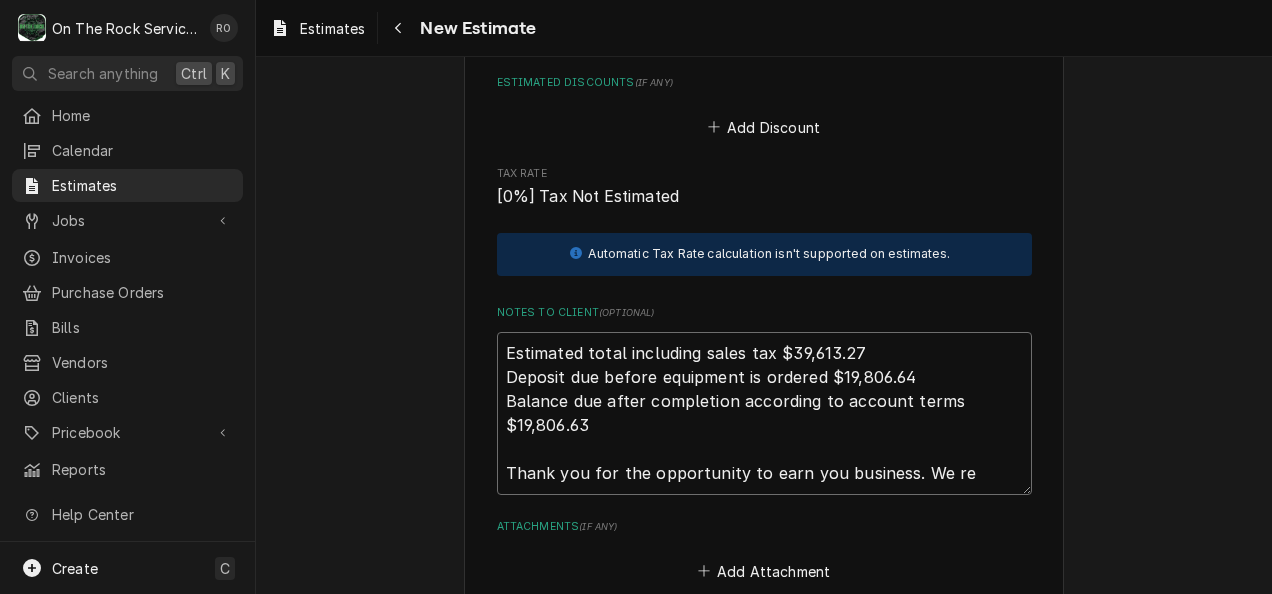type on "x" 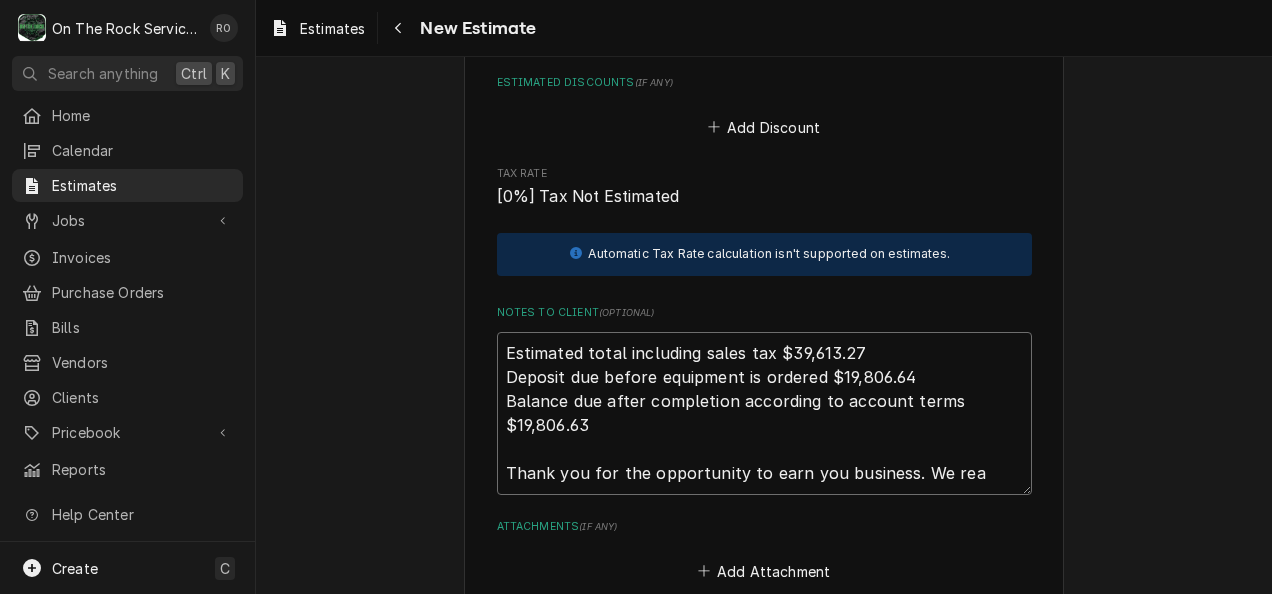 type on "x" 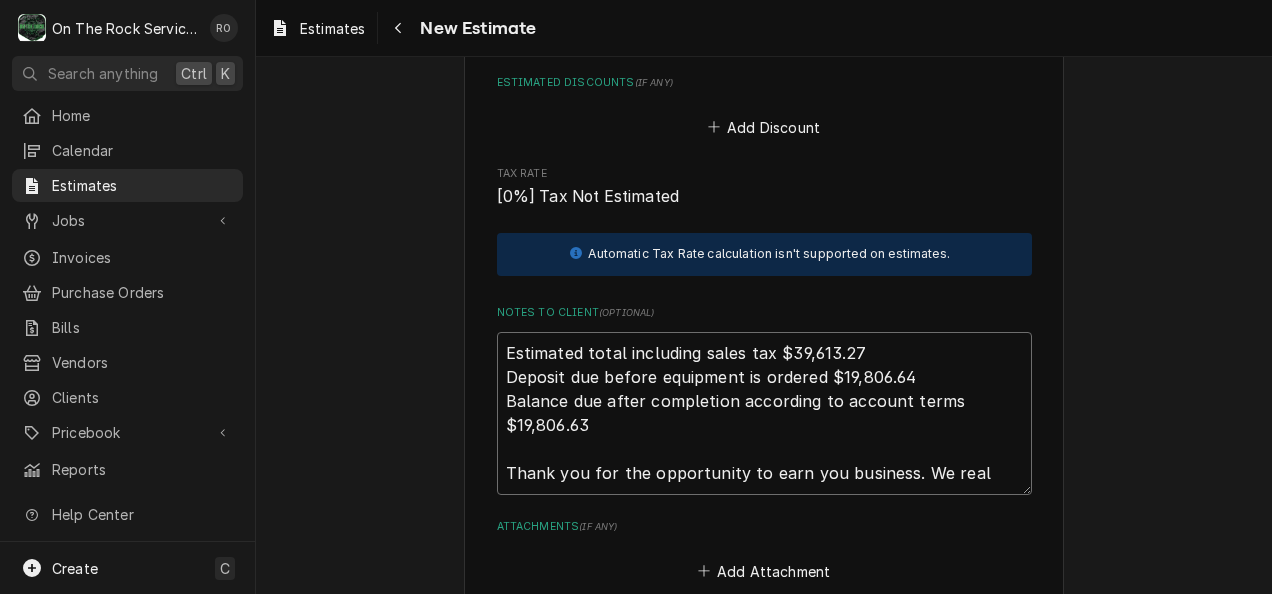 type on "x" 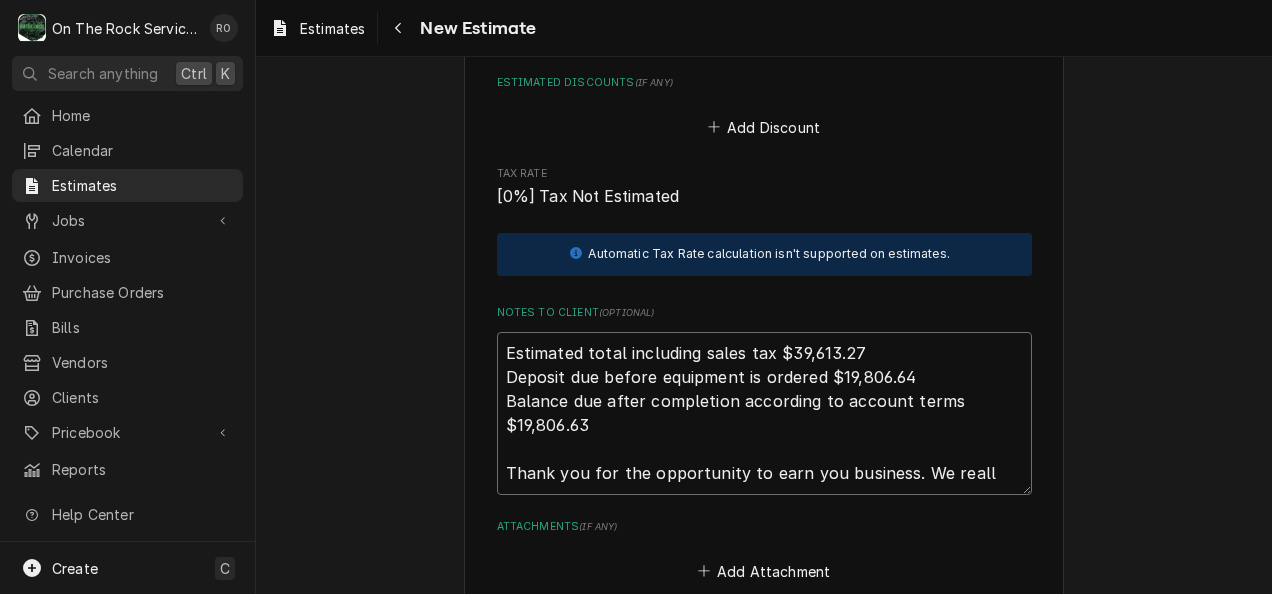 type on "x" 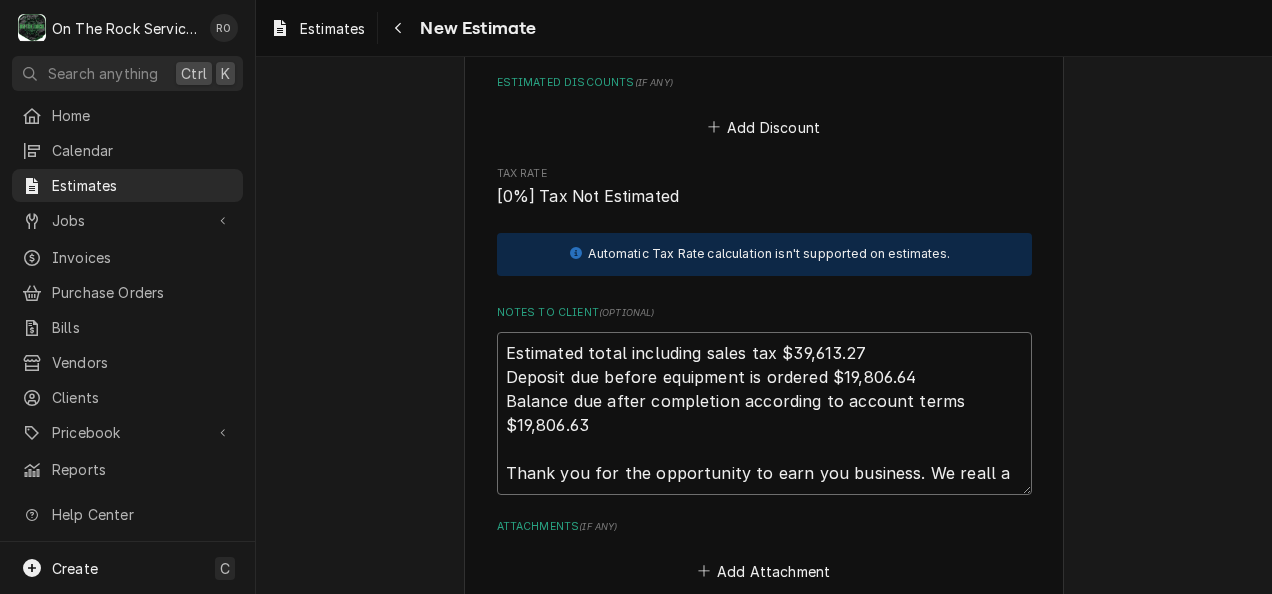 type on "x" 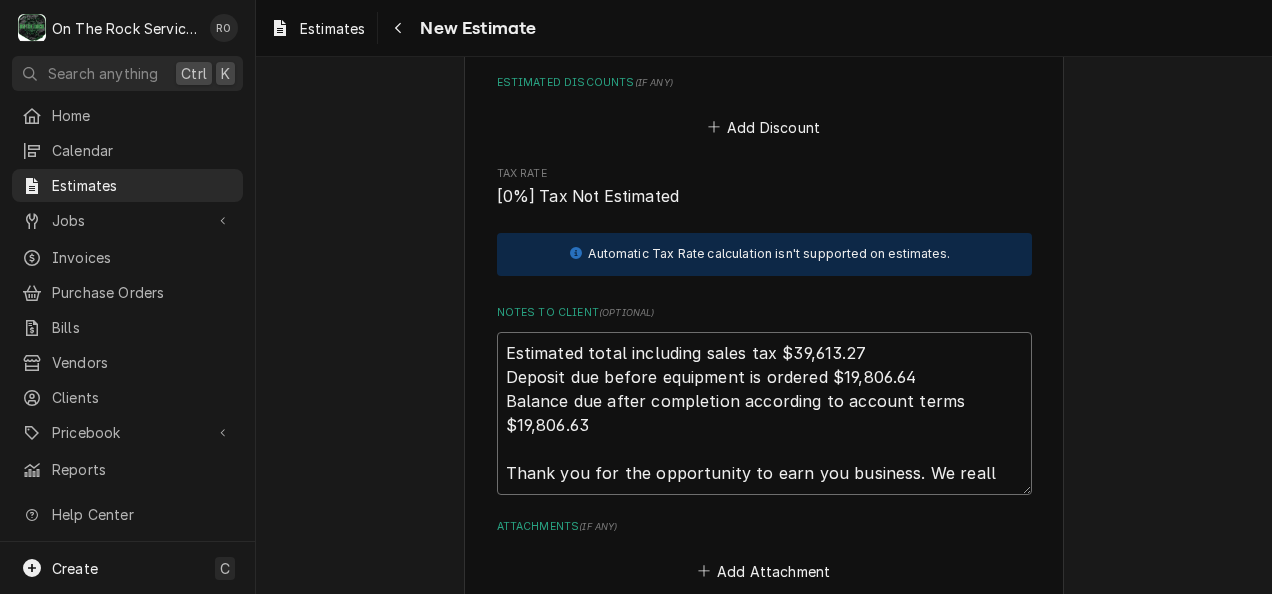 type on "x" 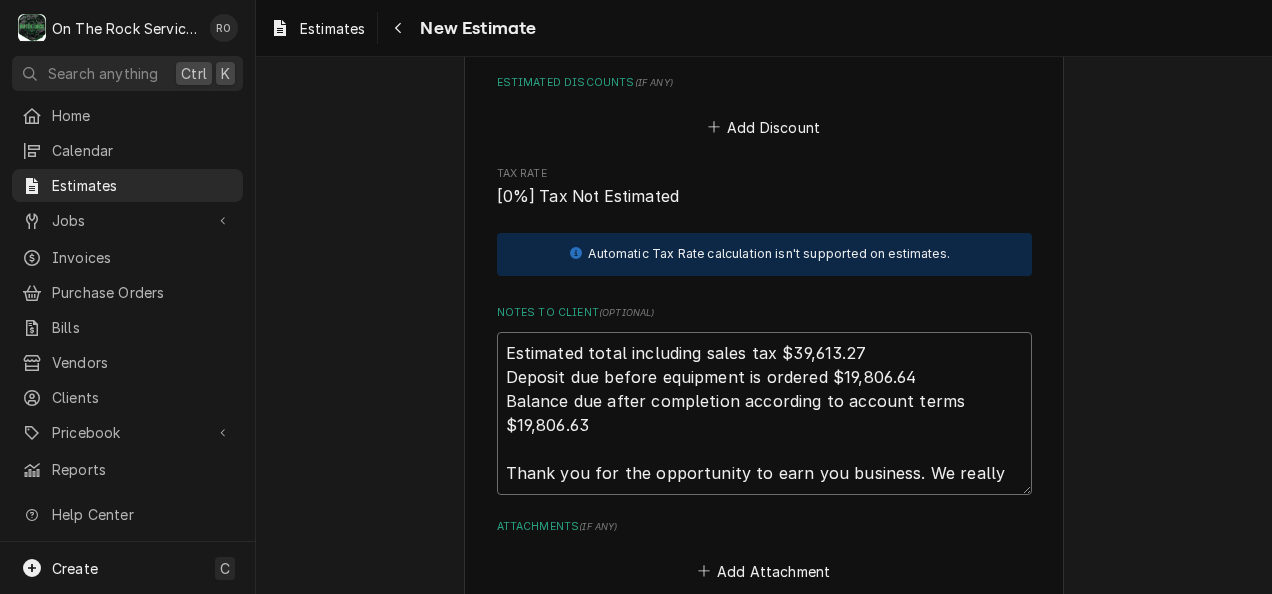 type on "x" 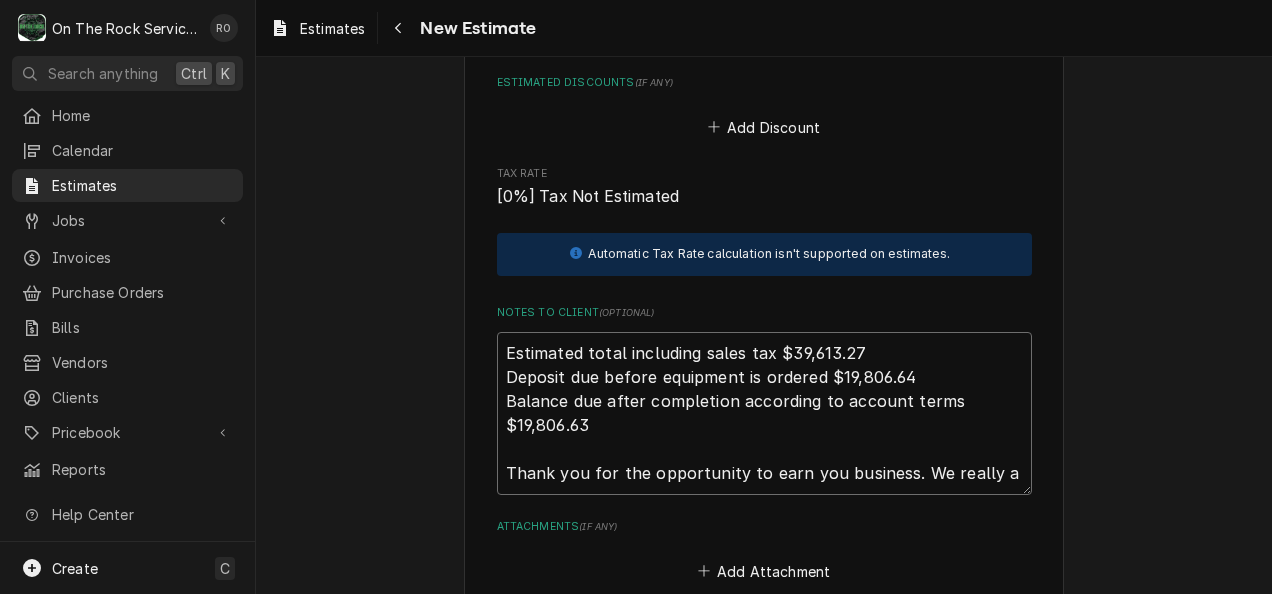 type on "x" 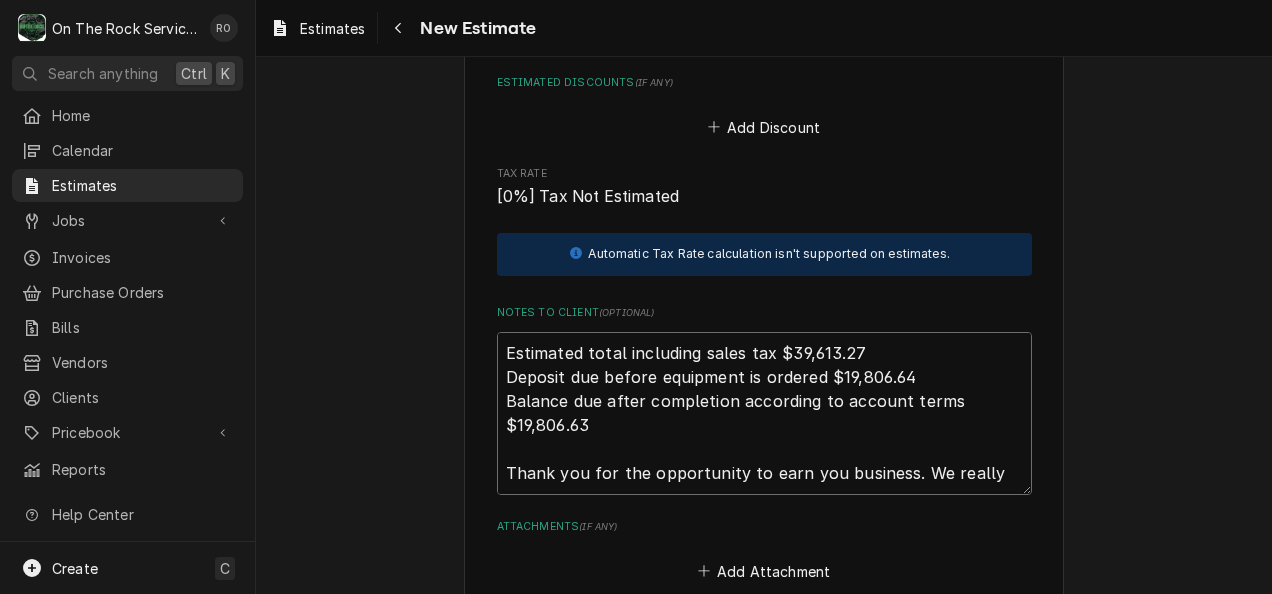 type on "x" 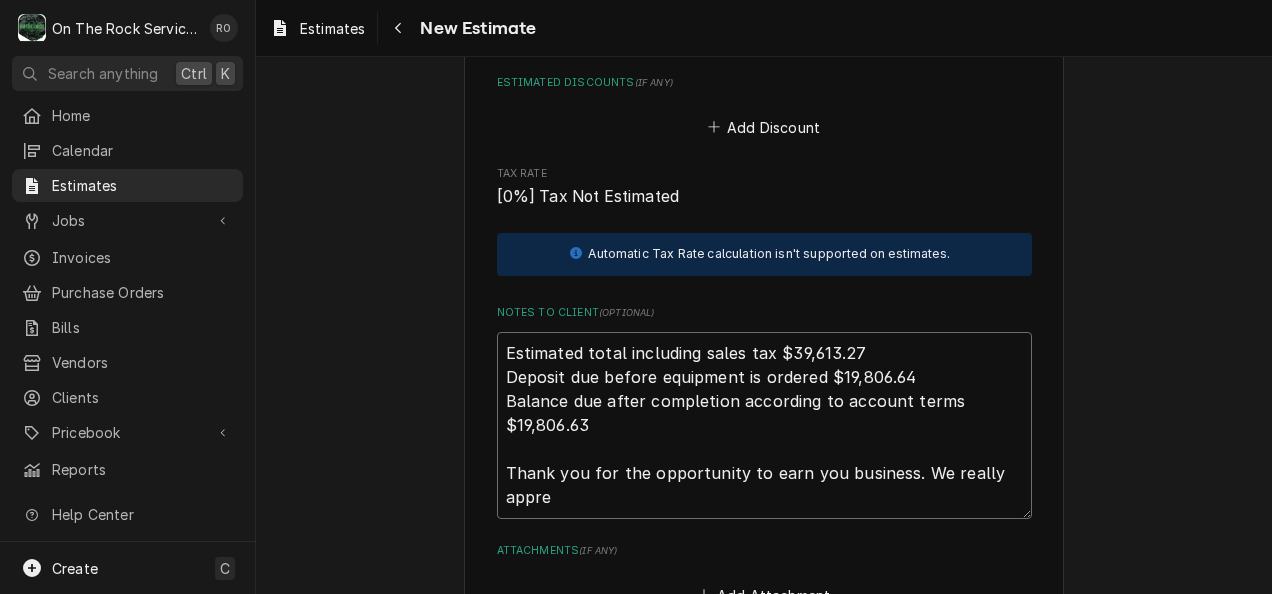 type on "x" 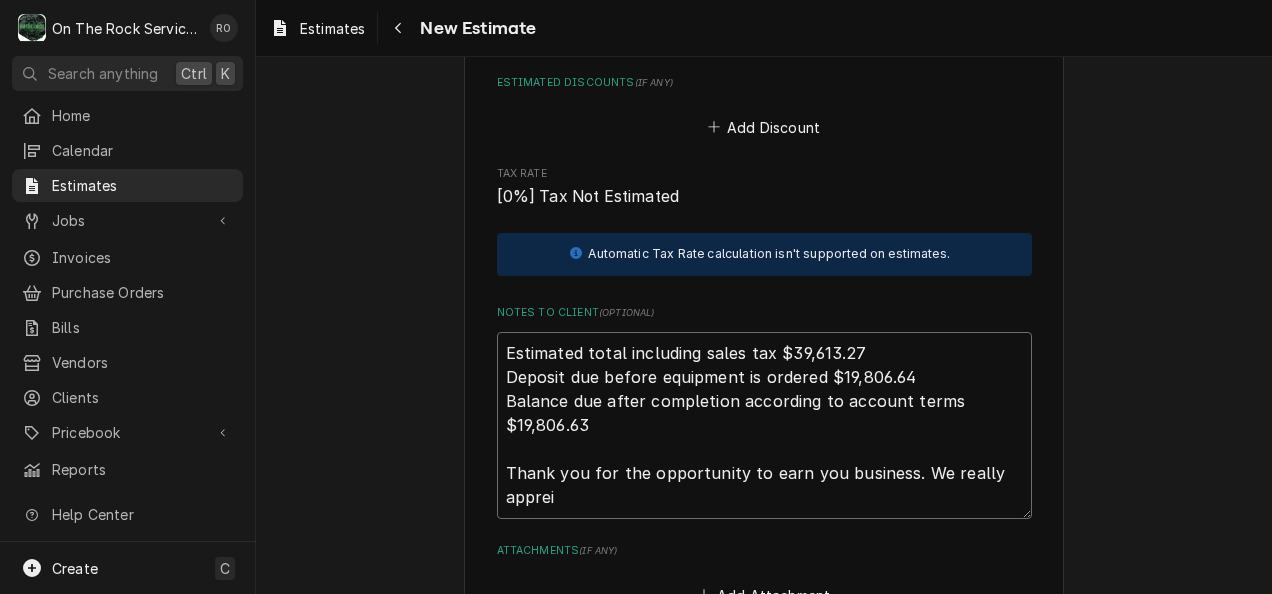 type on "Estimated total including sales tax $39,613.27
Deposit due before equipment is ordered $19,806.64
Balance due after completion according to account terms $19,806.63
Thank you for the opportunity to earn you business. We really appreic" 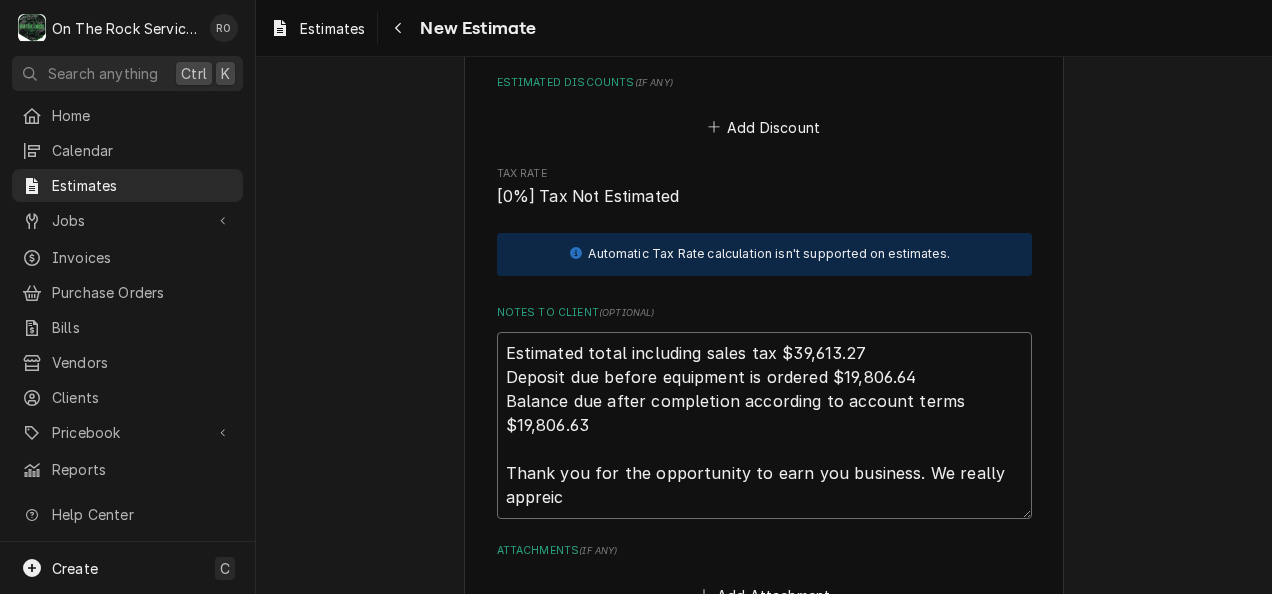 type on "x" 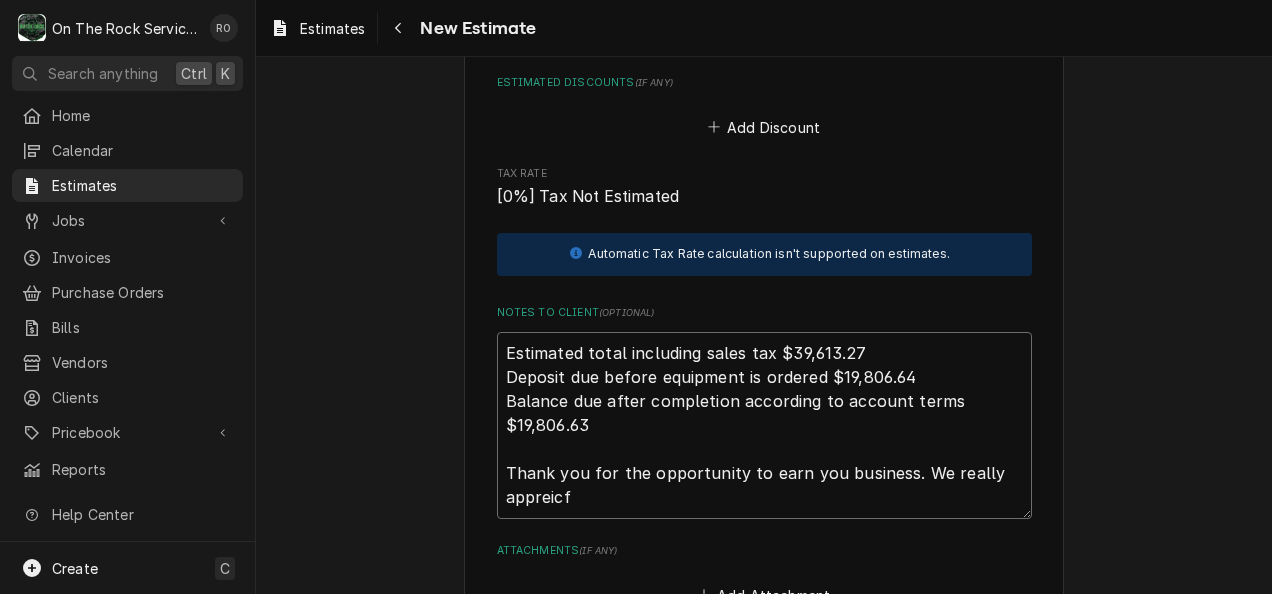type on "x" 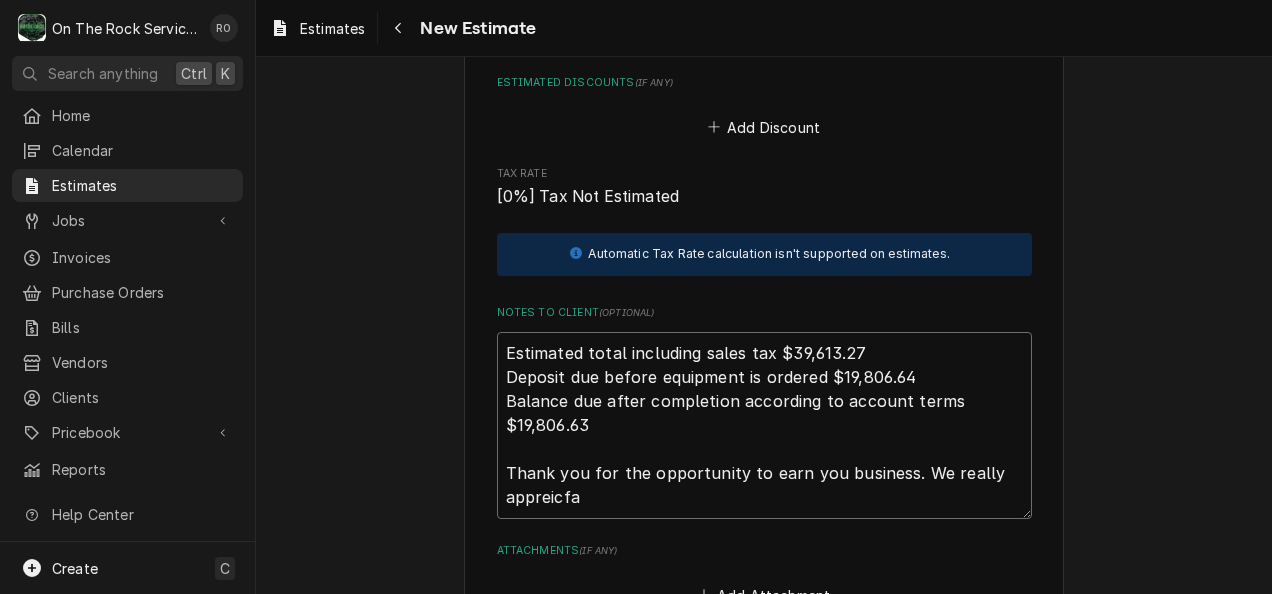 type on "x" 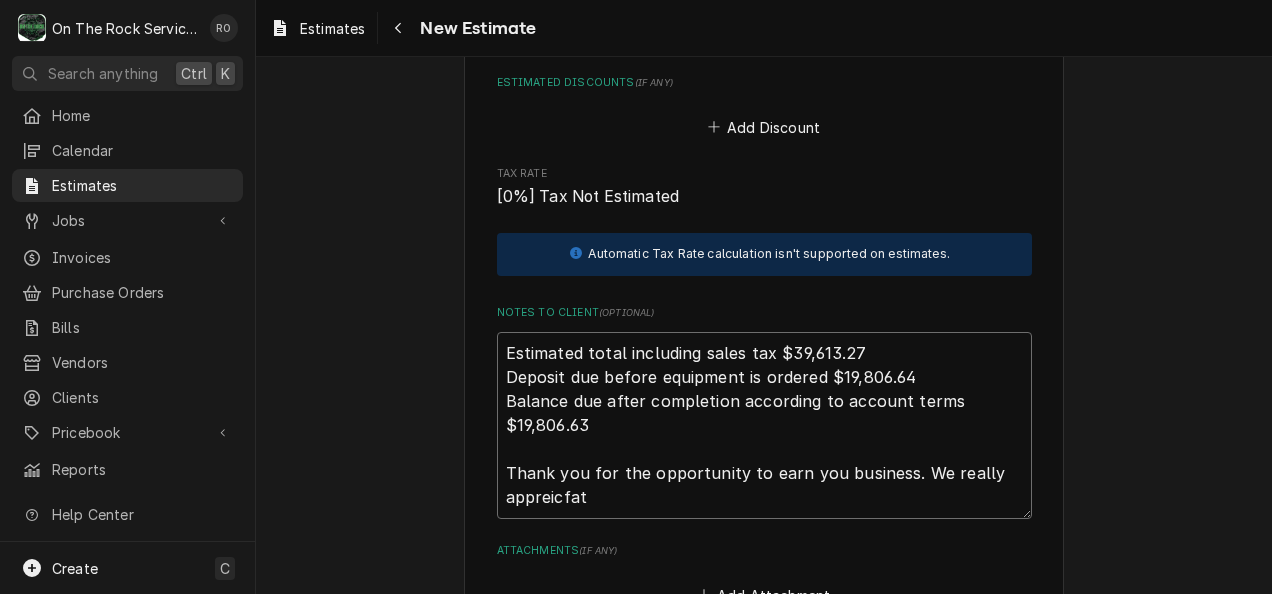 type on "x" 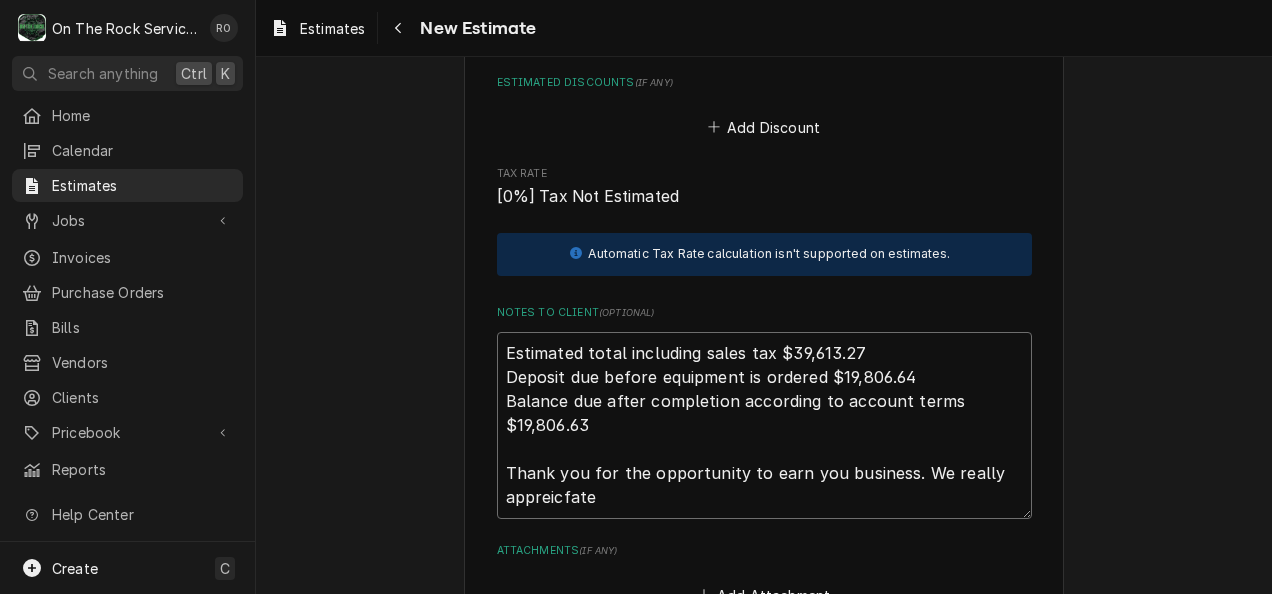 type on "x" 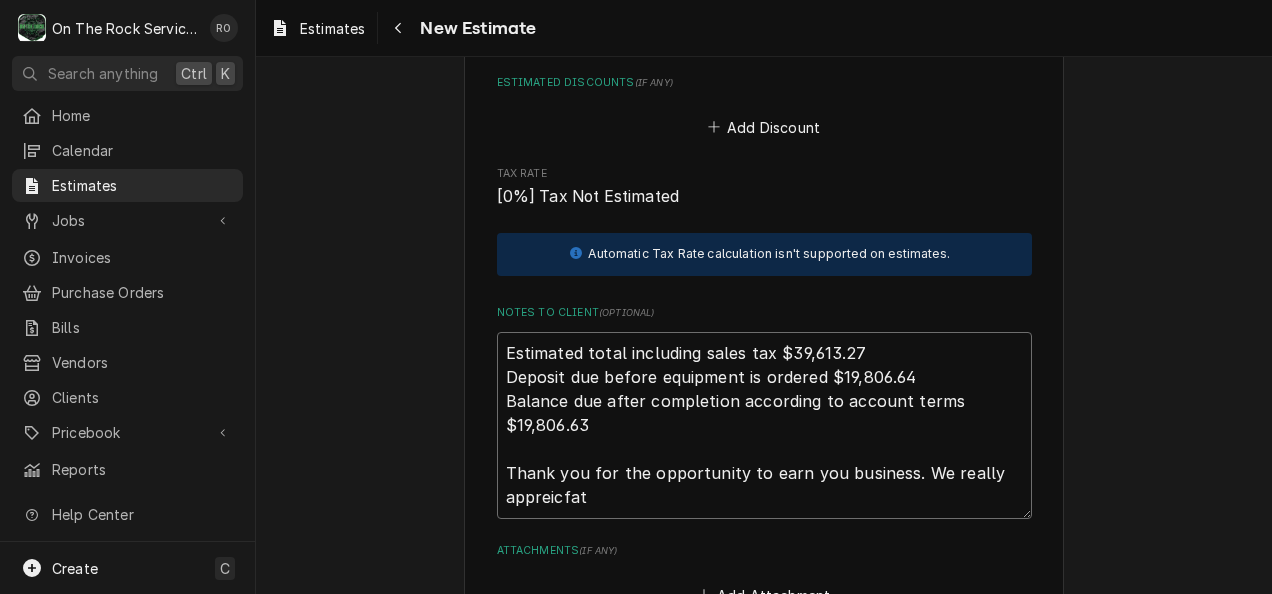 type on "x" 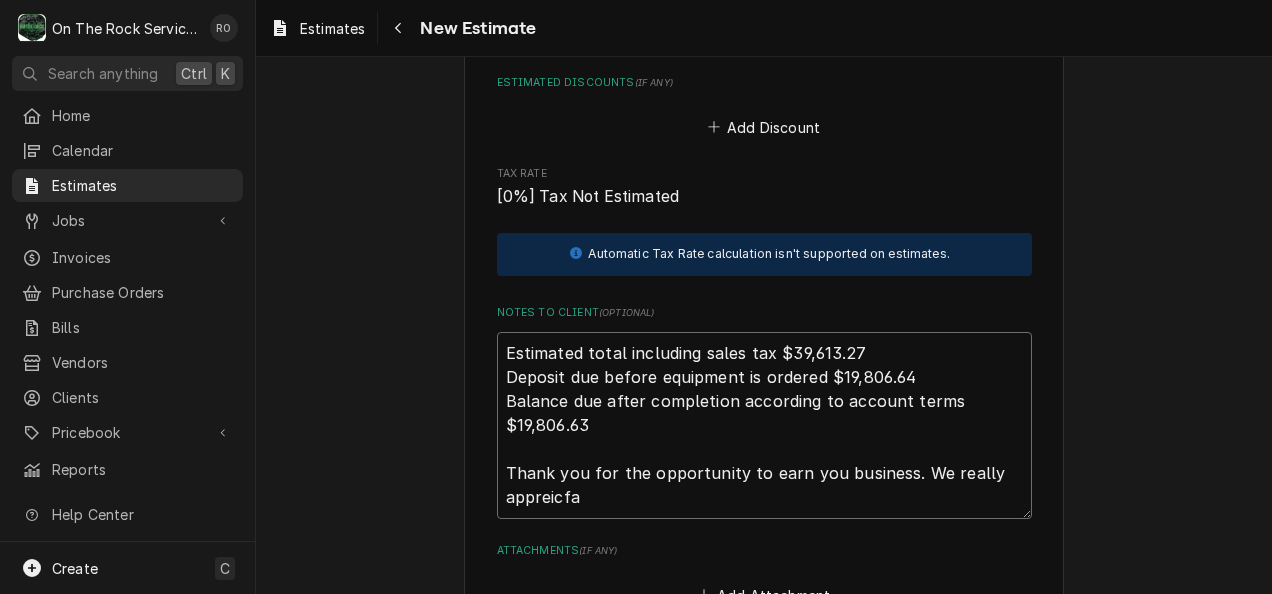 type on "x" 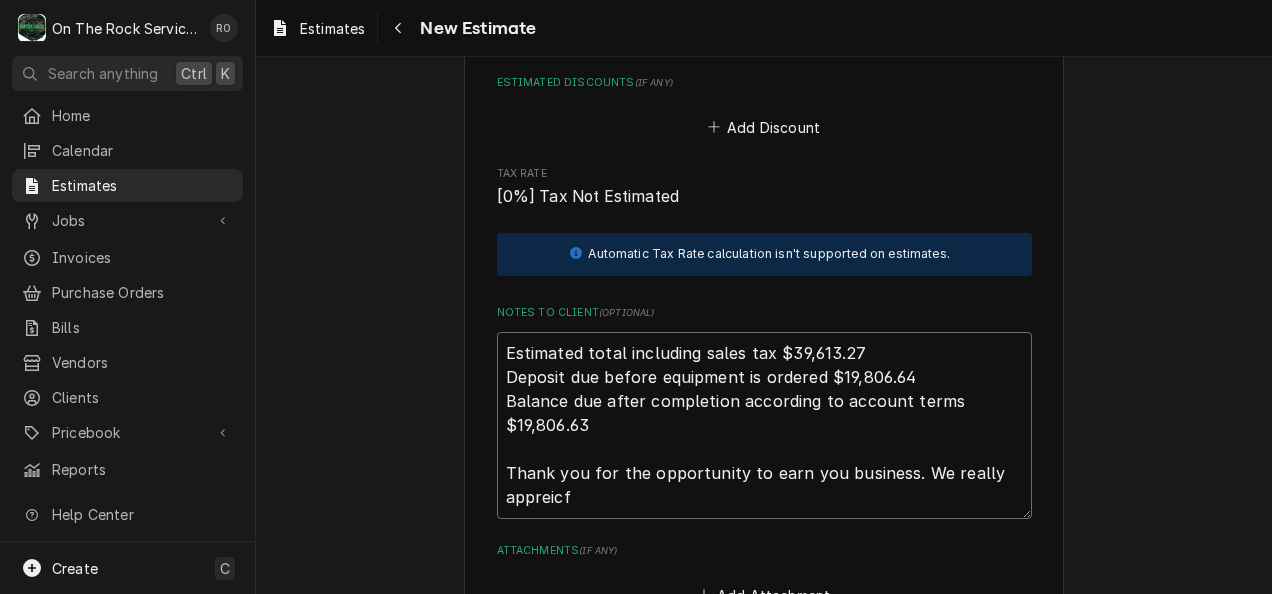 type on "x" 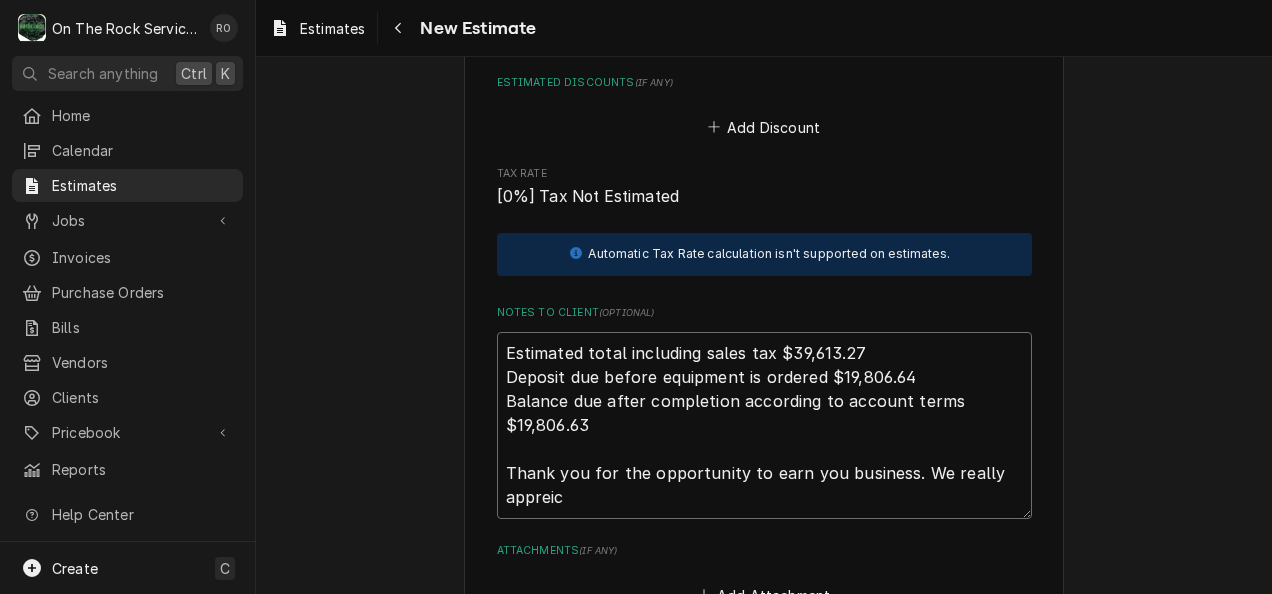 type on "x" 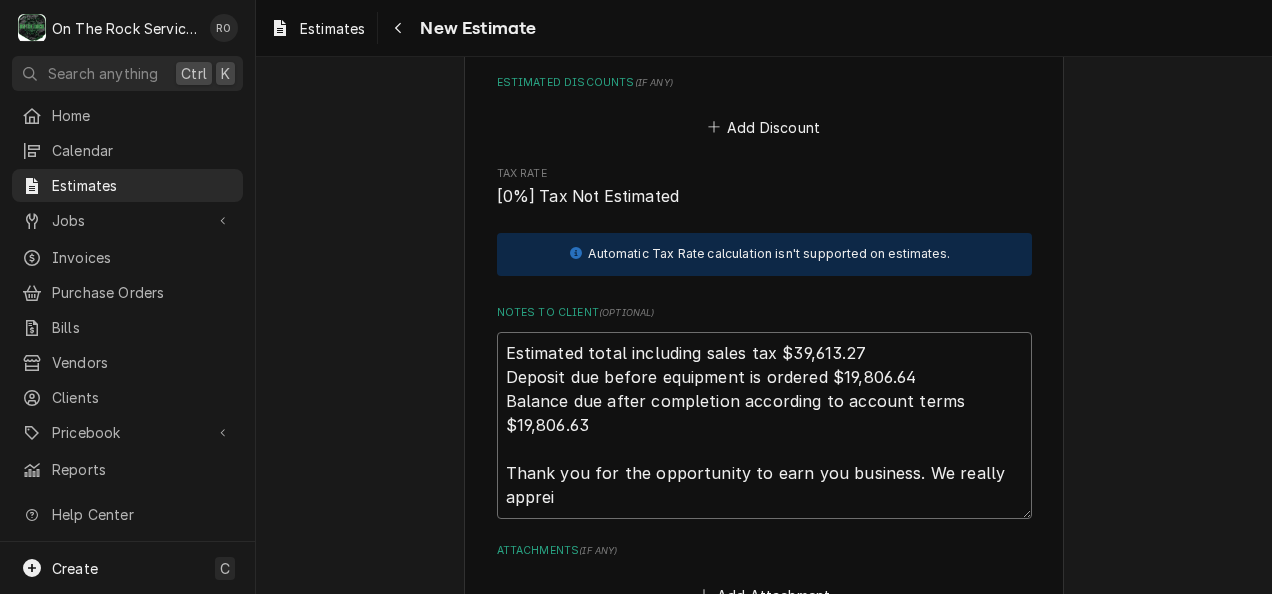 type on "x" 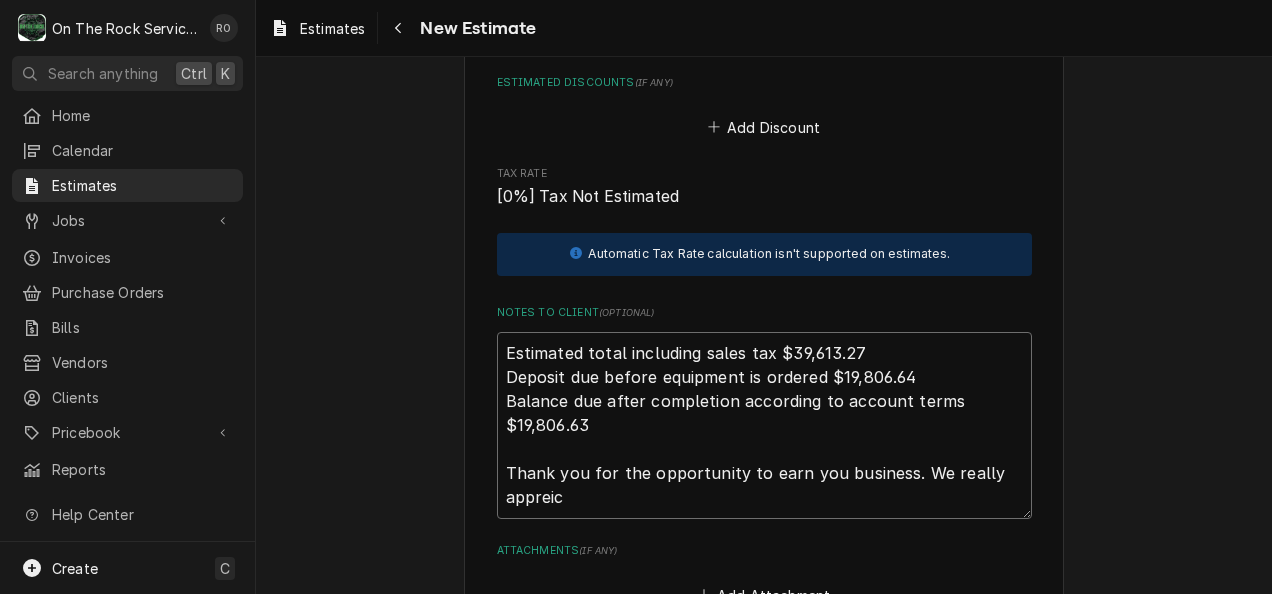 type on "x" 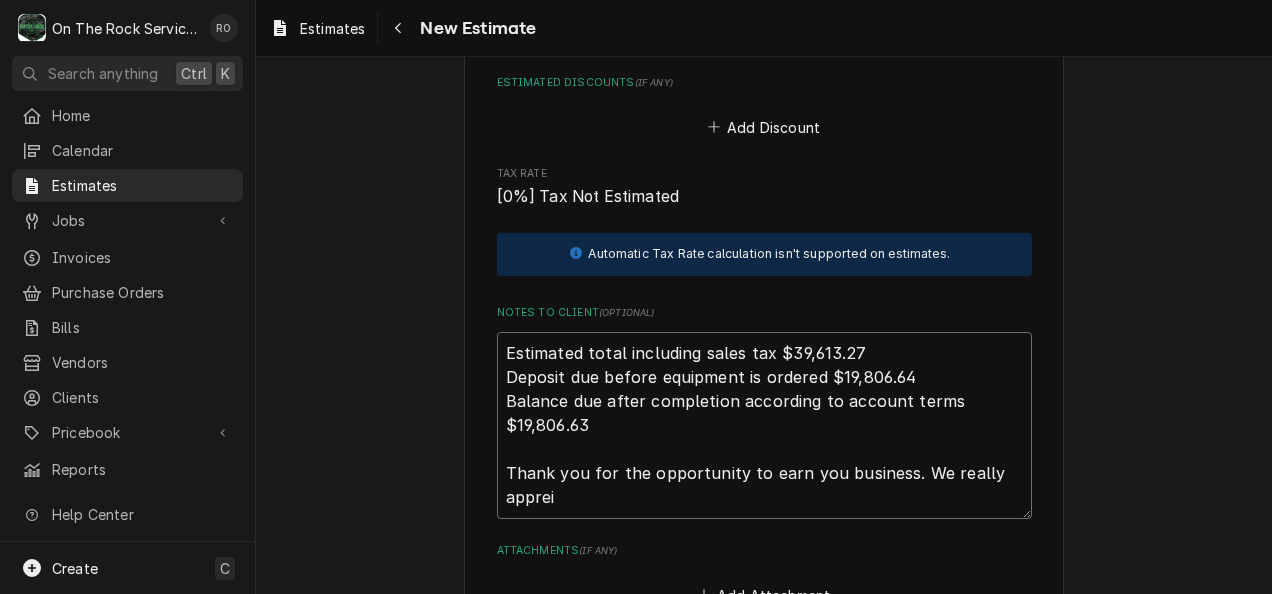 type on "x" 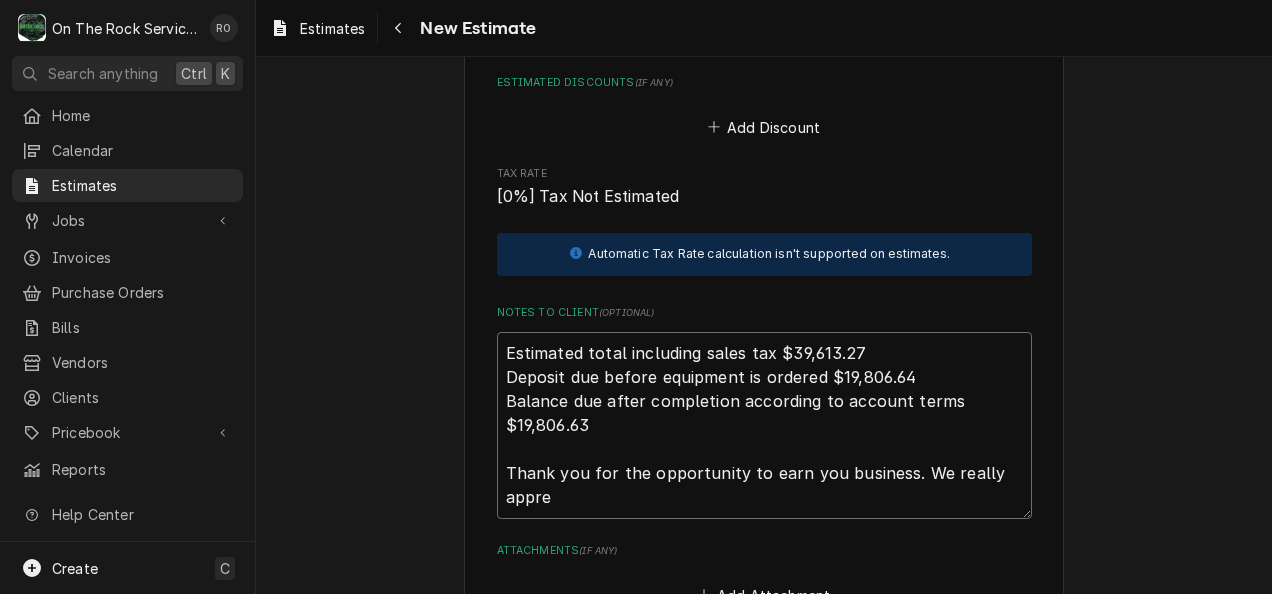 type on "x" 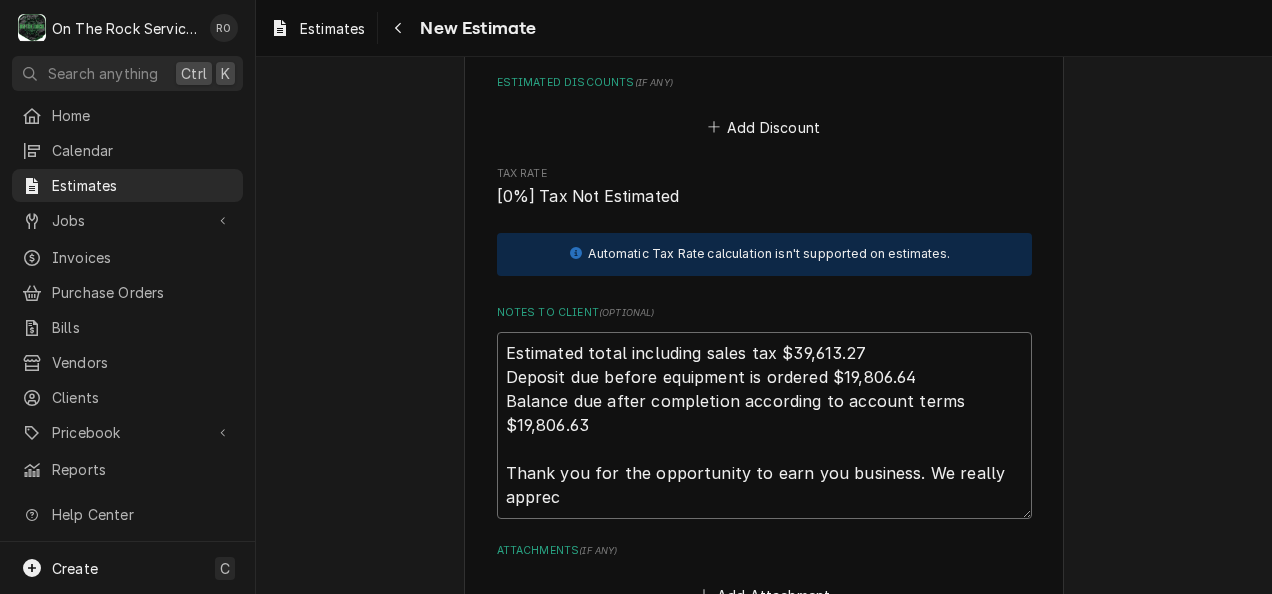 type on "x" 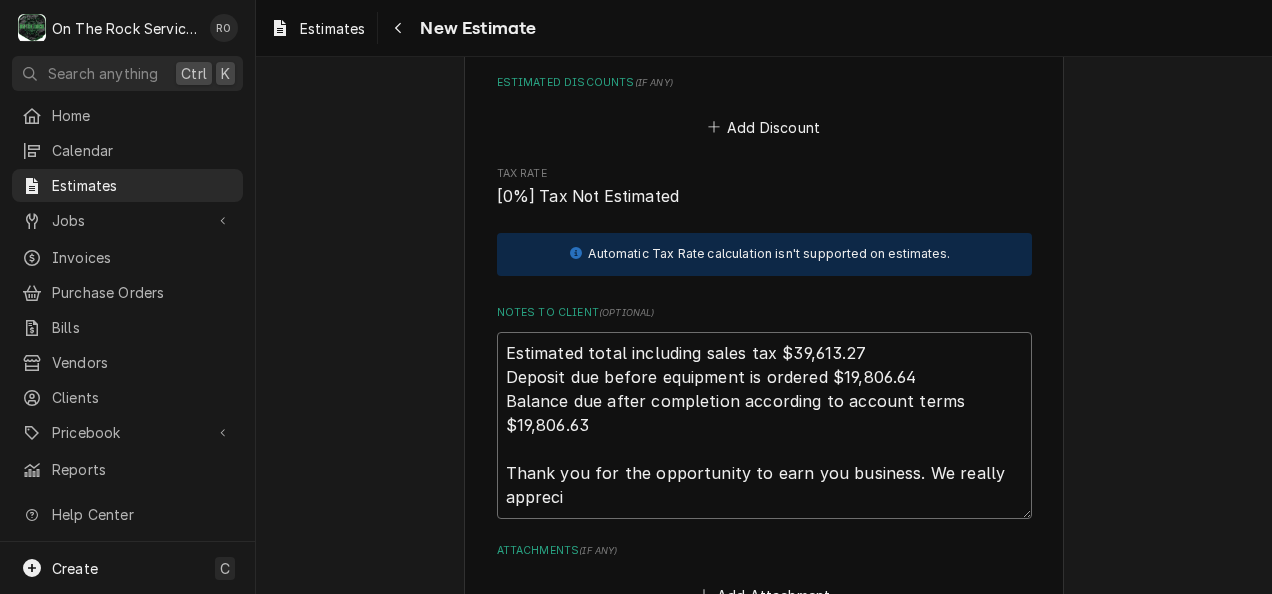 type on "x" 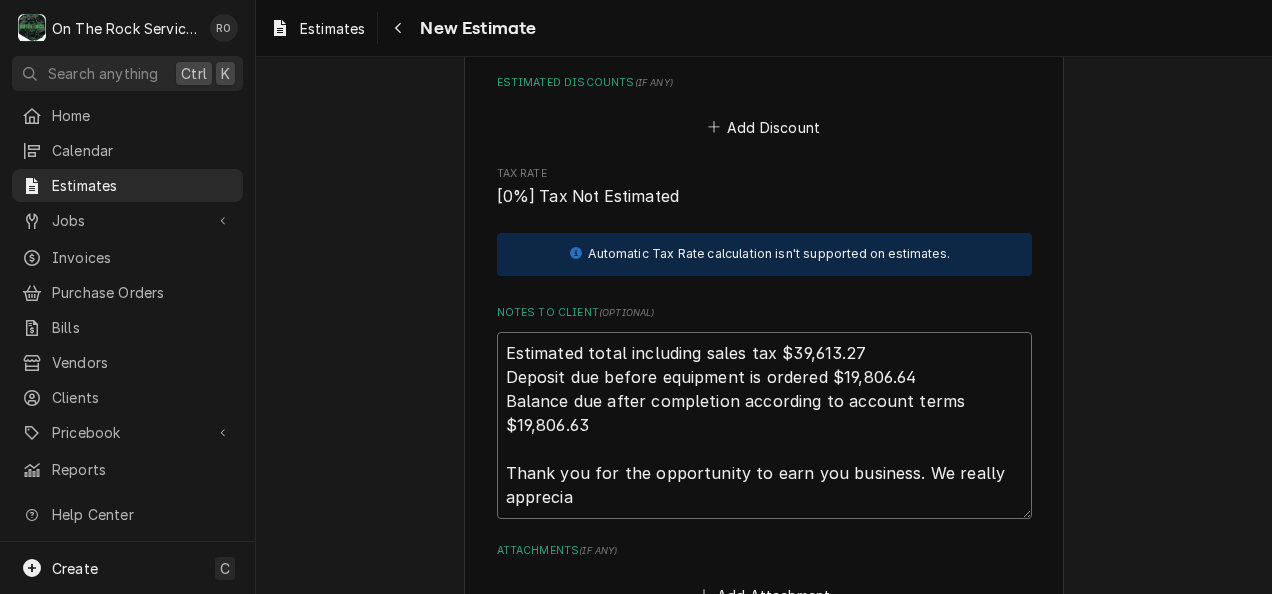 type on "x" 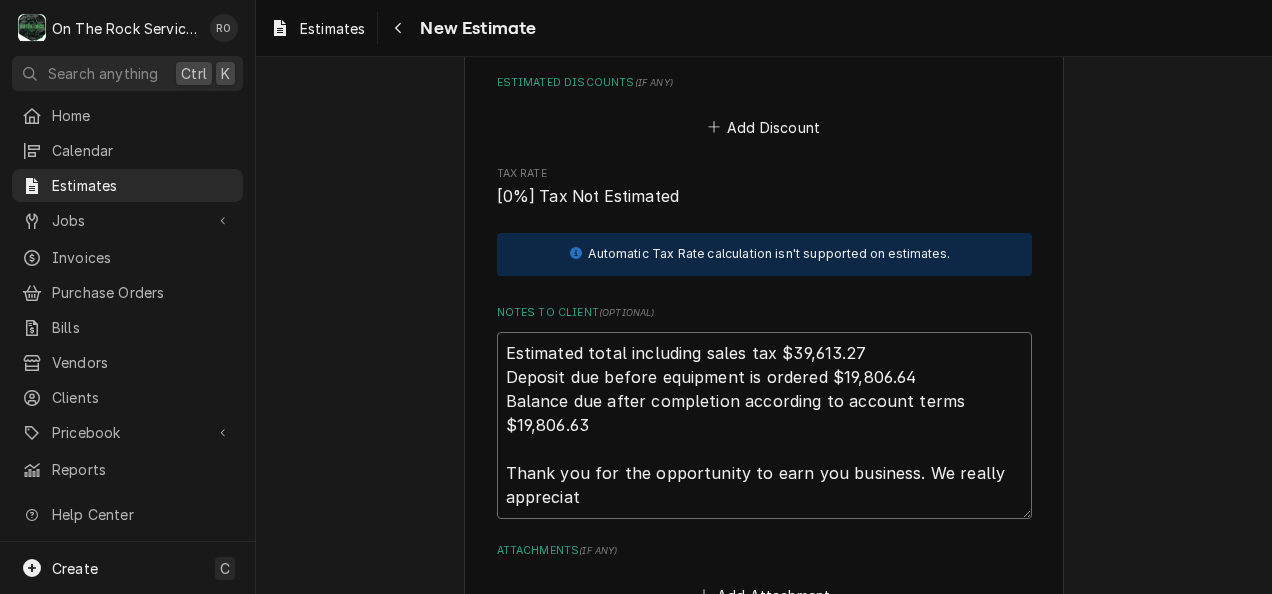type on "x" 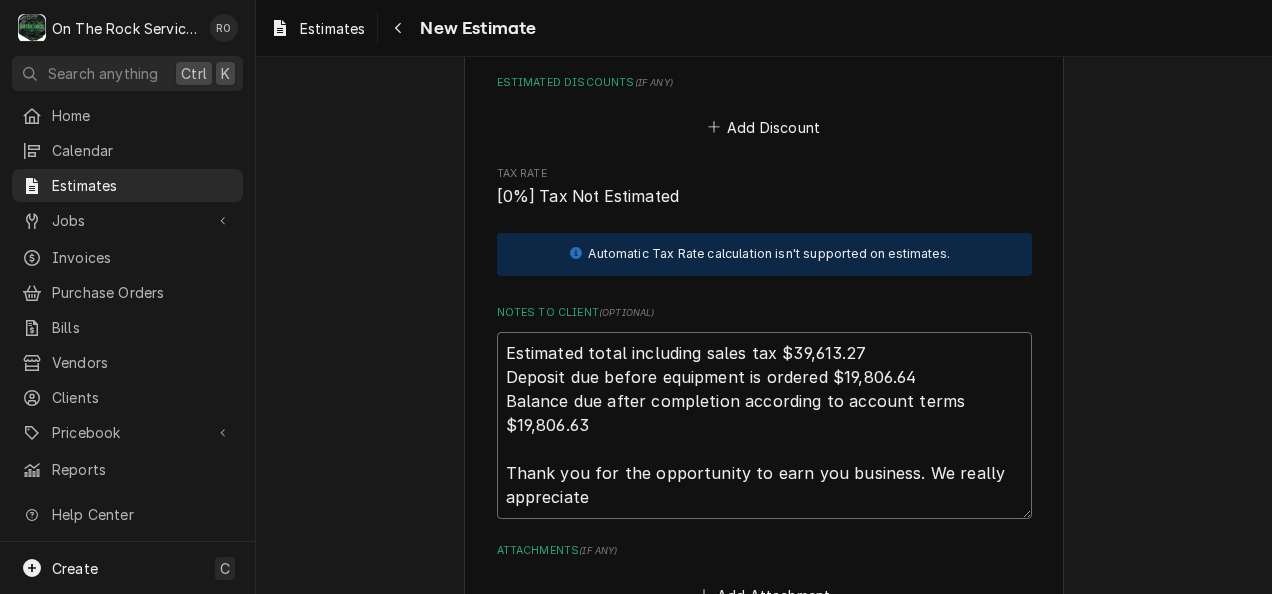 type on "x" 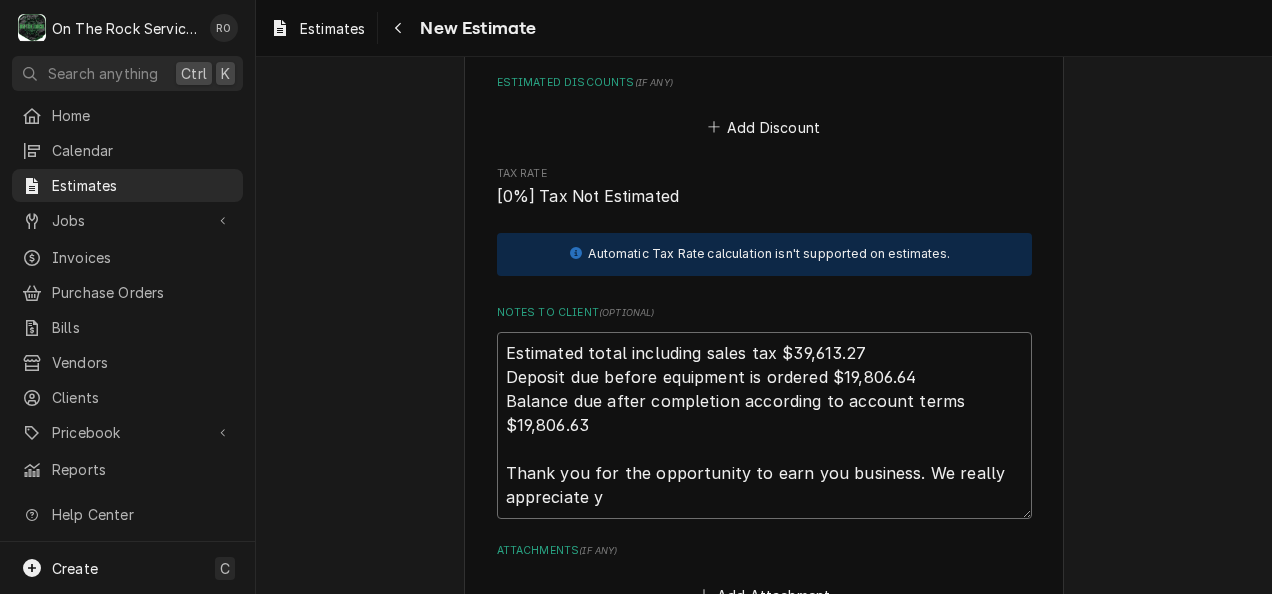 type on "x" 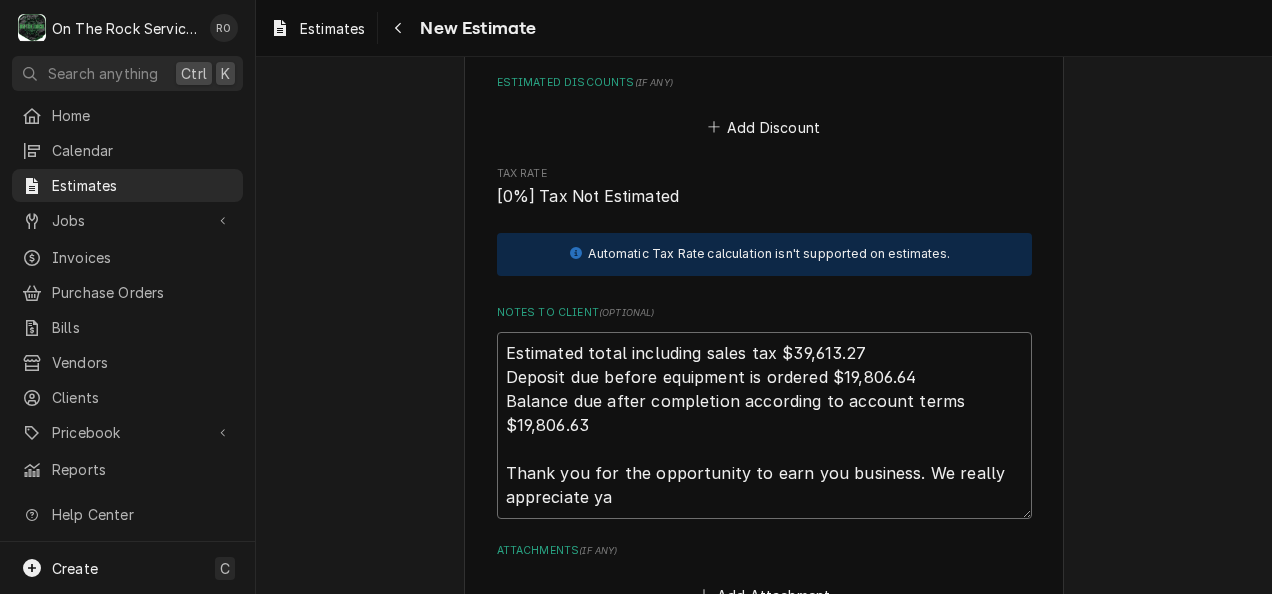 type on "x" 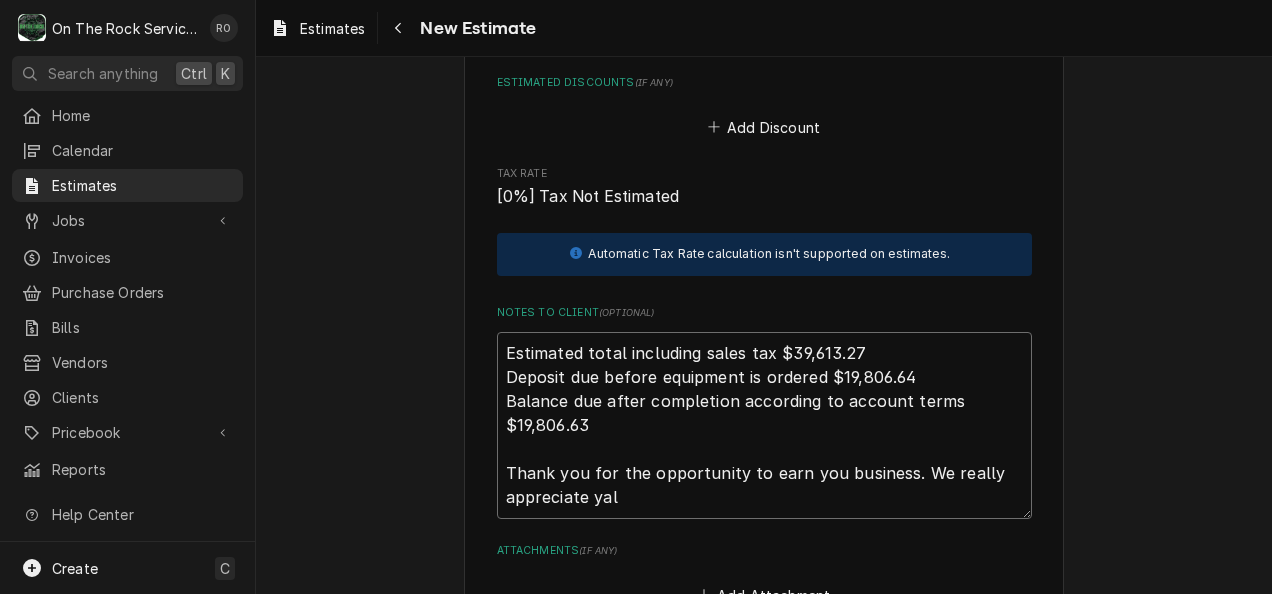type on "x" 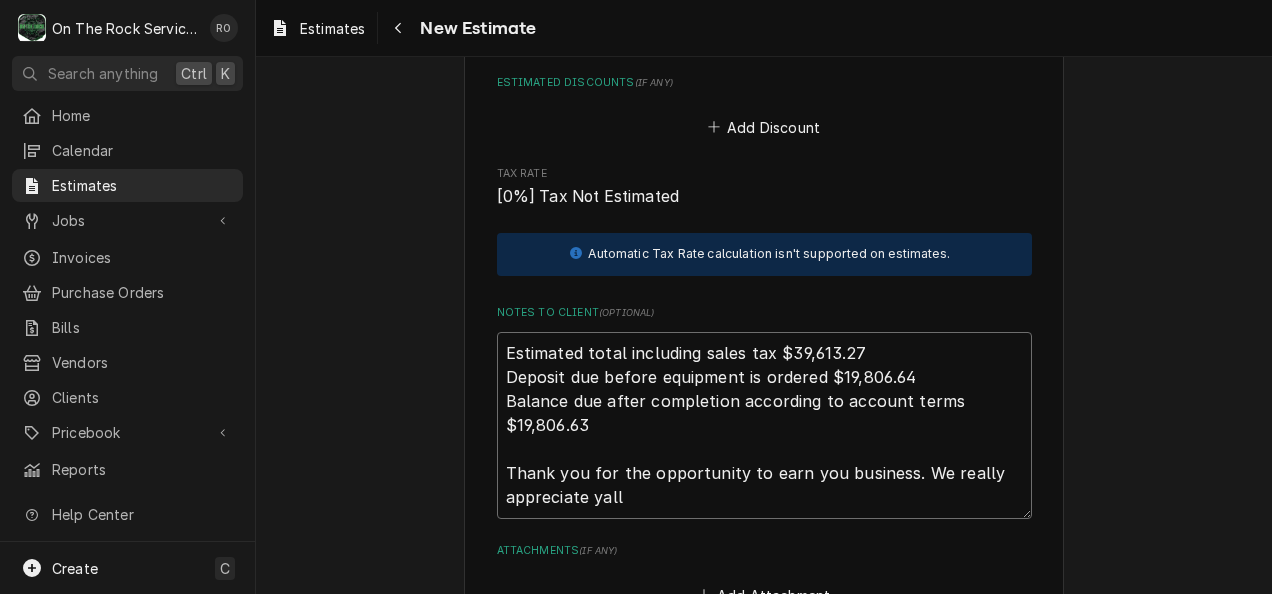 type on "x" 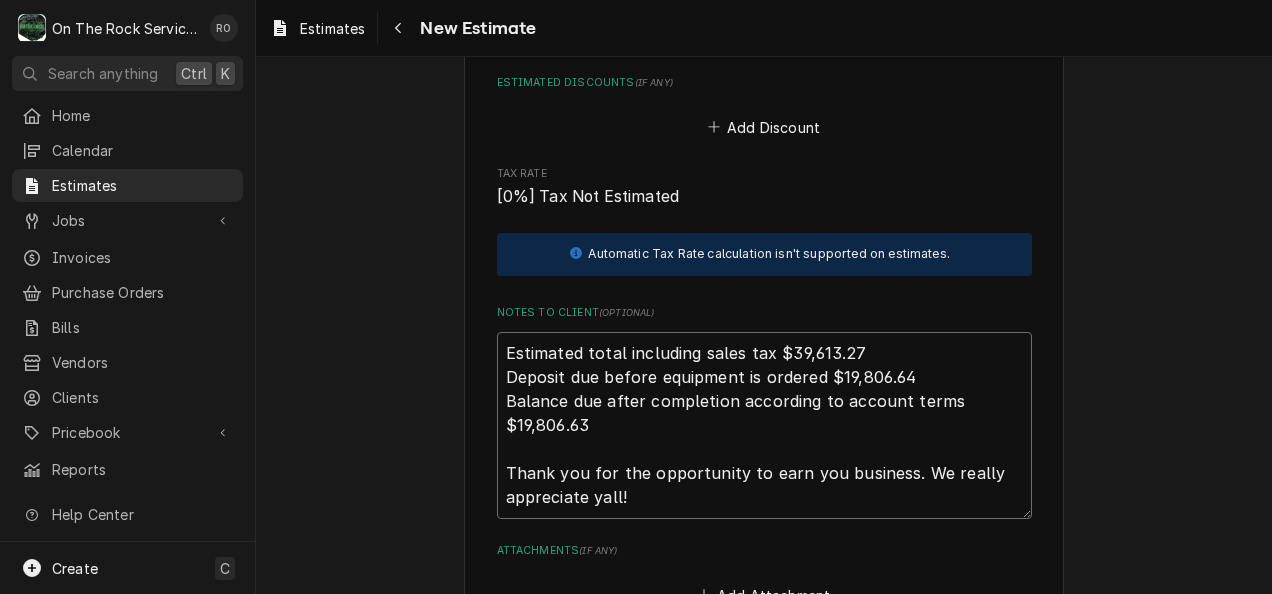 type on "x" 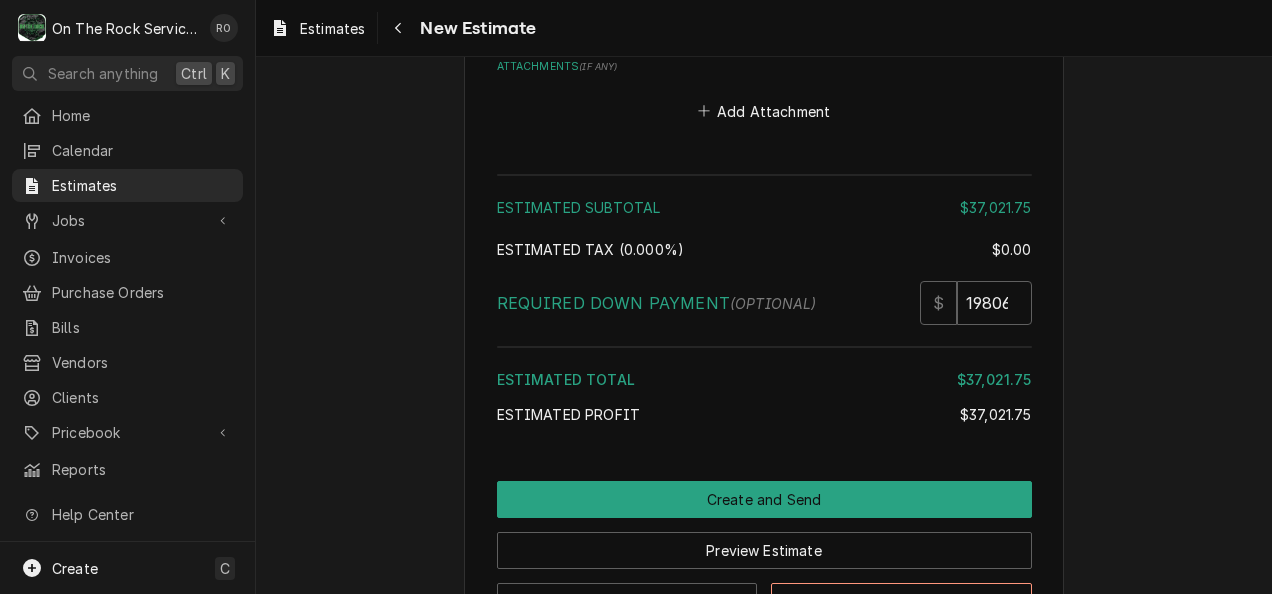 scroll, scrollTop: 3766, scrollLeft: 0, axis: vertical 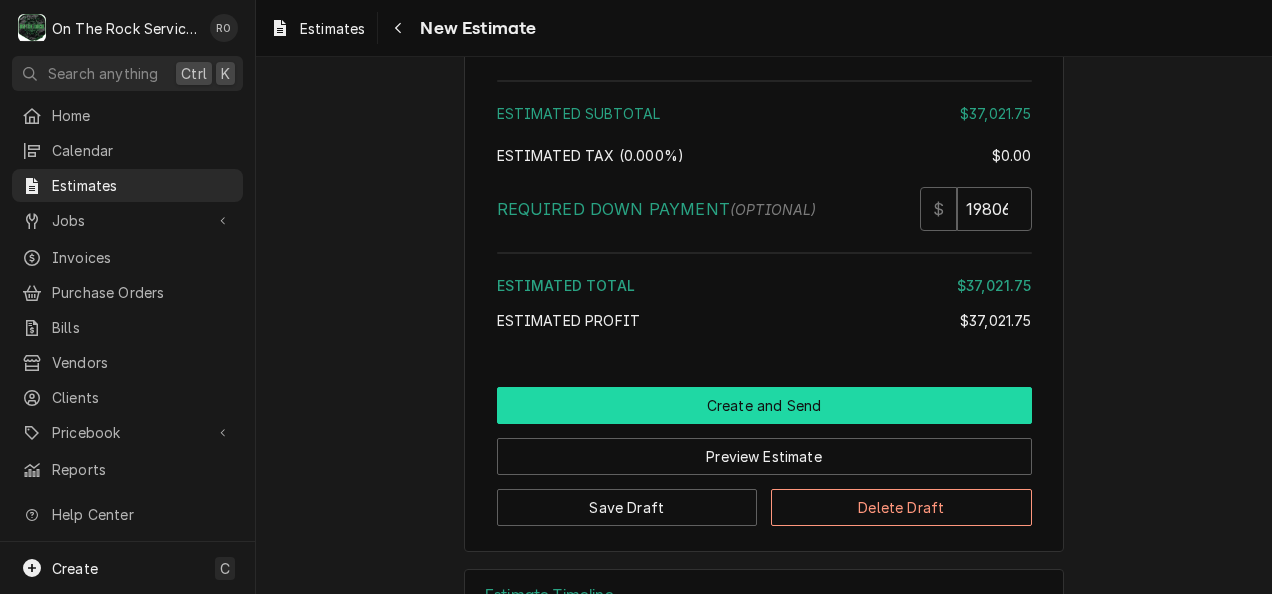type on "Estimated total including sales tax $39,613.27
Deposit due before equipment is ordered $19,806.64
Balance due after completion according to account terms $19,806.63
Thank you for the opportunity to earn you business. We really appreciate yall!" 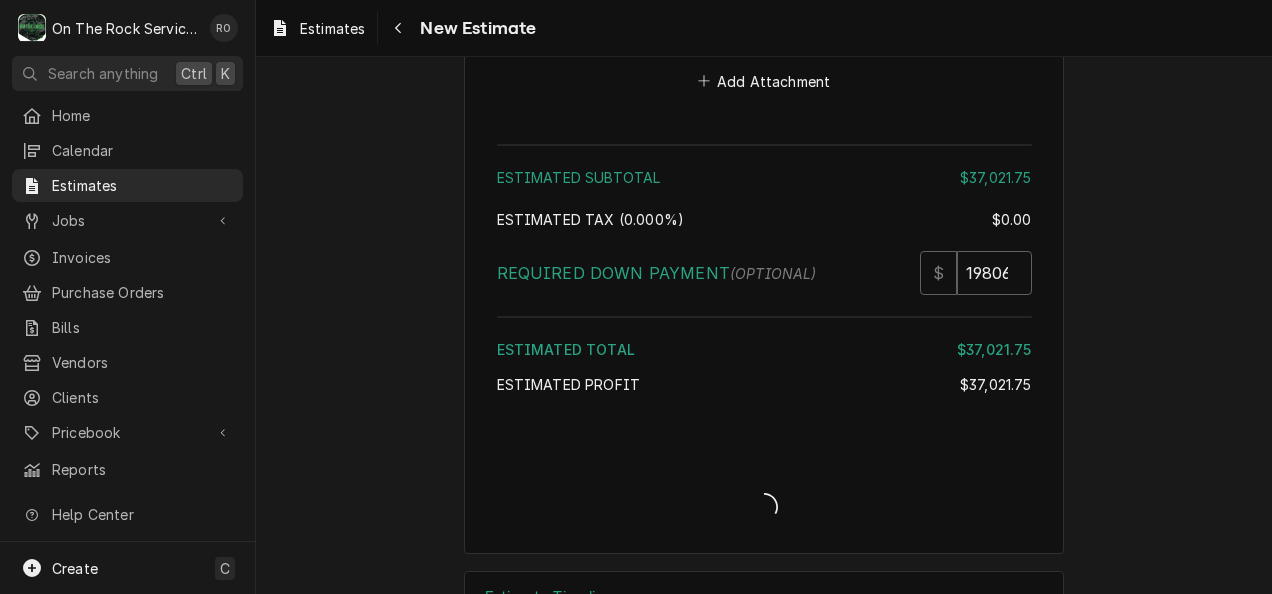 type 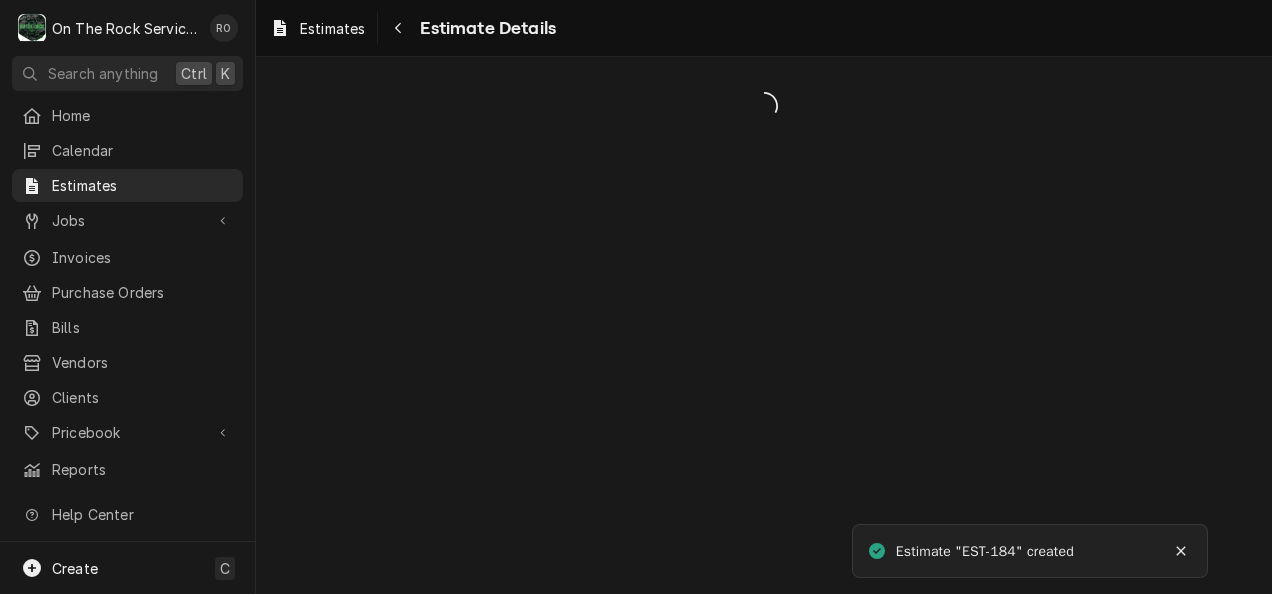 scroll, scrollTop: 0, scrollLeft: 0, axis: both 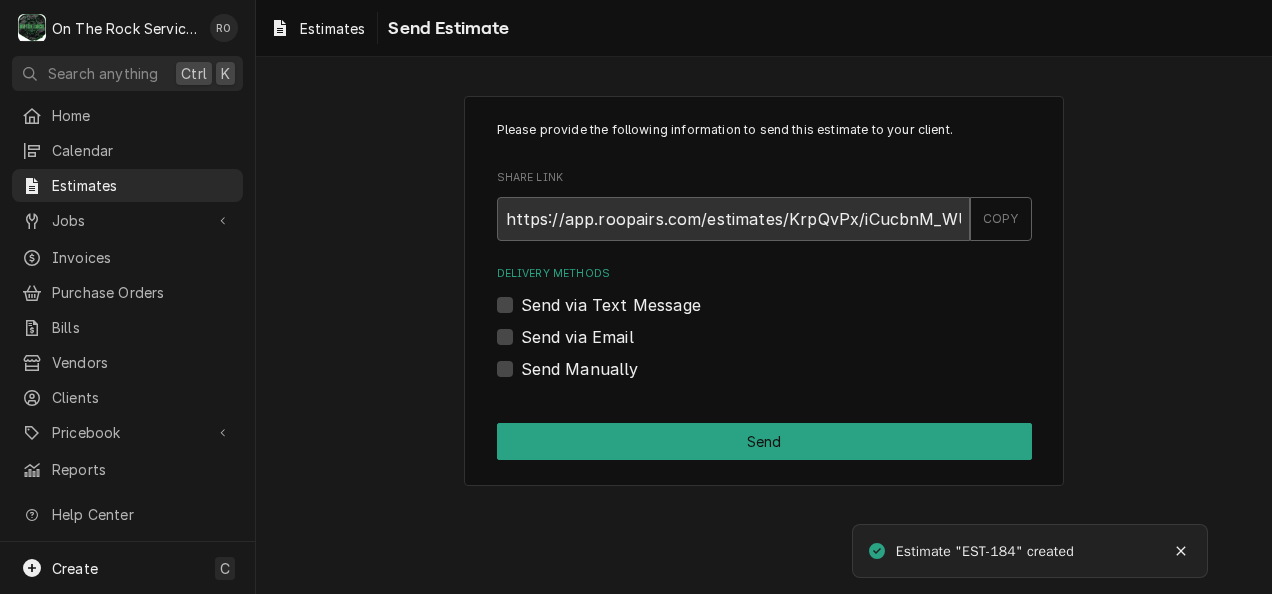 click on "Send via Text Message" at bounding box center [764, 305] 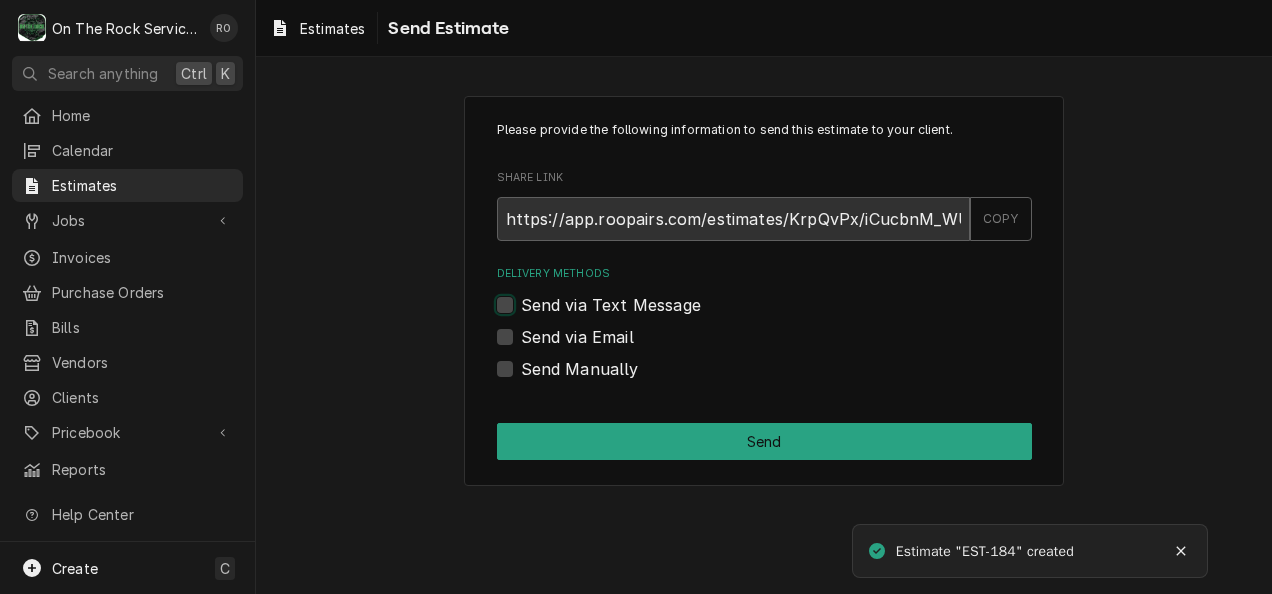 click on "Send via Text Message" at bounding box center [788, 315] 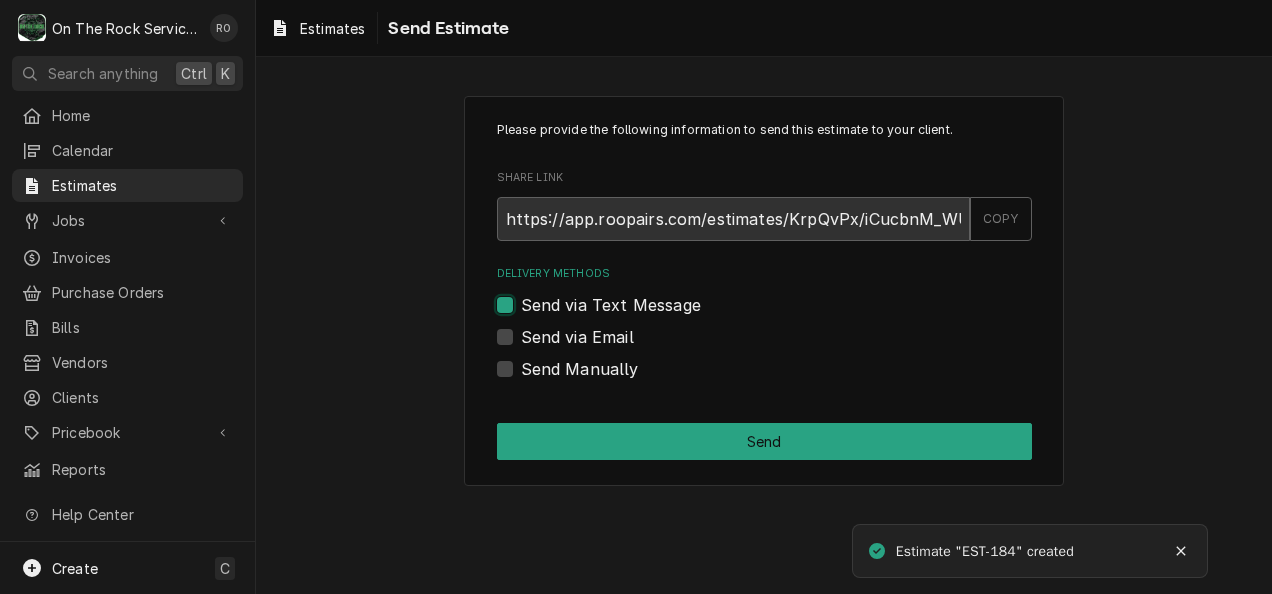 checkbox on "true" 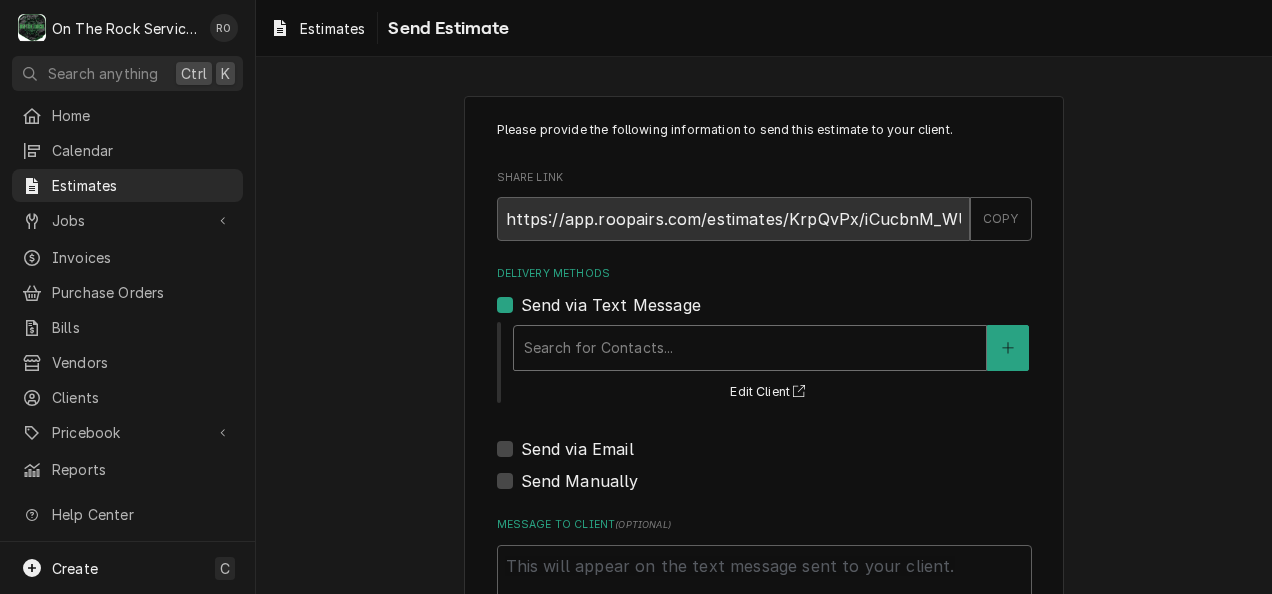 click at bounding box center (750, 348) 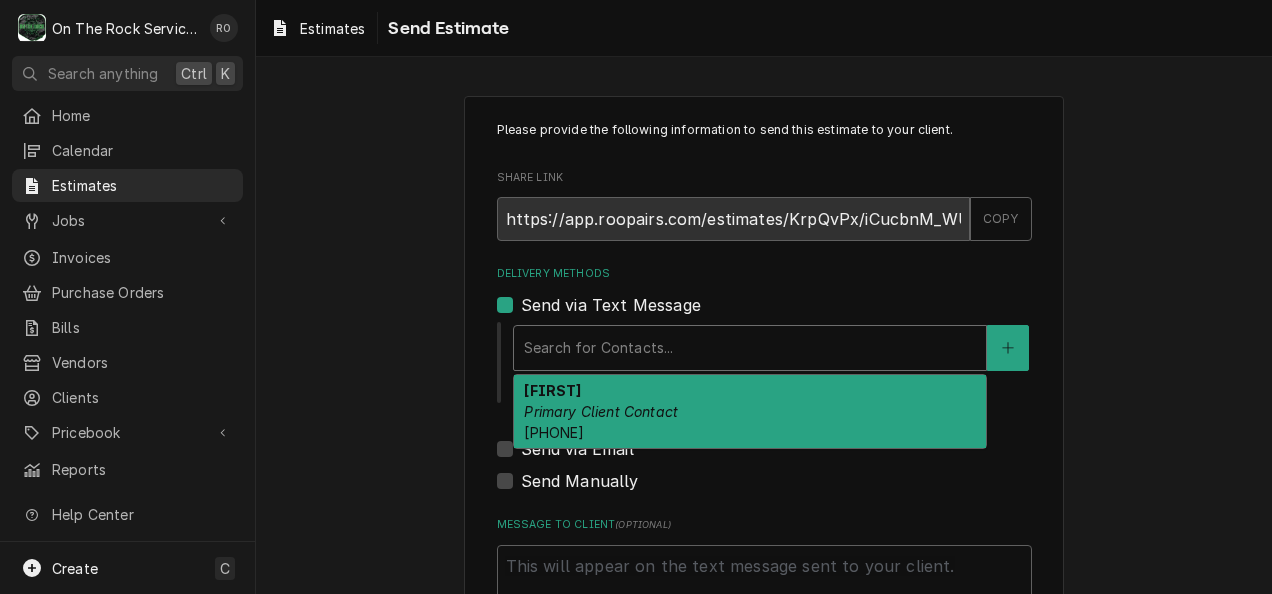 click on "Primary Client Contact" at bounding box center [601, 411] 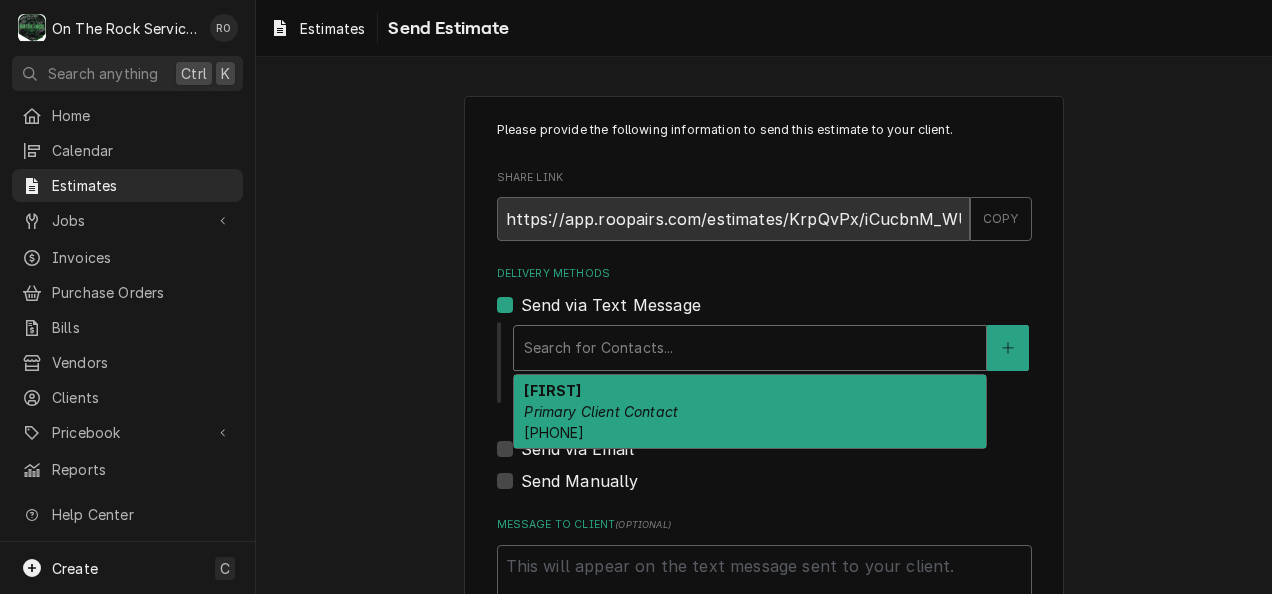 type on "x" 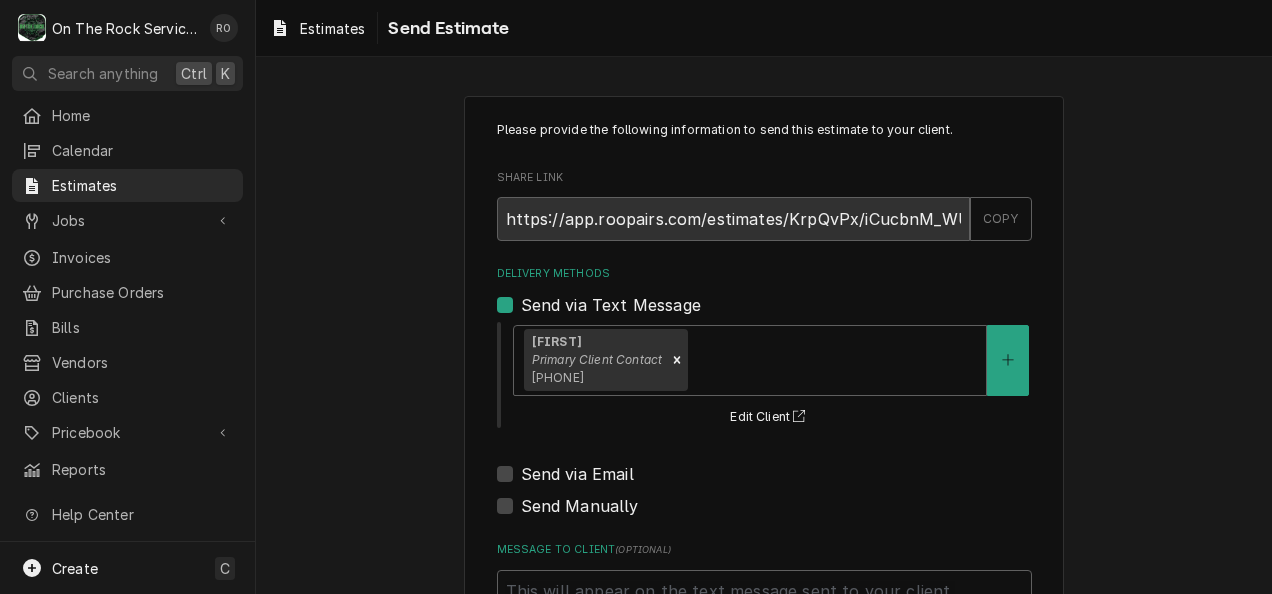 click on "Send via Email" at bounding box center [577, 474] 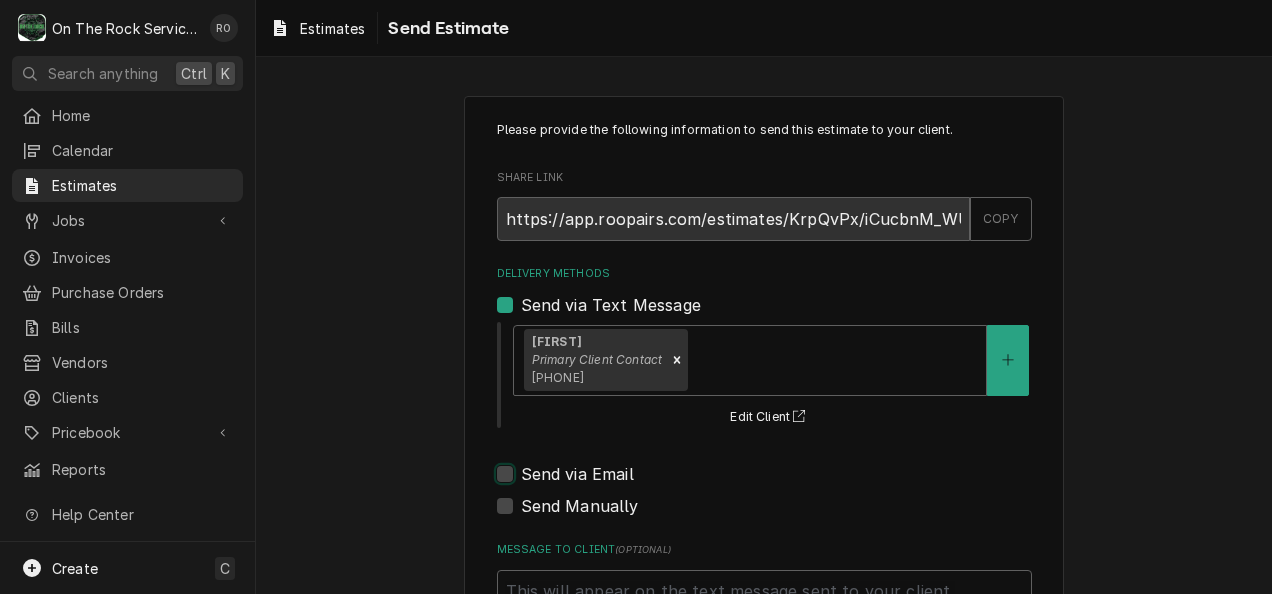 click on "Send via Email" at bounding box center [788, 484] 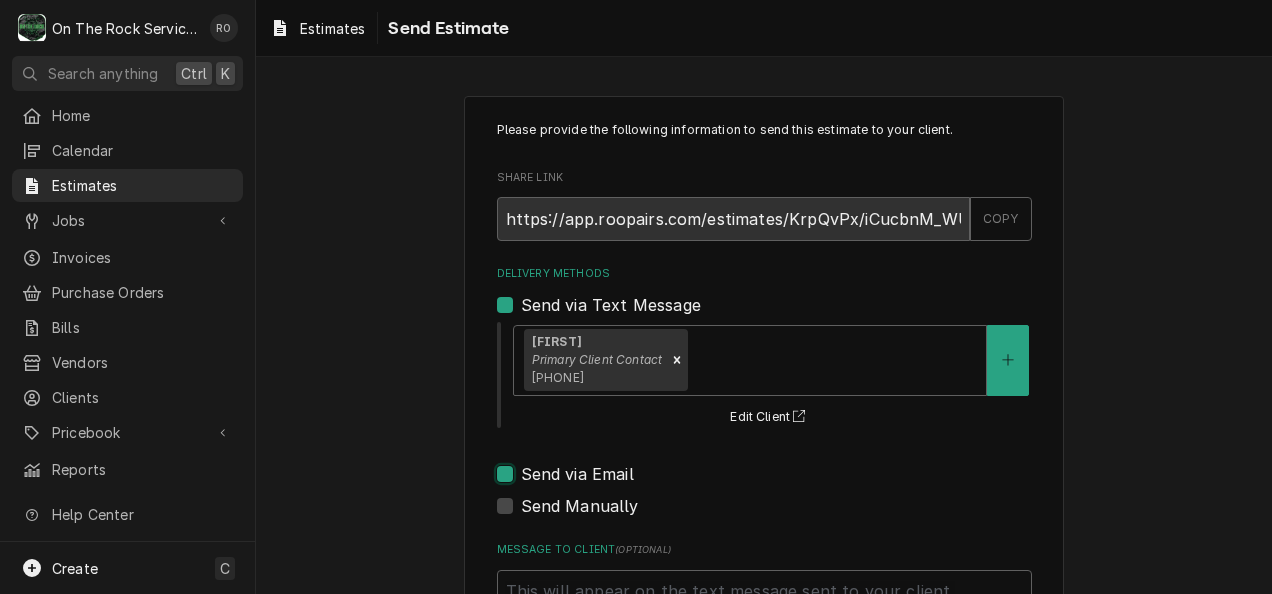 checkbox on "true" 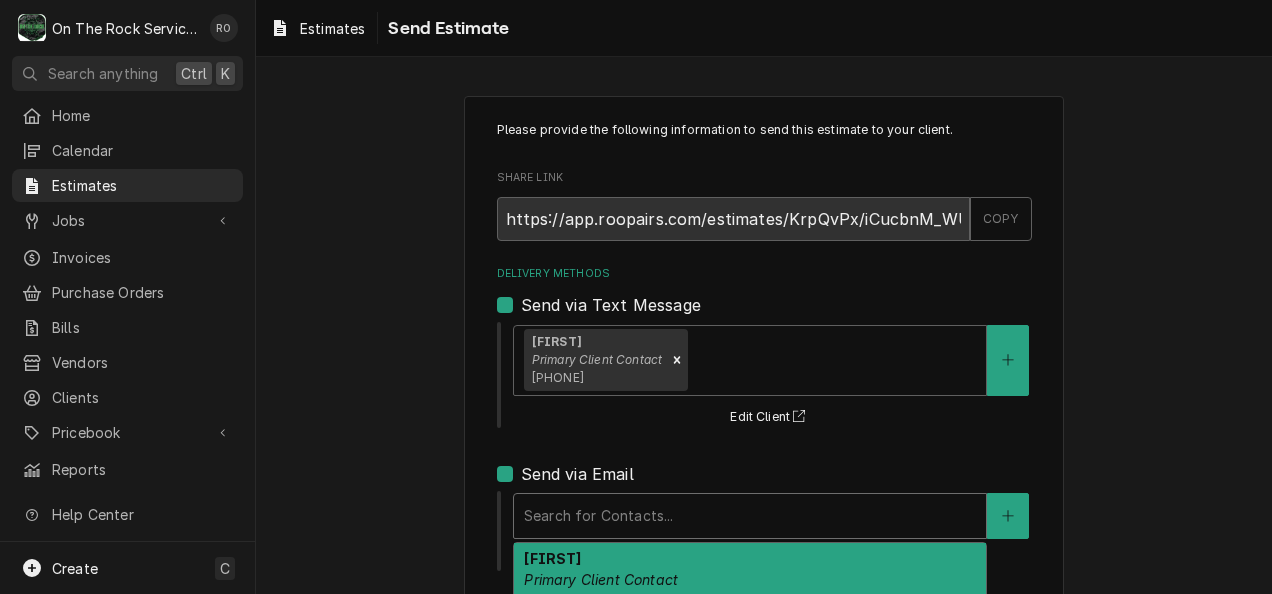 click at bounding box center [750, 516] 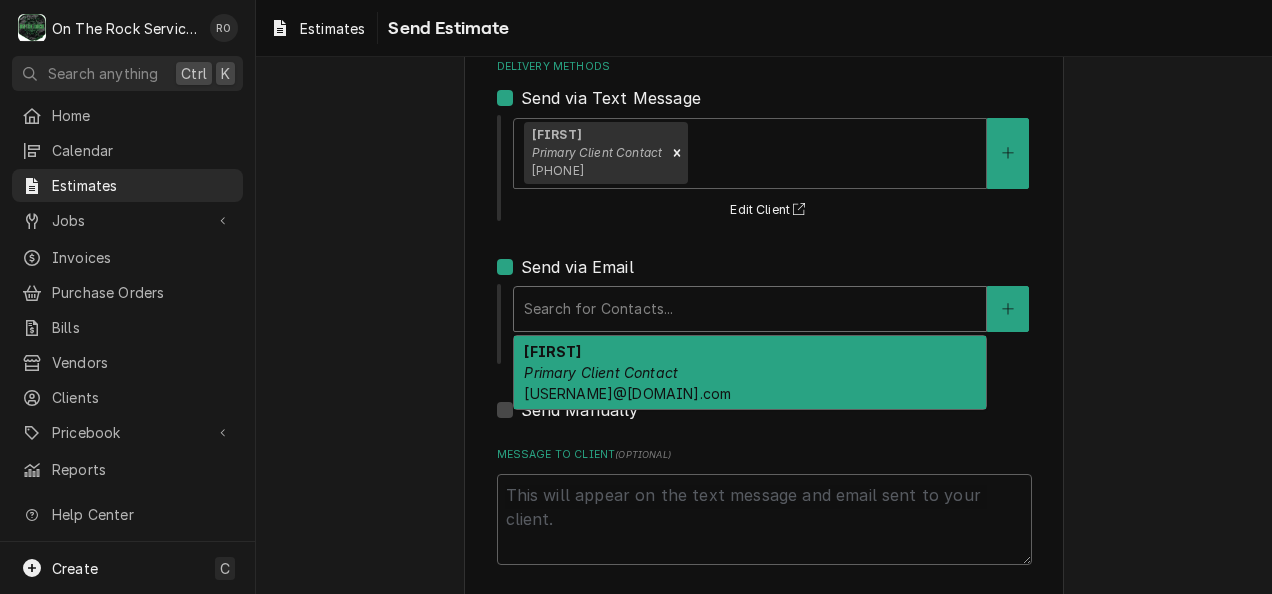 scroll, scrollTop: 211, scrollLeft: 0, axis: vertical 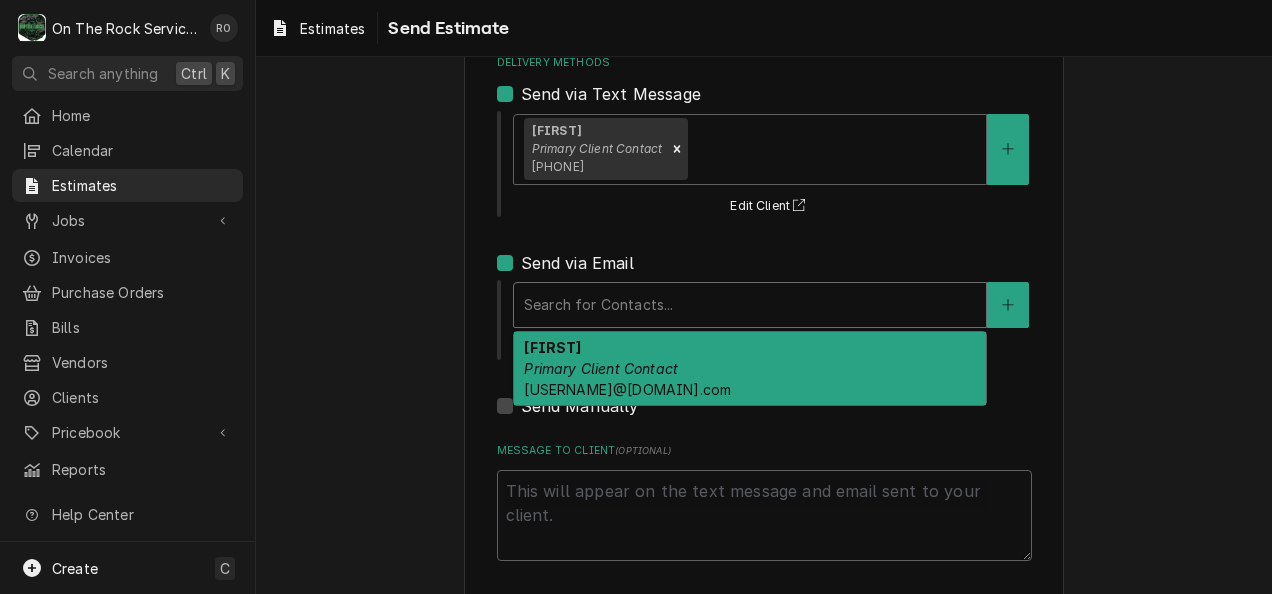 click on "abuigues@cornerstoneequipmentrepair.com" at bounding box center [627, 389] 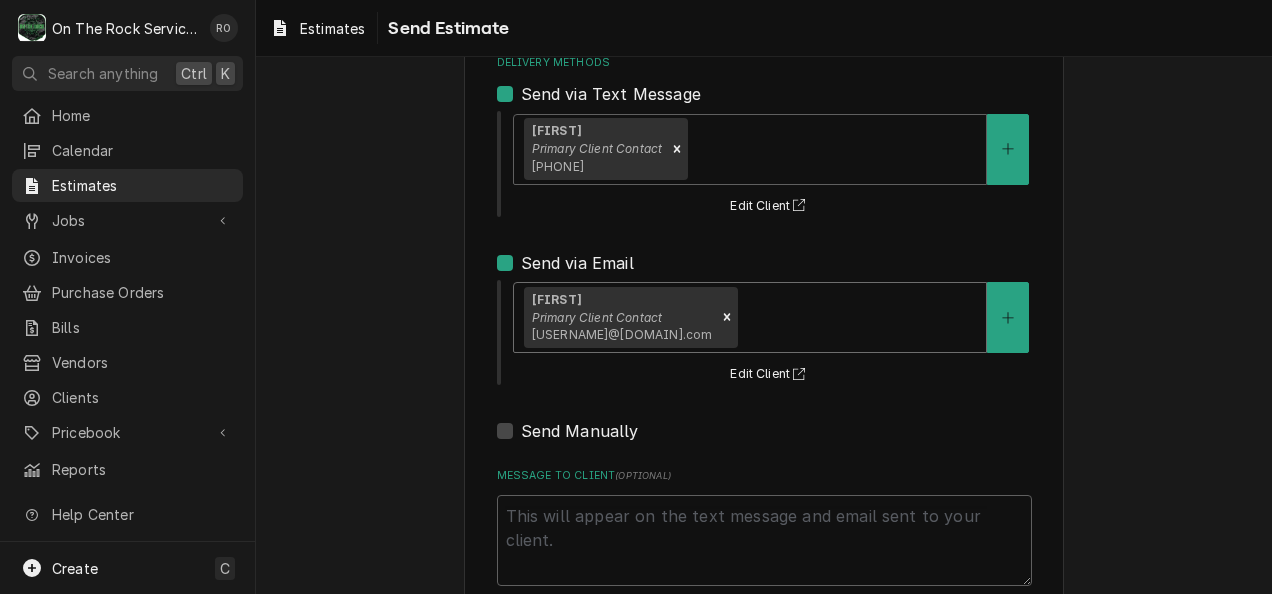 scroll, scrollTop: 326, scrollLeft: 0, axis: vertical 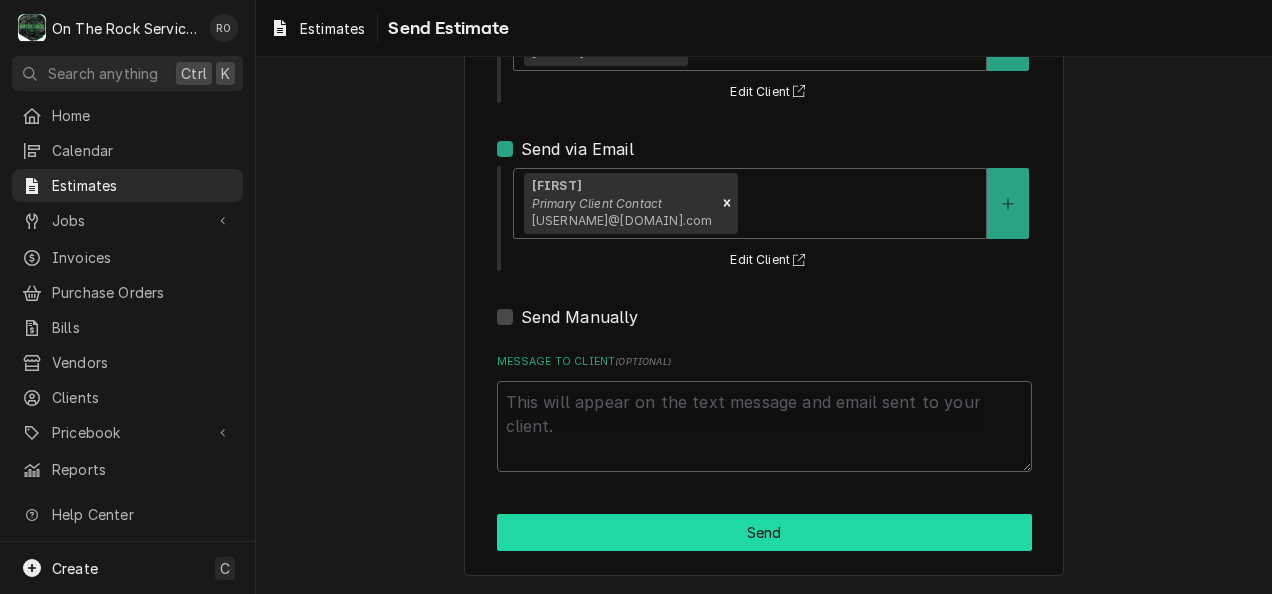 click on "Send" at bounding box center (764, 532) 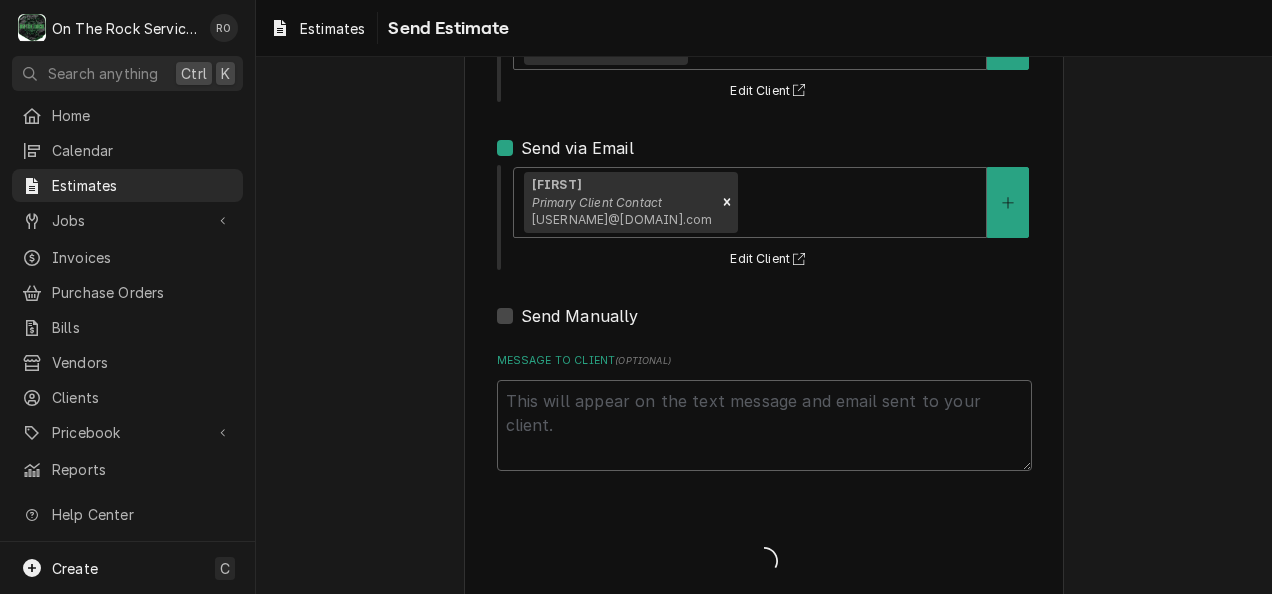 type on "x" 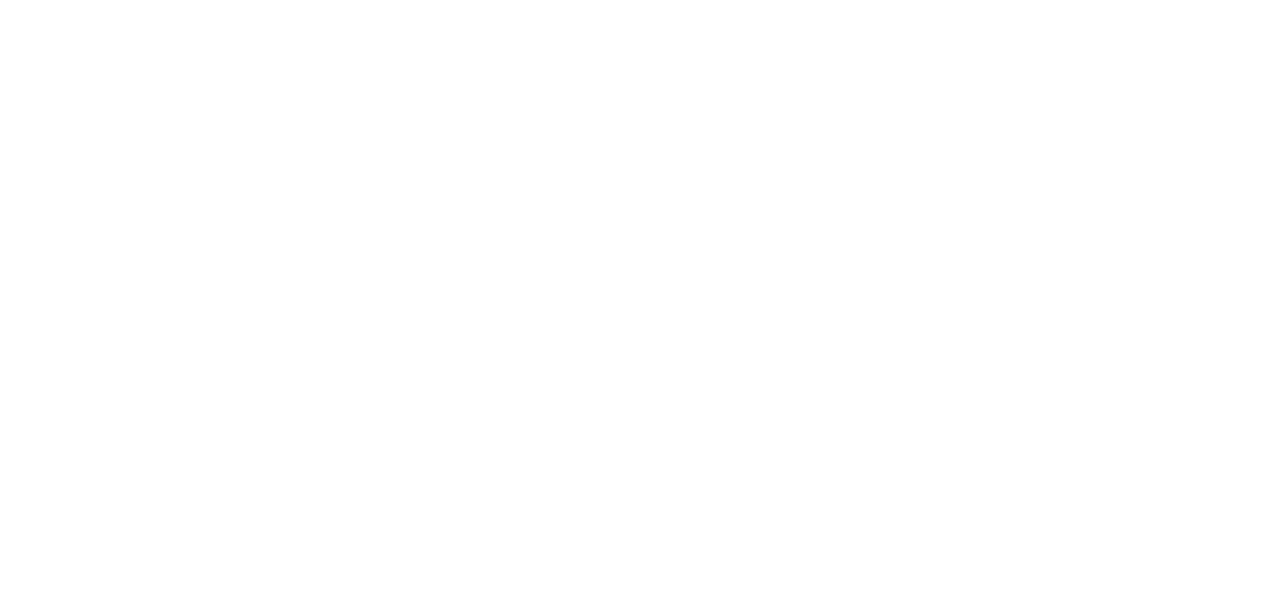 scroll, scrollTop: 0, scrollLeft: 0, axis: both 